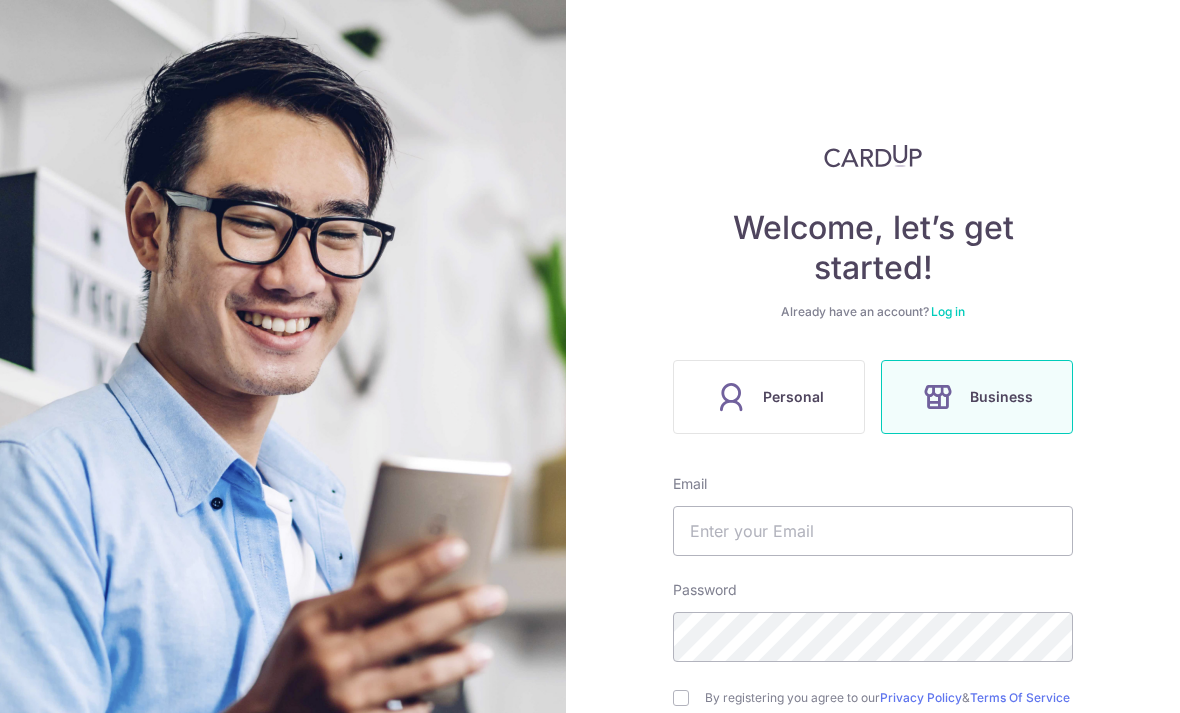 scroll, scrollTop: 0, scrollLeft: 0, axis: both 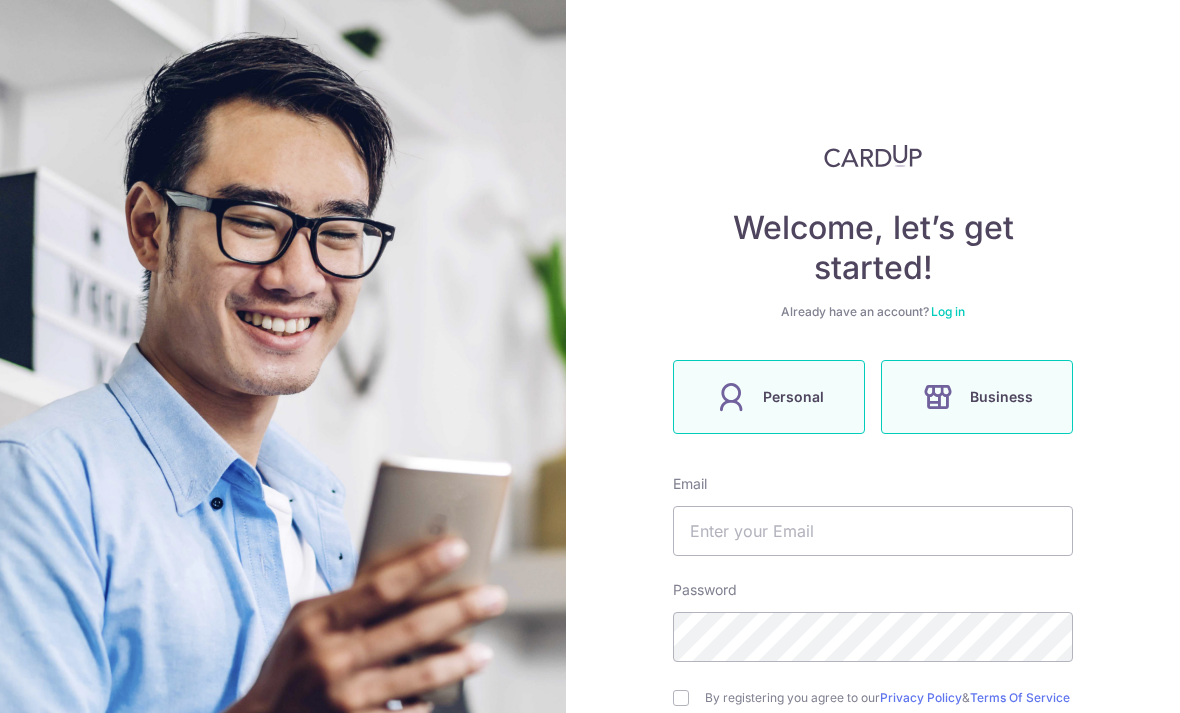 click on "Personal" at bounding box center [793, 397] 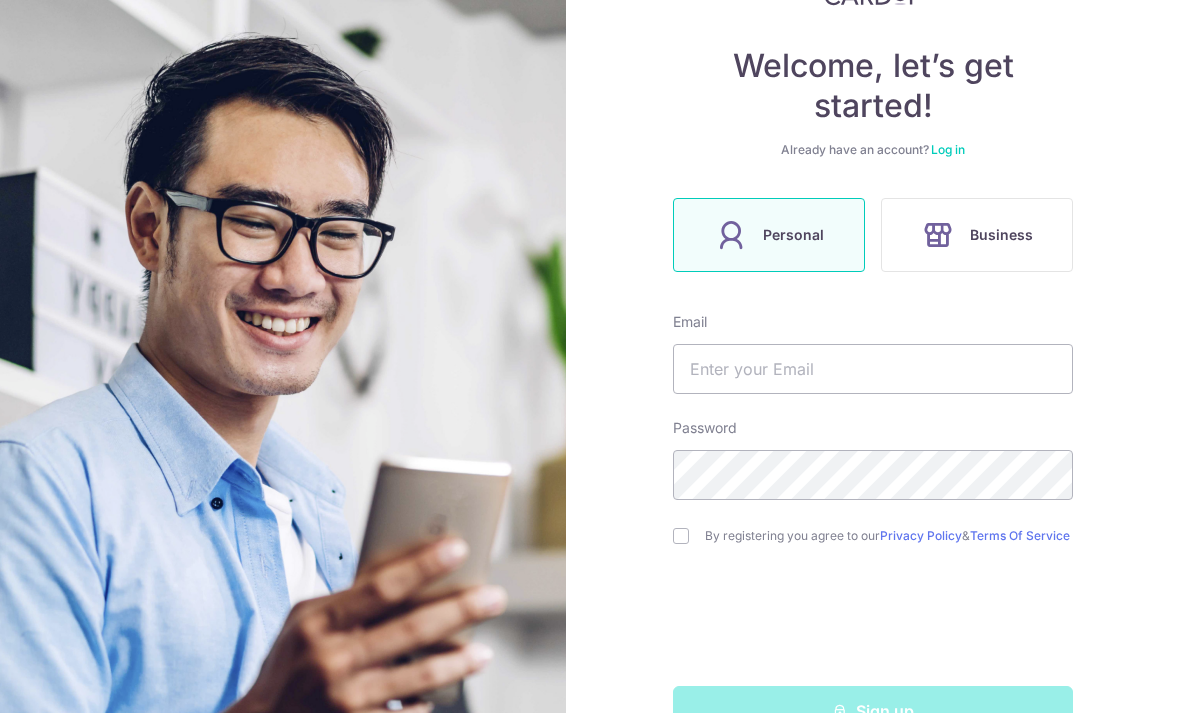 scroll, scrollTop: 161, scrollLeft: 0, axis: vertical 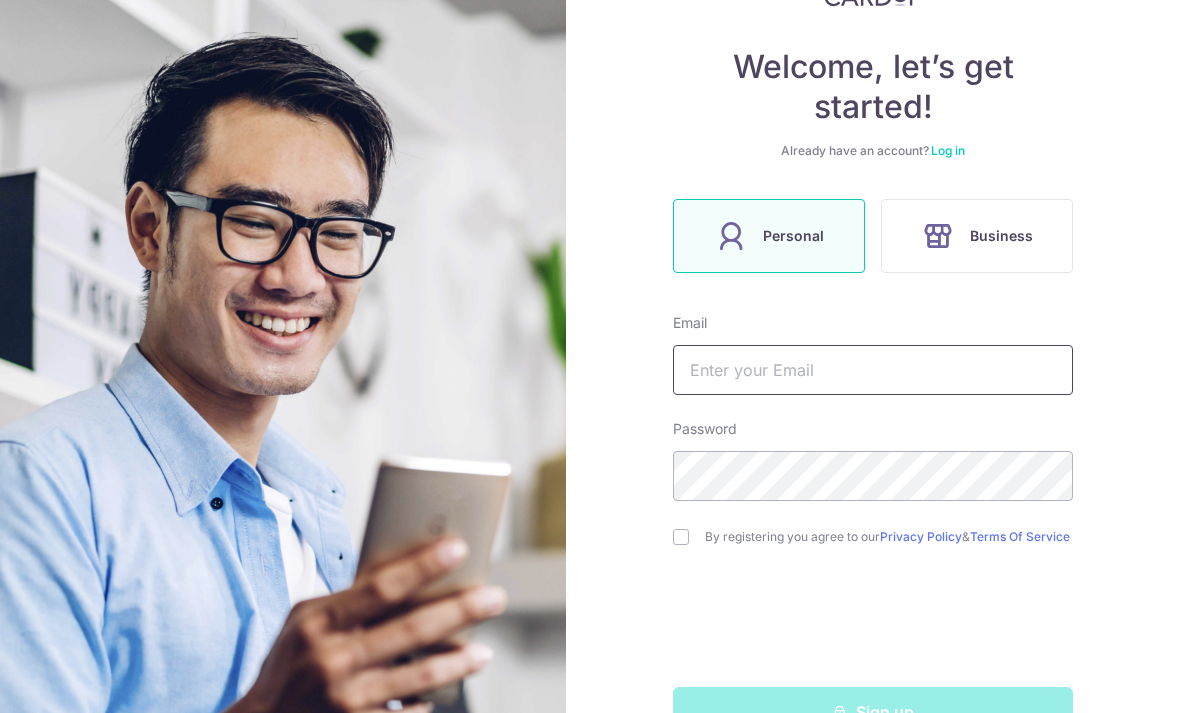 click at bounding box center (873, 370) 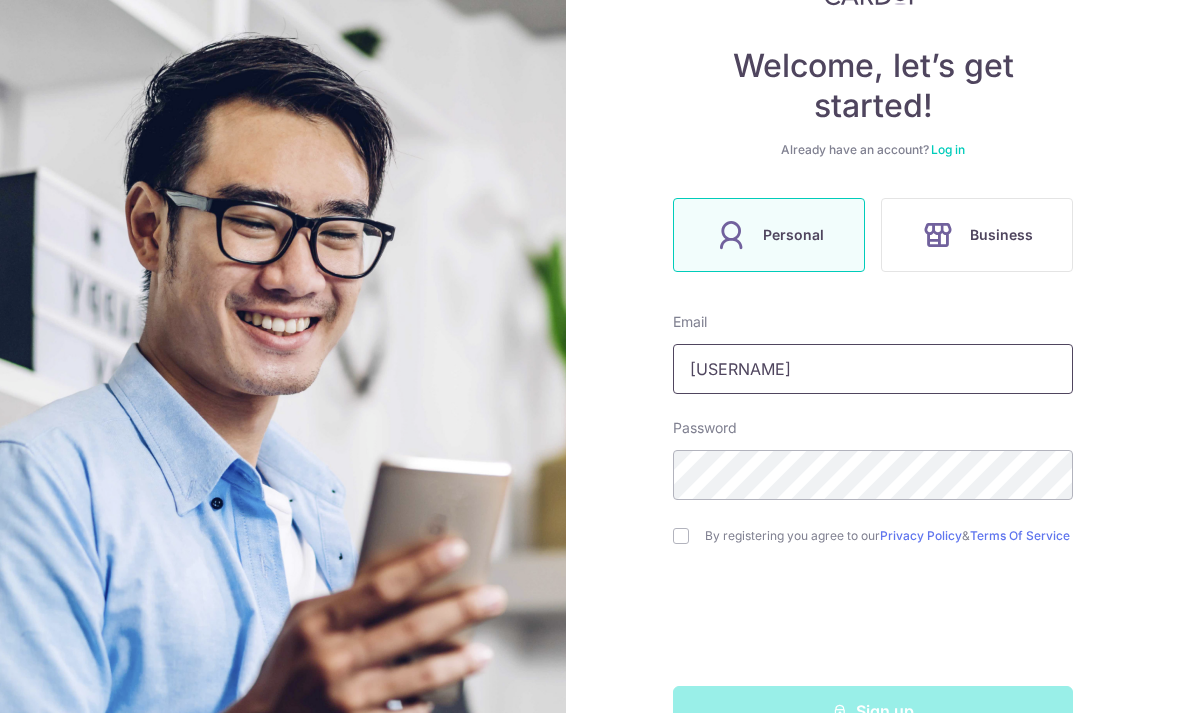 scroll, scrollTop: 161, scrollLeft: 0, axis: vertical 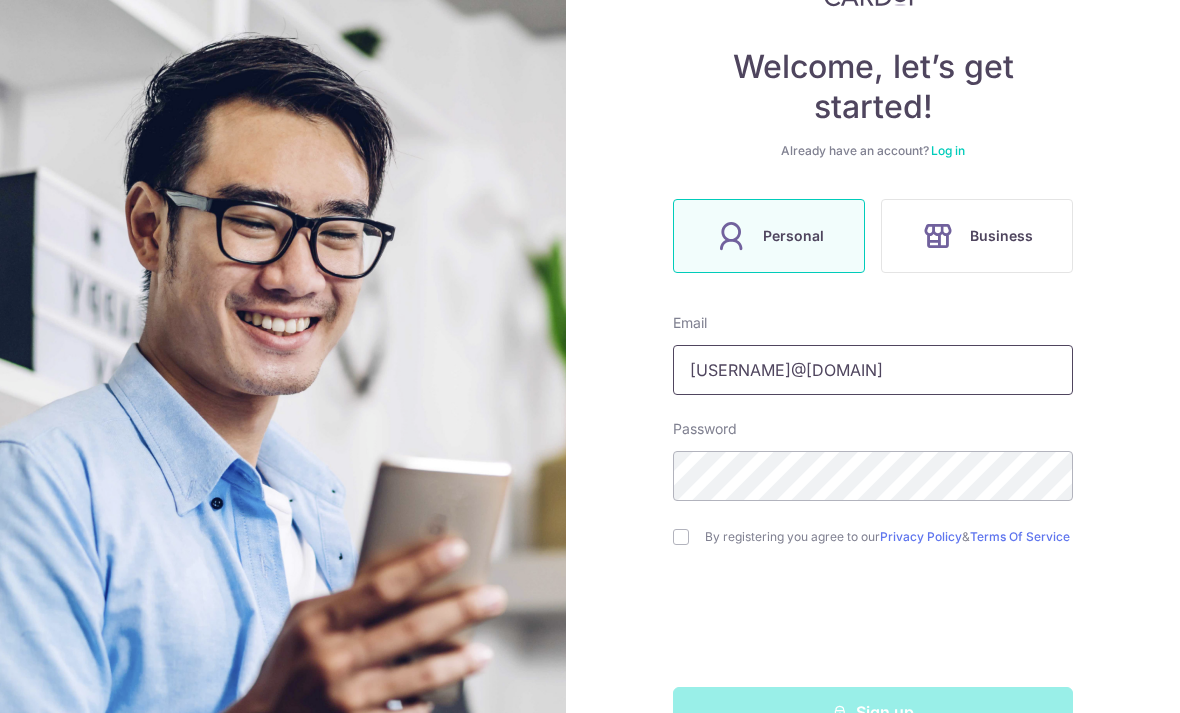 type on "[USERNAME]@[DOMAIN]" 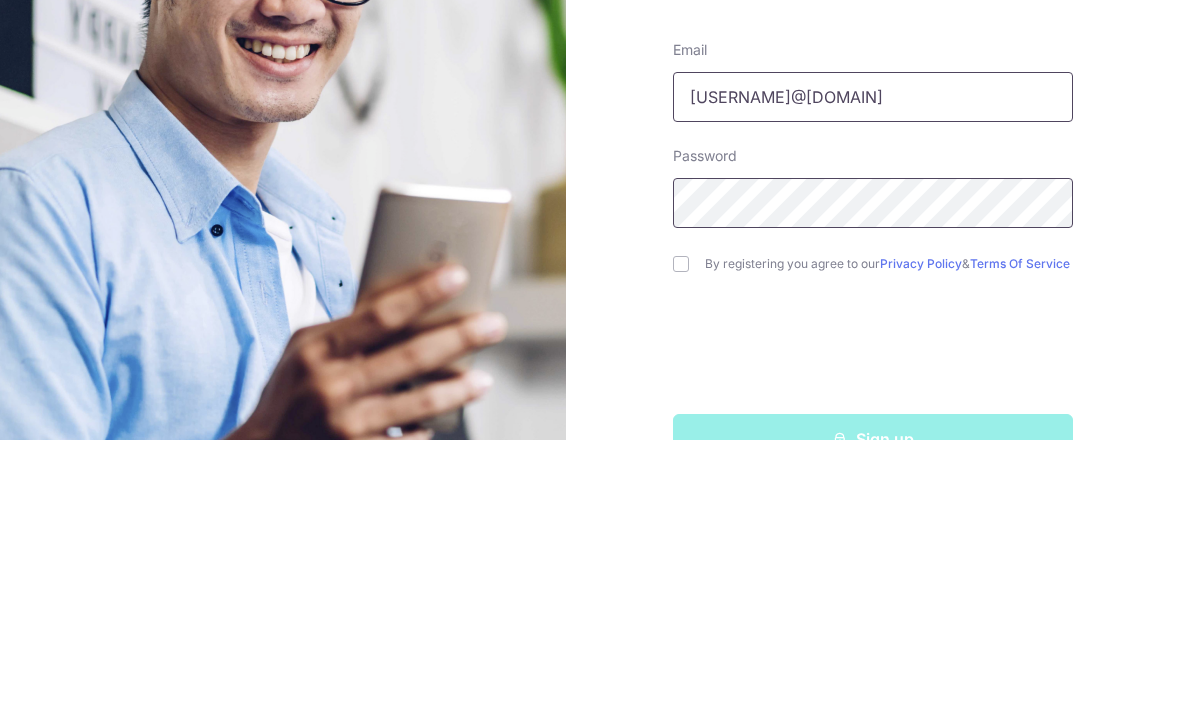 scroll, scrollTop: 64, scrollLeft: 0, axis: vertical 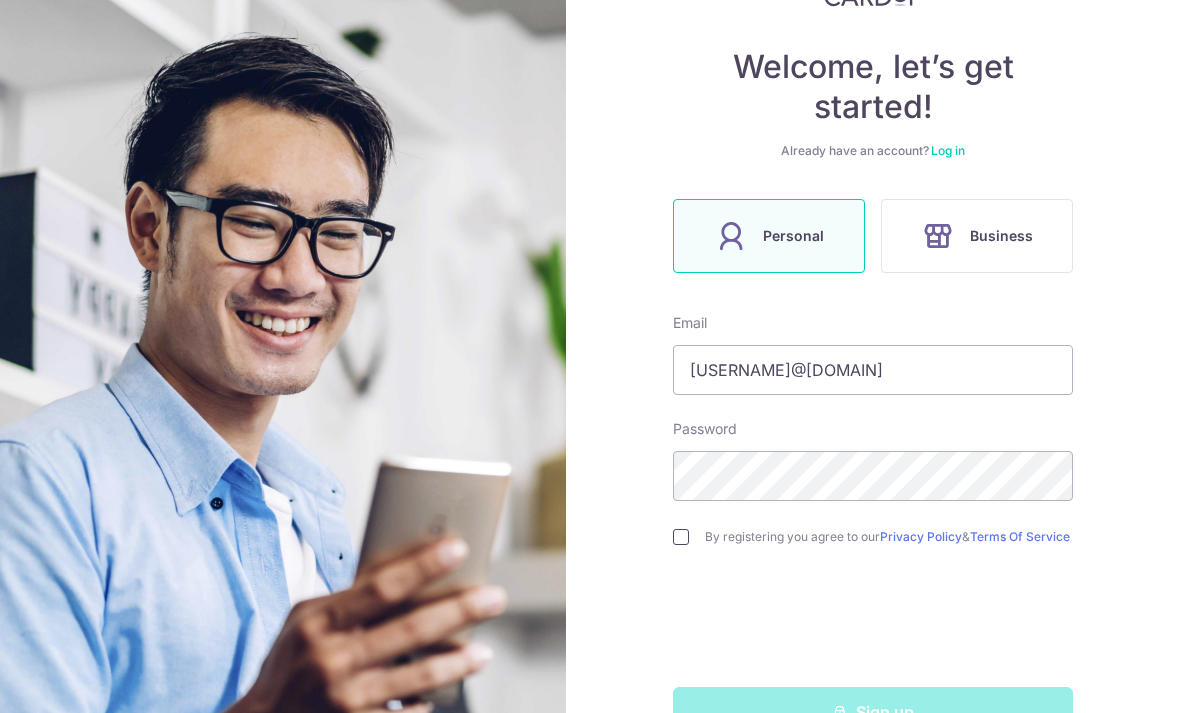 click at bounding box center [681, 537] 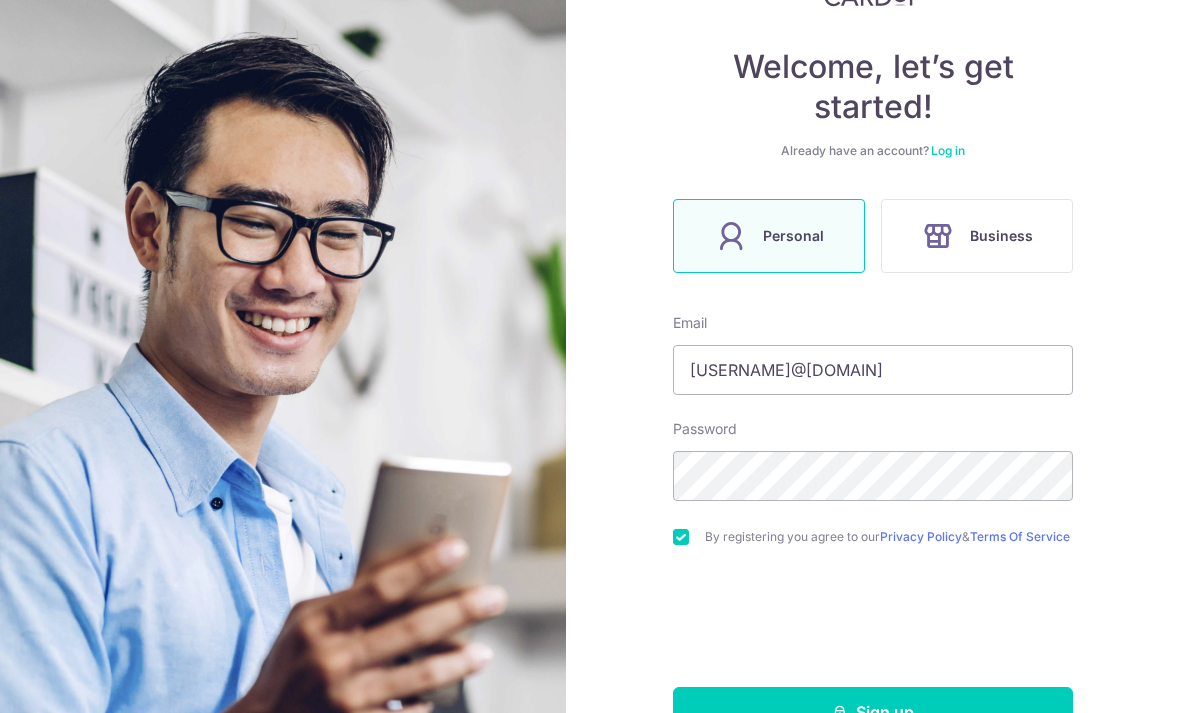 scroll, scrollTop: 83, scrollLeft: 0, axis: vertical 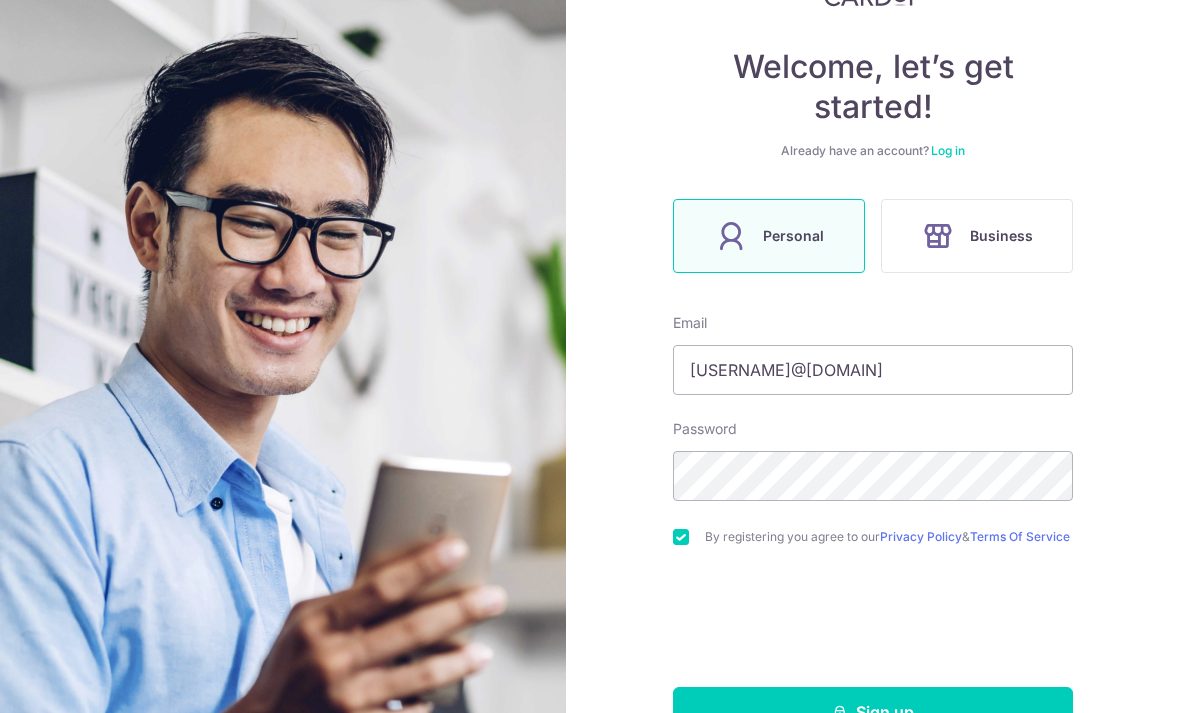 click on "Sign up" at bounding box center [873, 712] 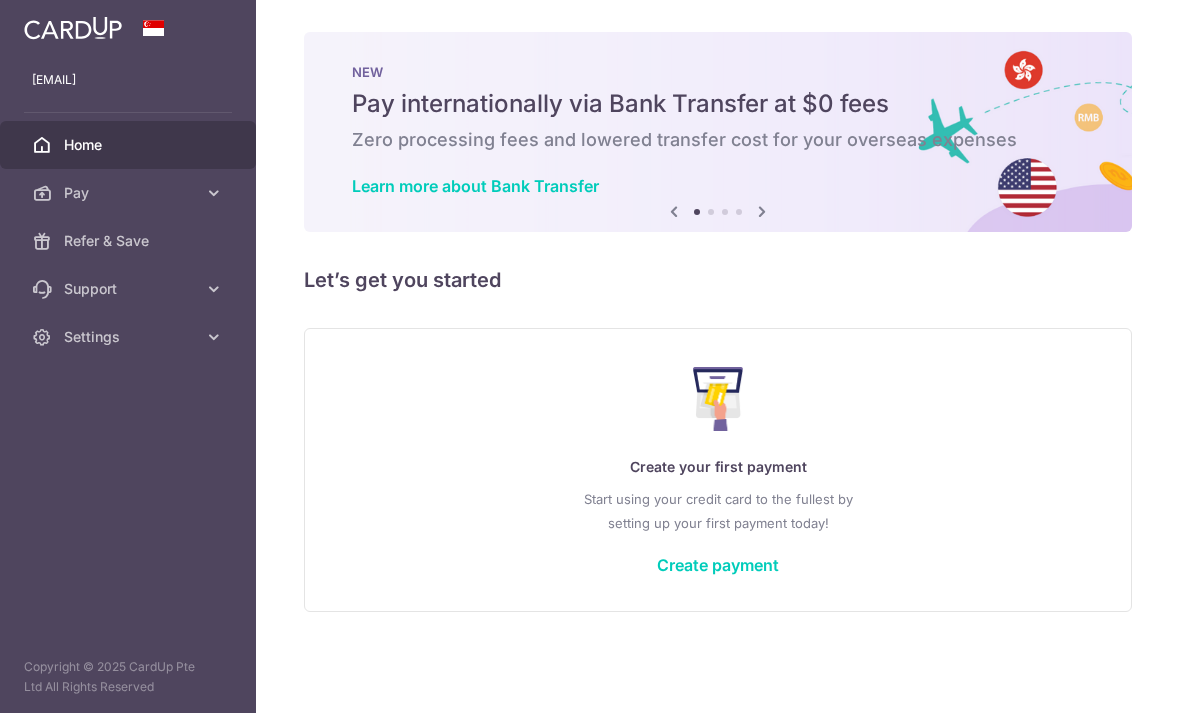 scroll, scrollTop: 0, scrollLeft: 0, axis: both 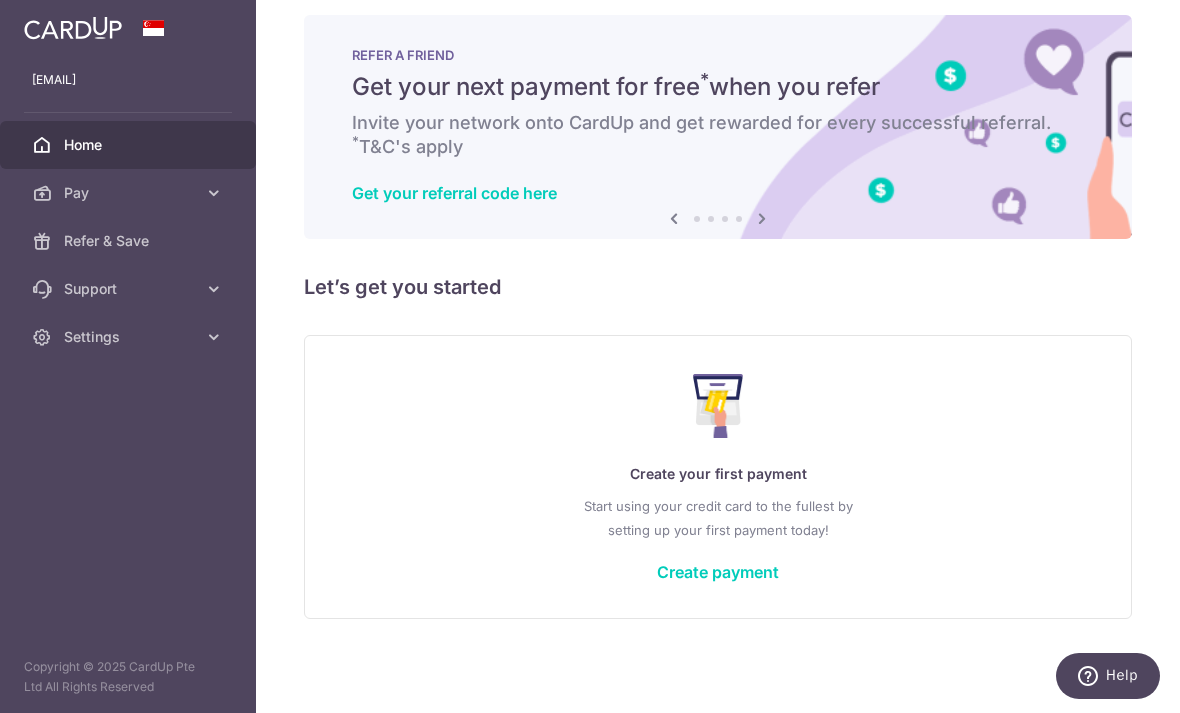 click on "Create payment" at bounding box center (718, 572) 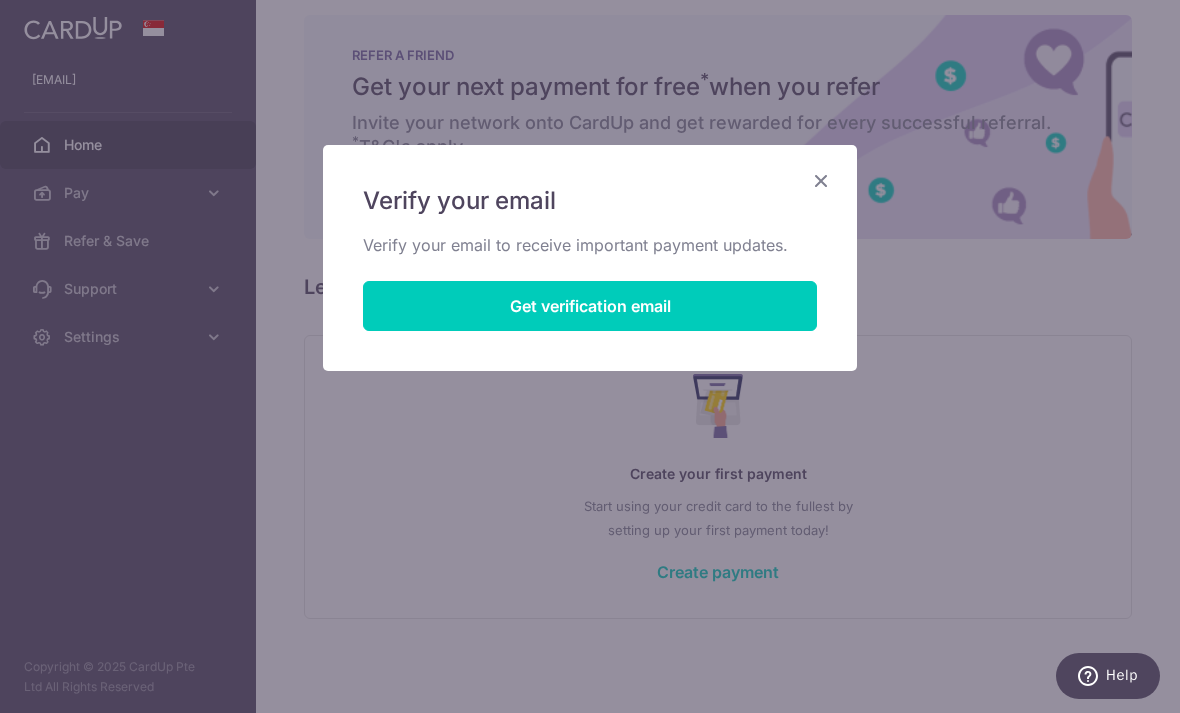 click on "Get verification email" at bounding box center [590, 306] 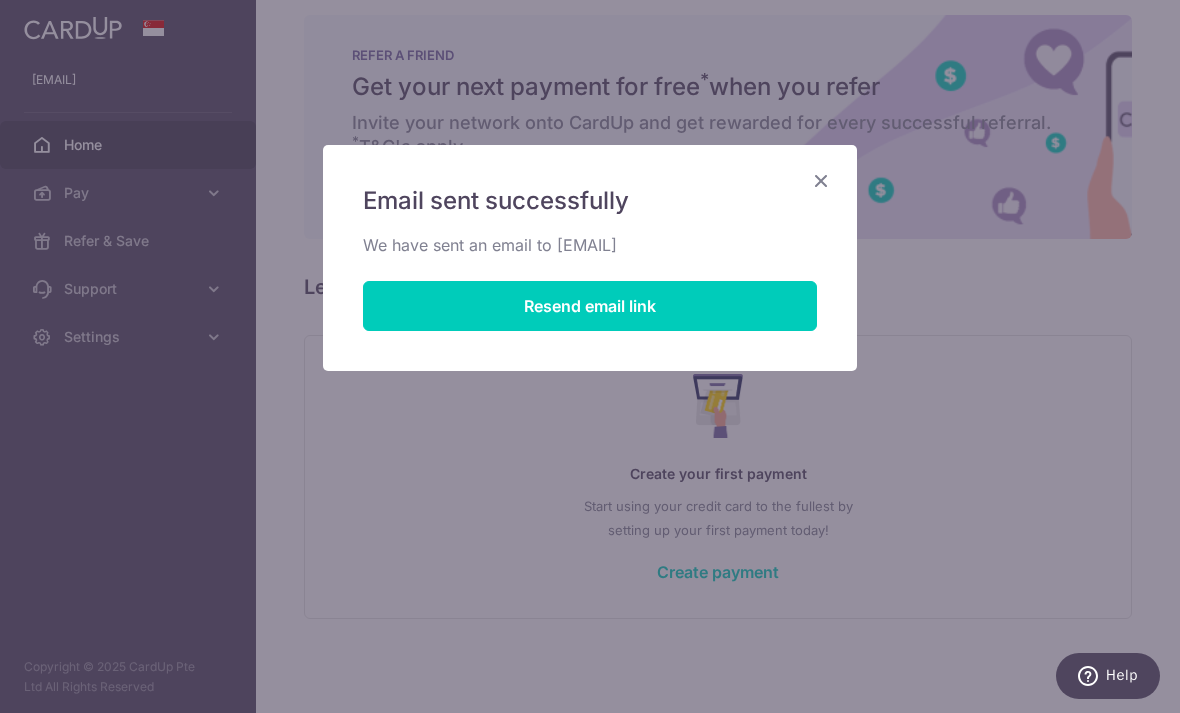 click on "Email sent successfully
We have sent an email to gary_gan92@hotmail.com
Resend email link" at bounding box center (590, 258) 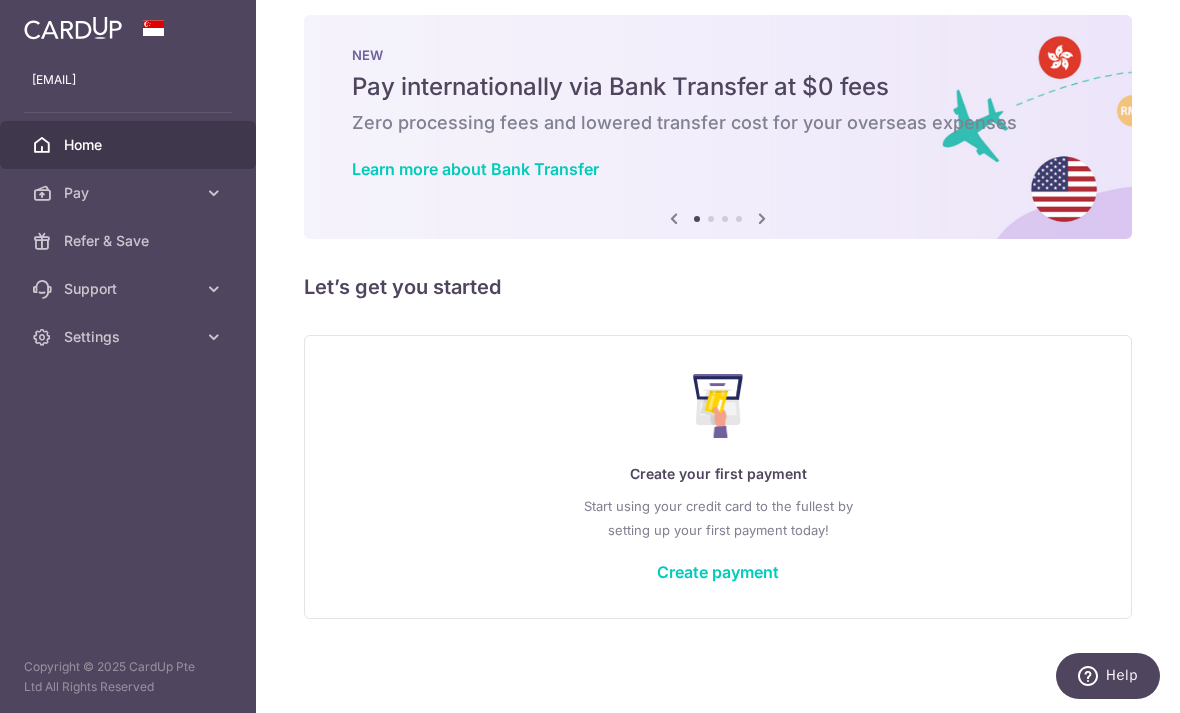 scroll, scrollTop: 34, scrollLeft: 0, axis: vertical 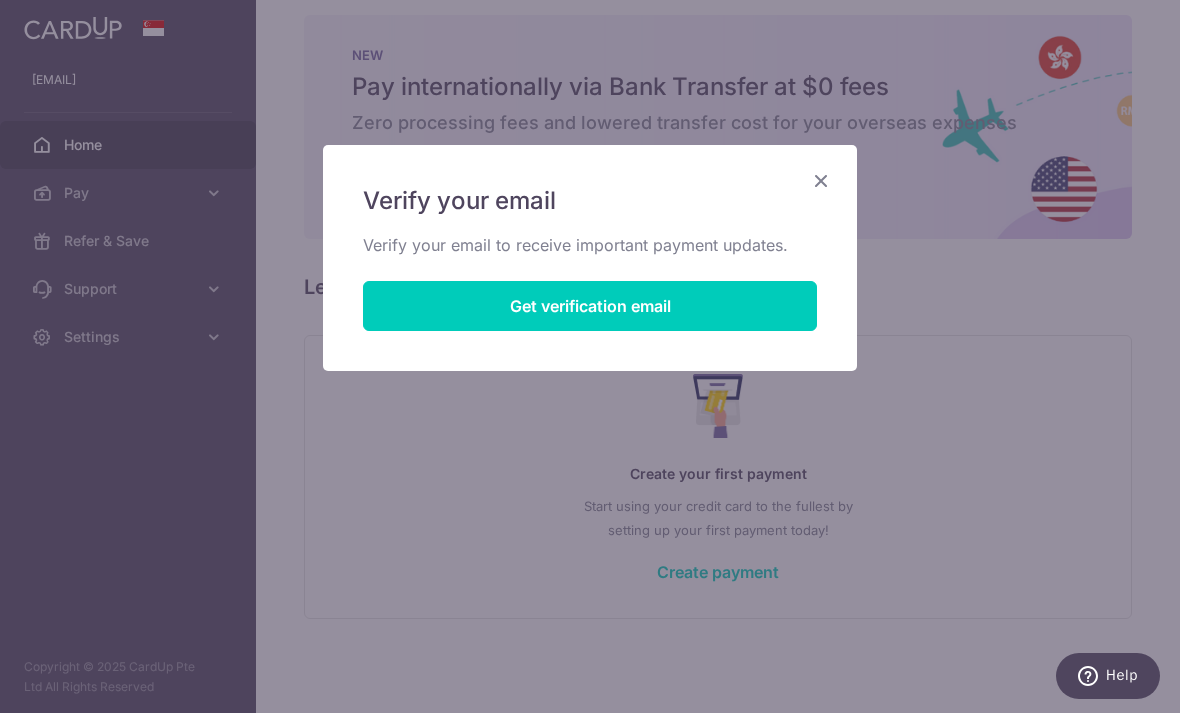click at bounding box center [821, 180] 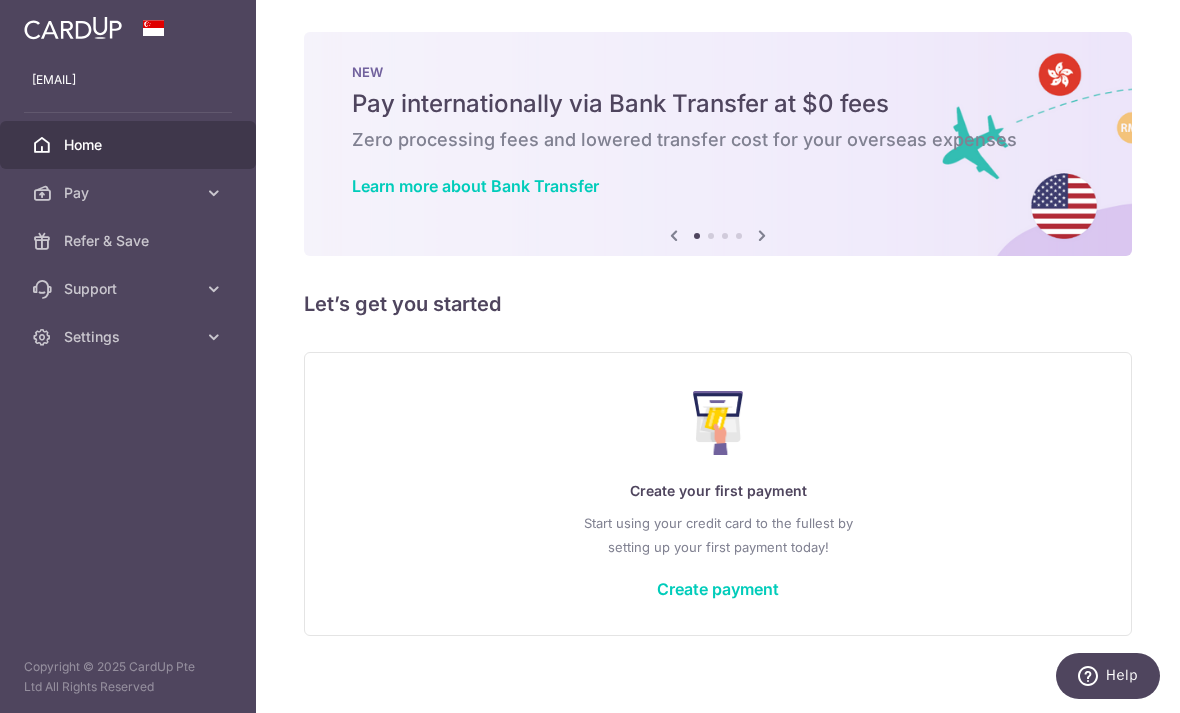 scroll, scrollTop: 0, scrollLeft: 0, axis: both 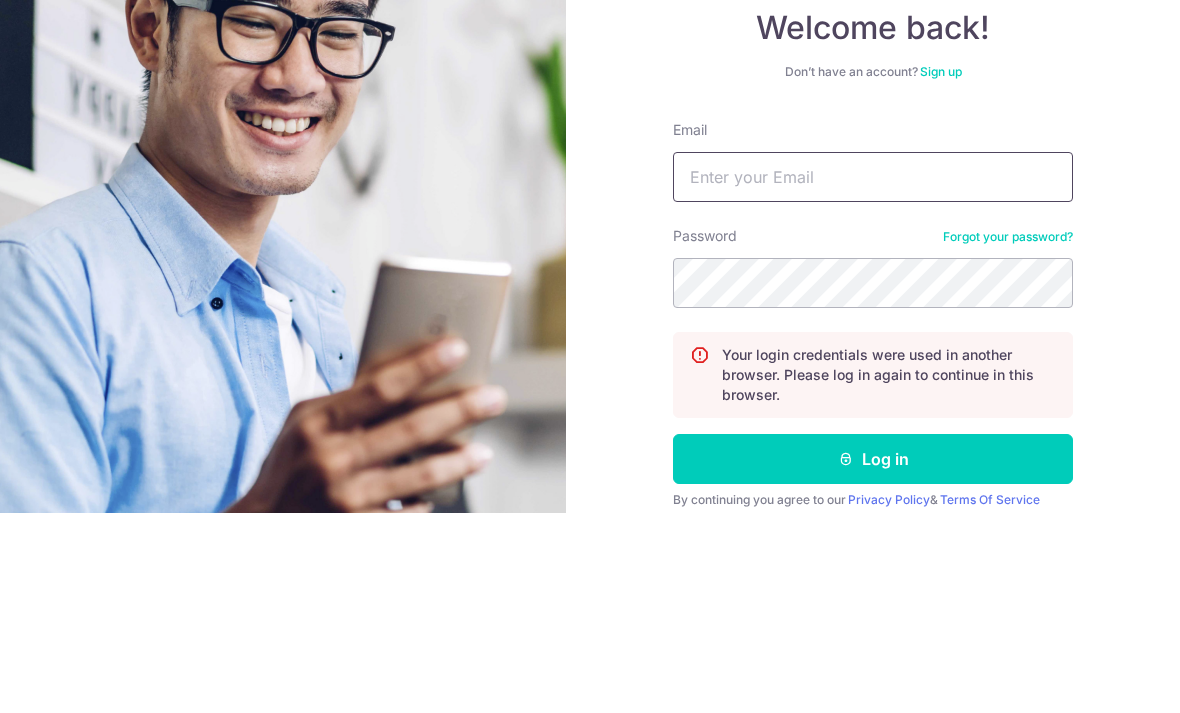type on "[USERNAME]@[DOMAIN]" 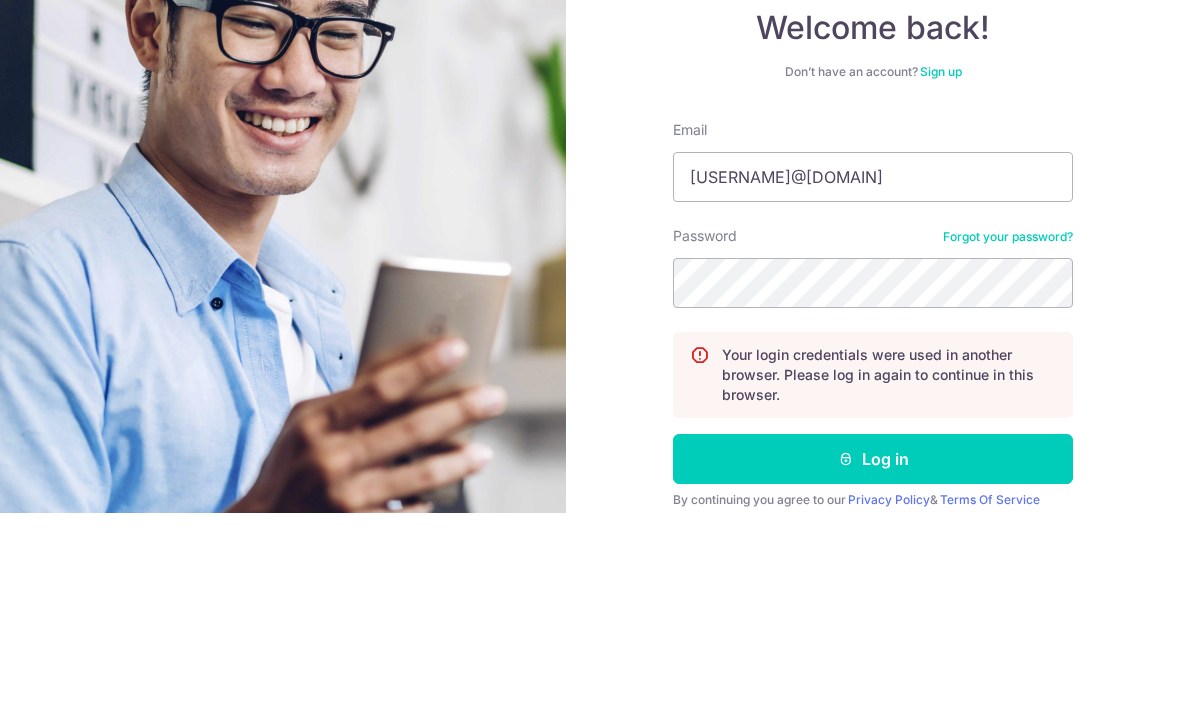 click on "Log in" at bounding box center (873, 659) 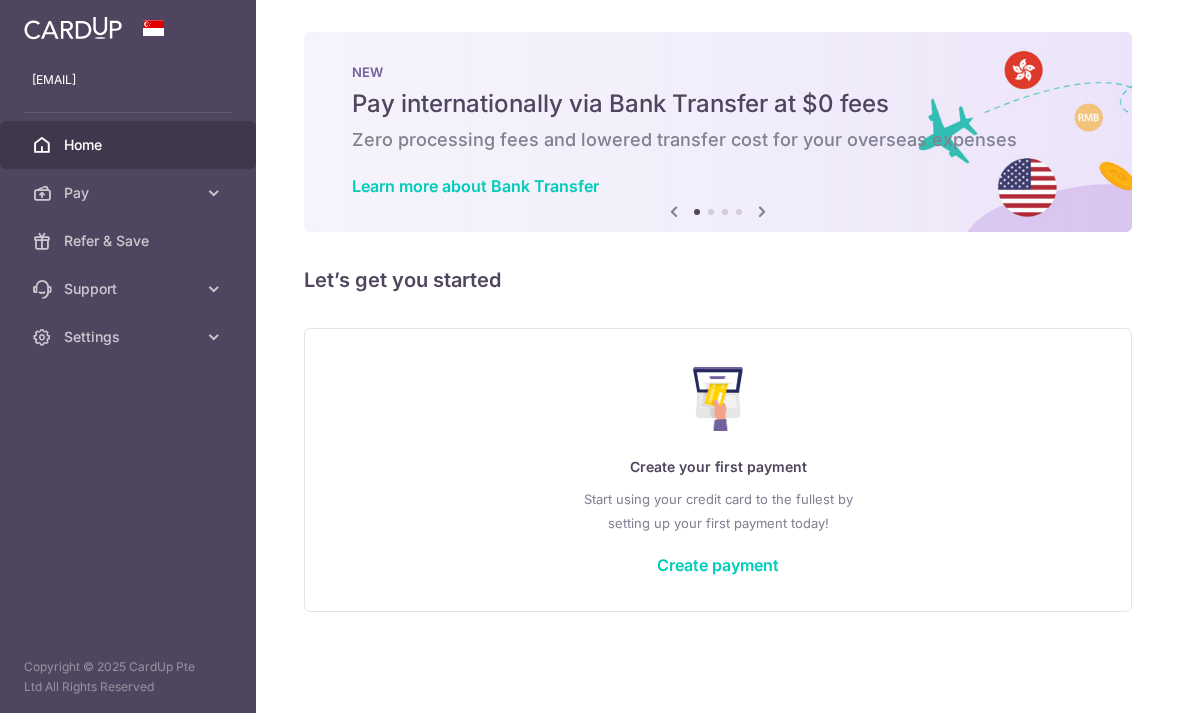 scroll, scrollTop: 0, scrollLeft: 0, axis: both 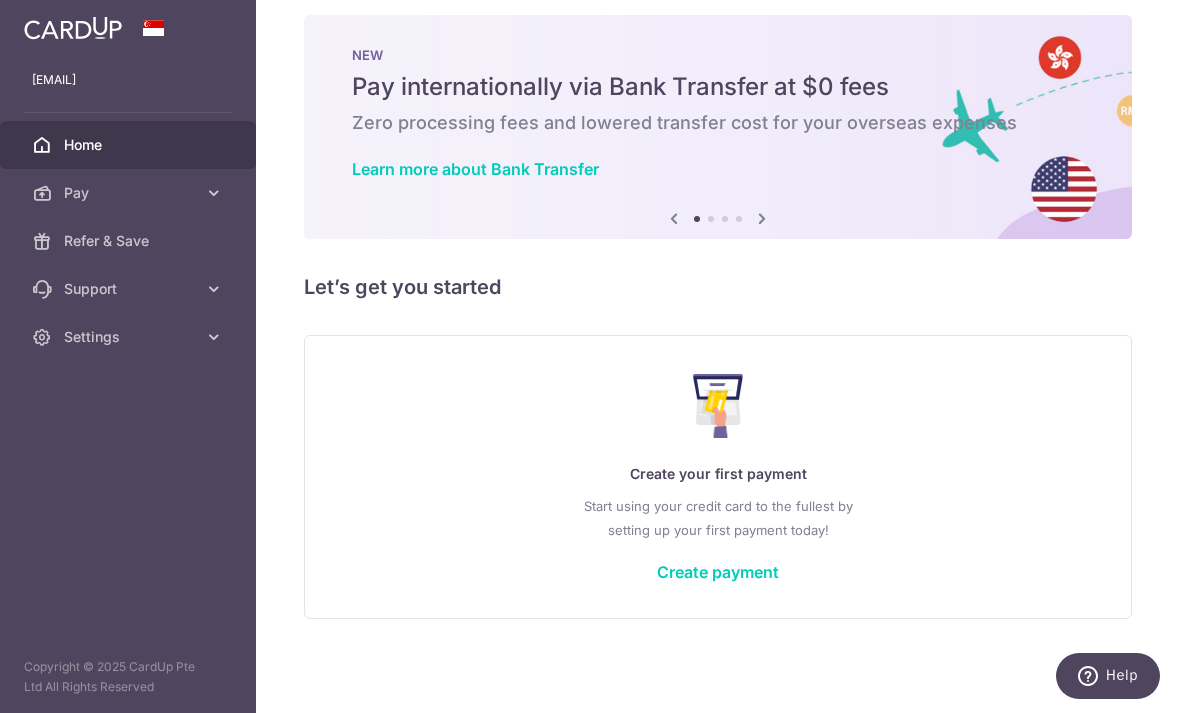 click on "Create payment" at bounding box center [718, 572] 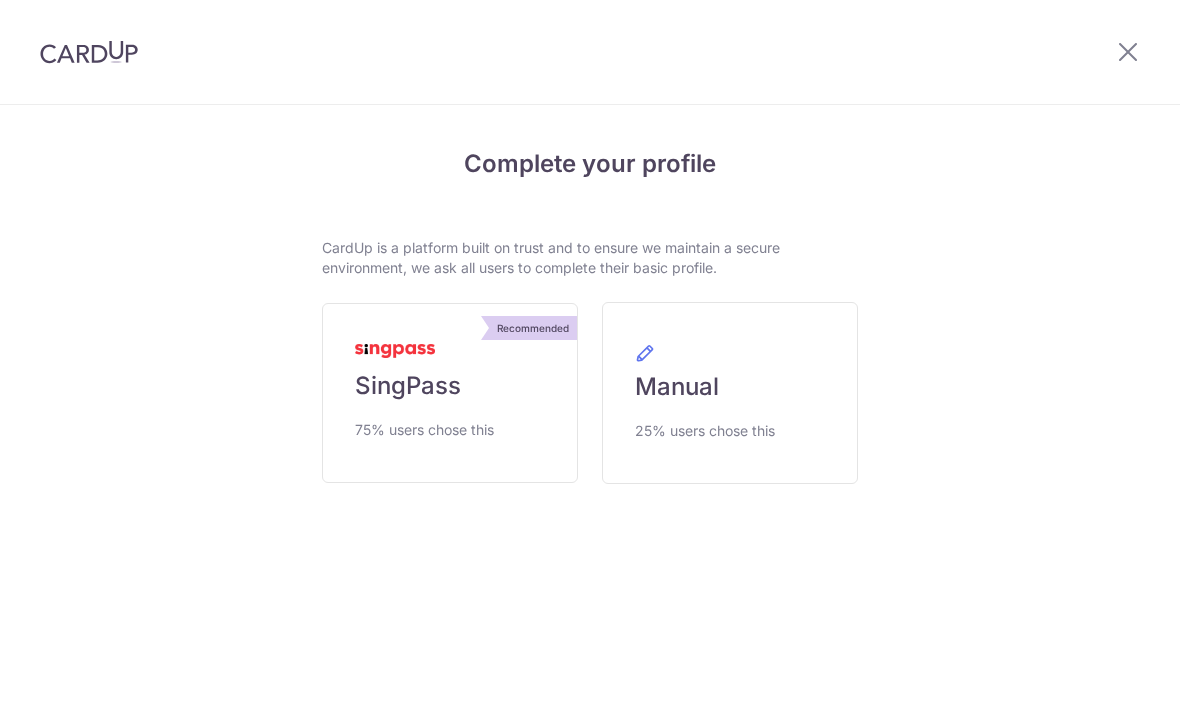 scroll, scrollTop: 0, scrollLeft: 0, axis: both 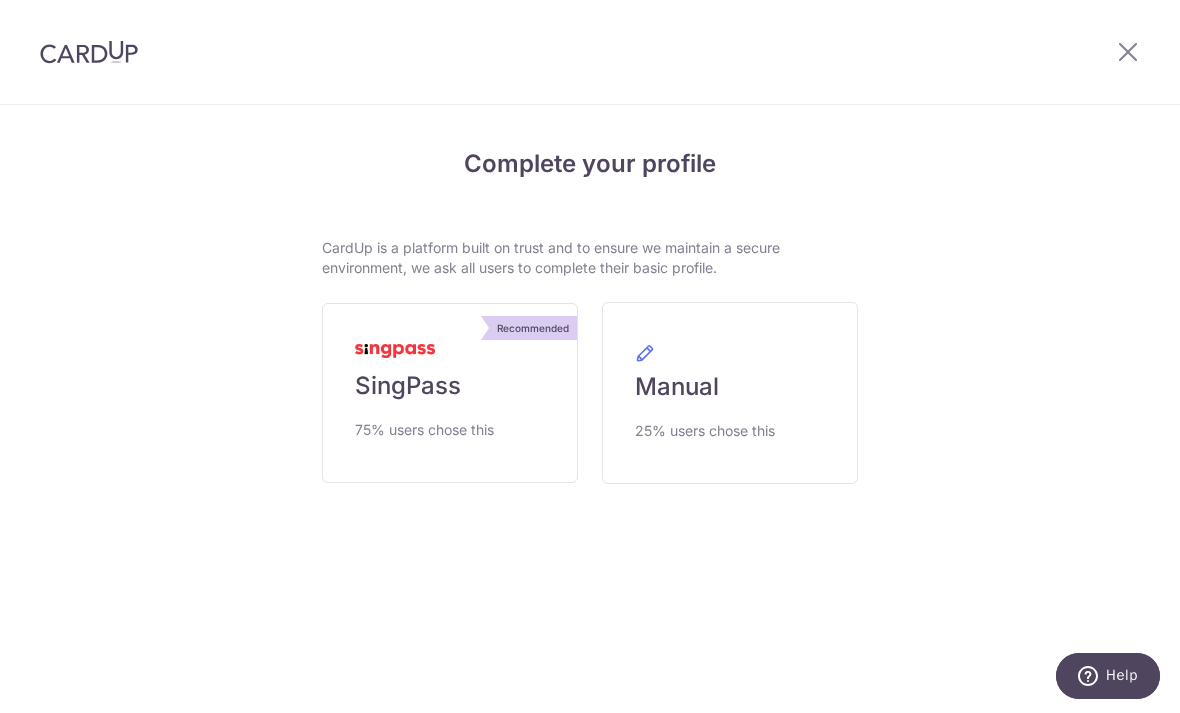 click on "Recommended
SingPass
75% users chose this" at bounding box center (450, 393) 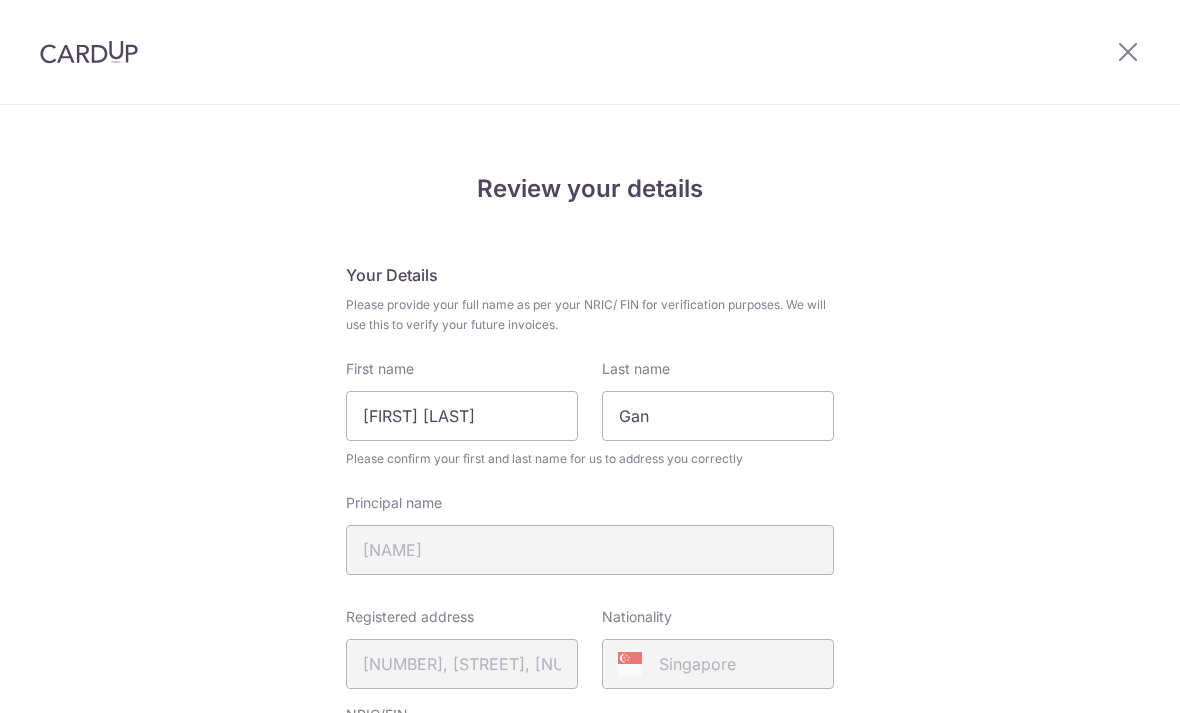 scroll, scrollTop: 0, scrollLeft: 0, axis: both 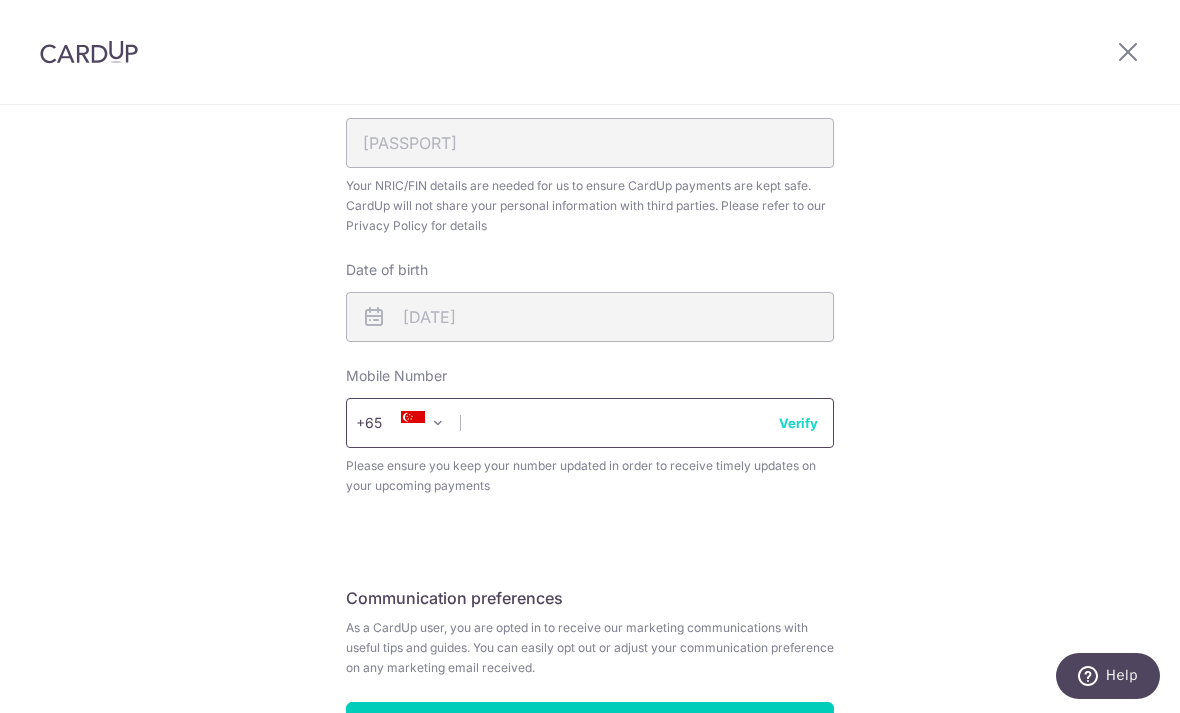 click at bounding box center (590, 423) 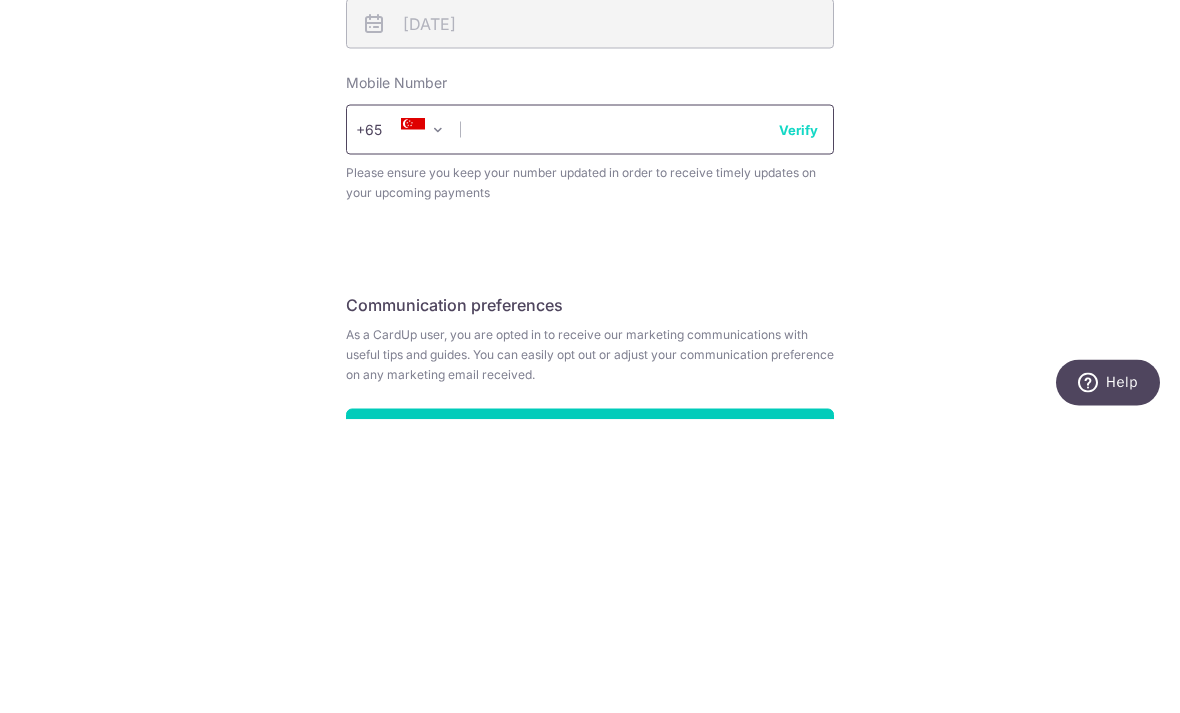 scroll, scrollTop: 64, scrollLeft: 0, axis: vertical 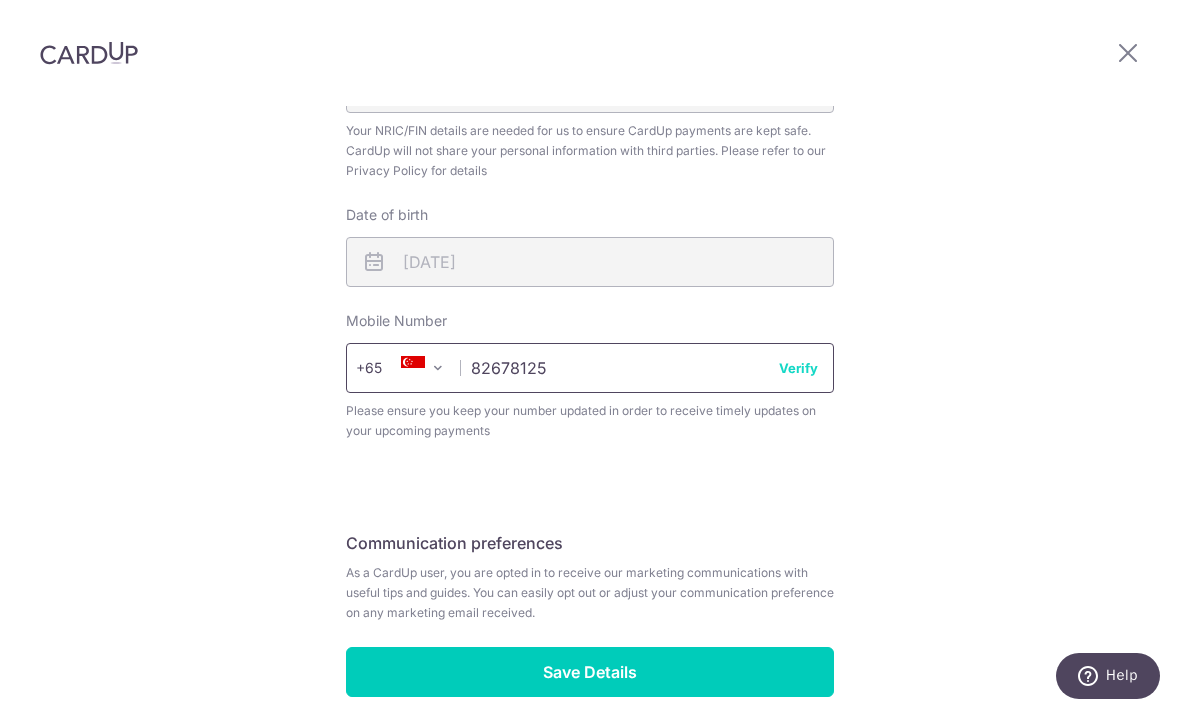 type on "82678125" 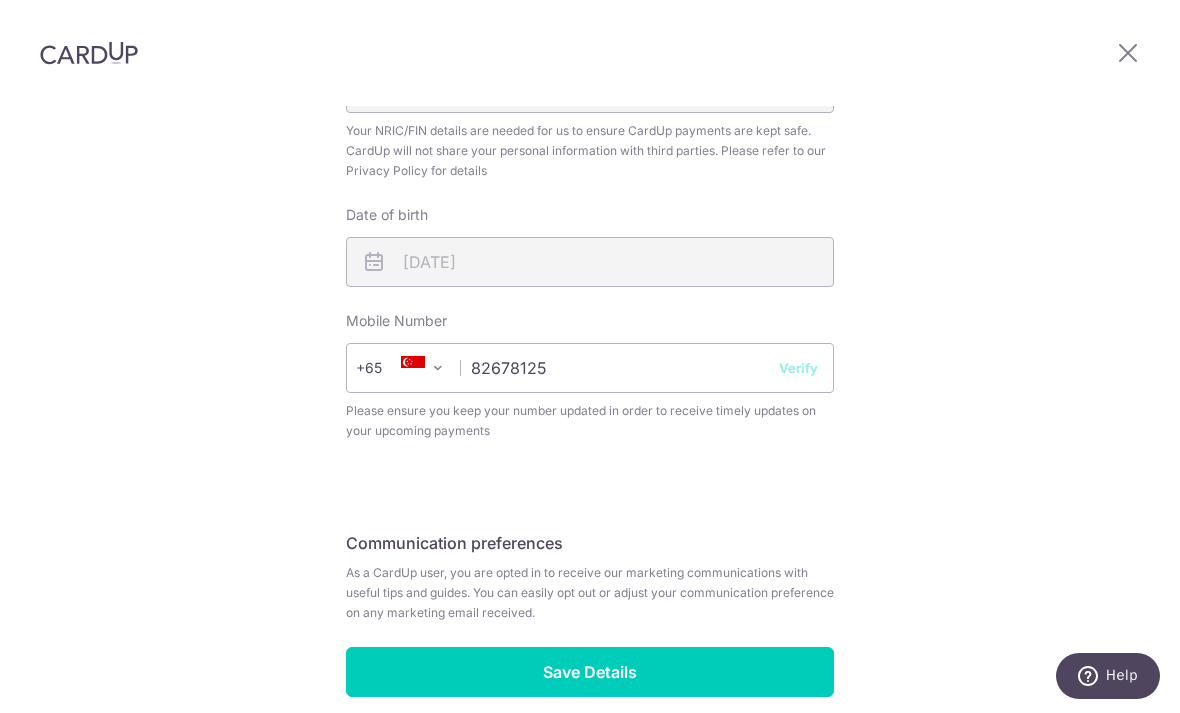 click on "Verify" at bounding box center (798, 368) 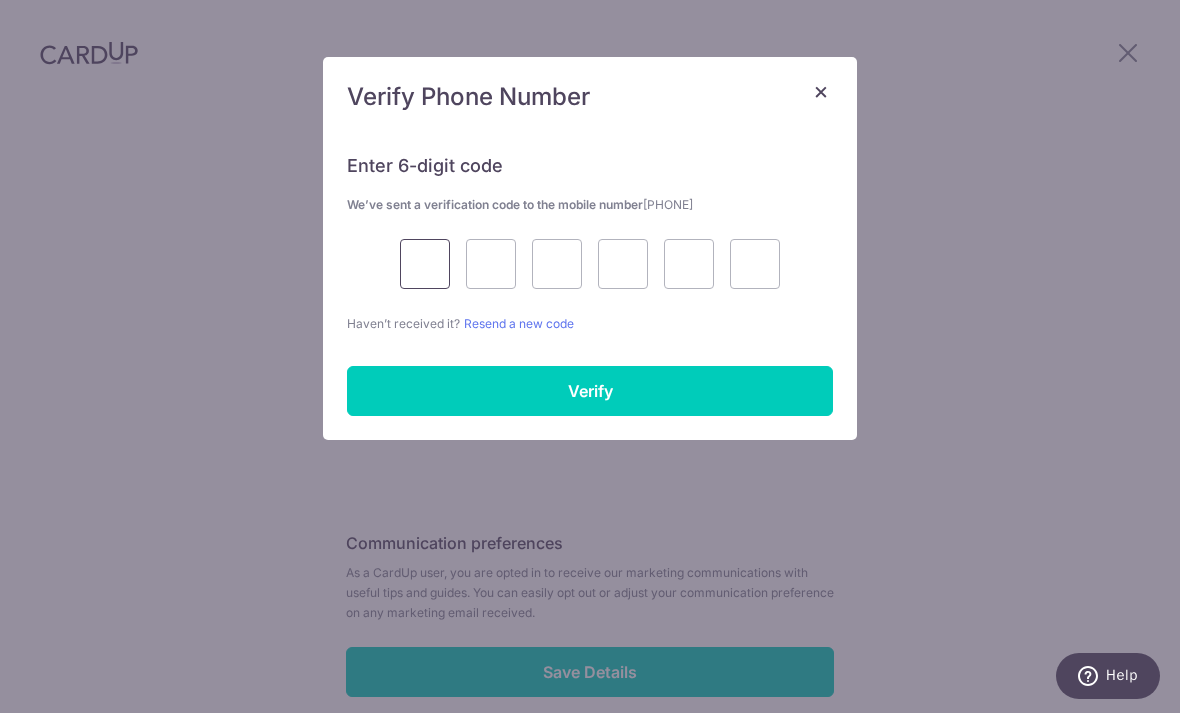 click at bounding box center [425, 264] 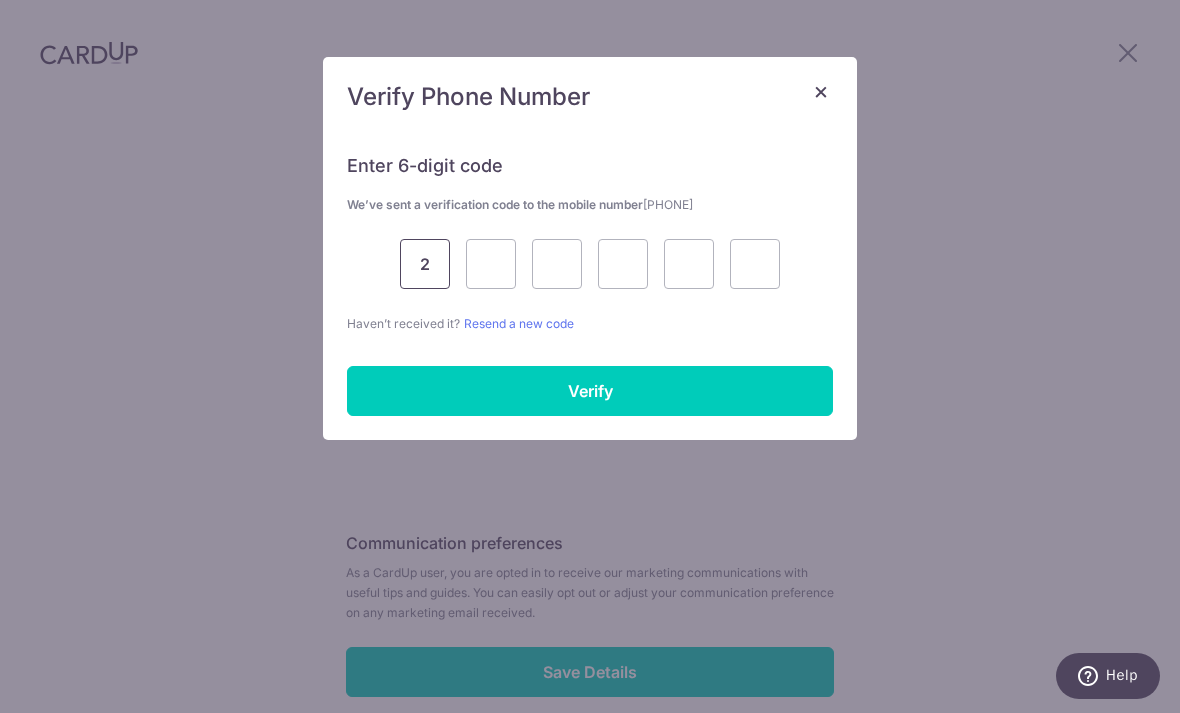 type on "2" 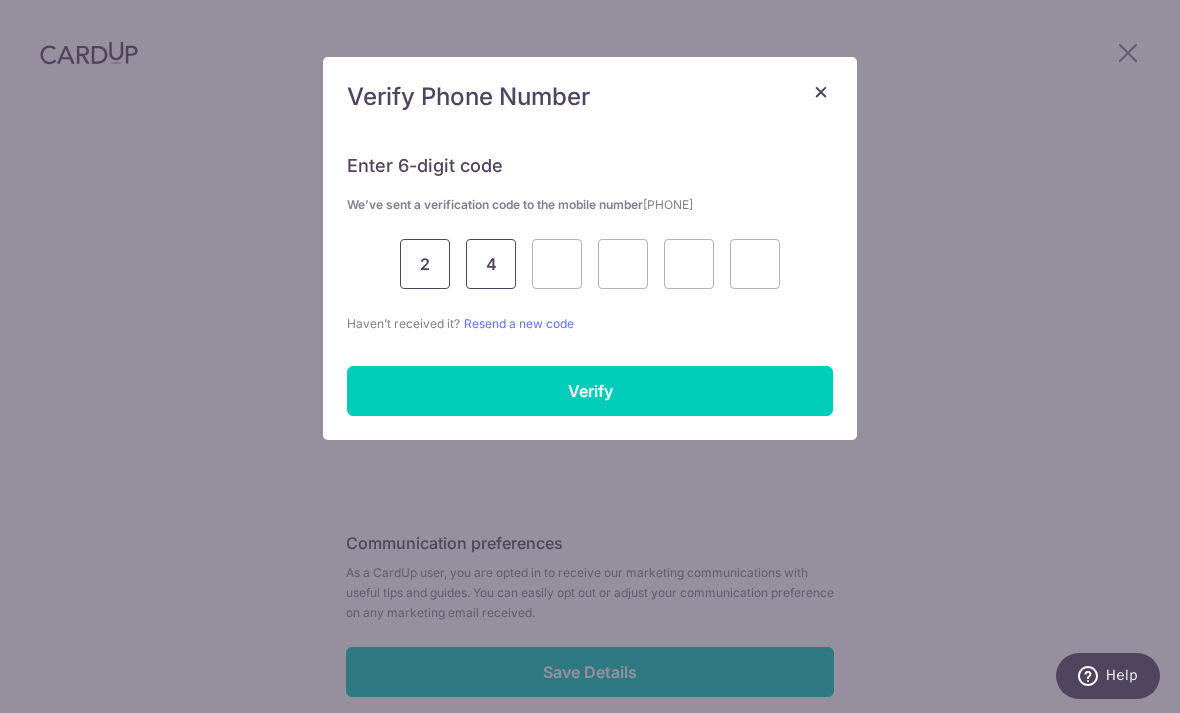 type on "4" 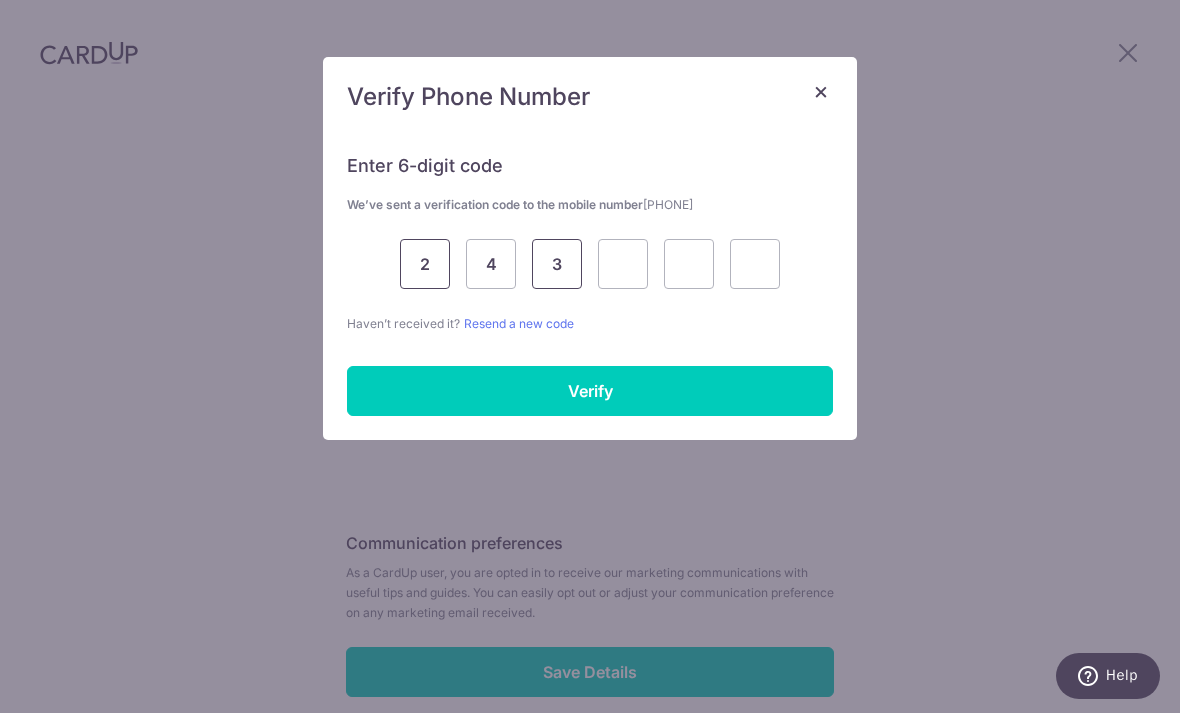 type on "3" 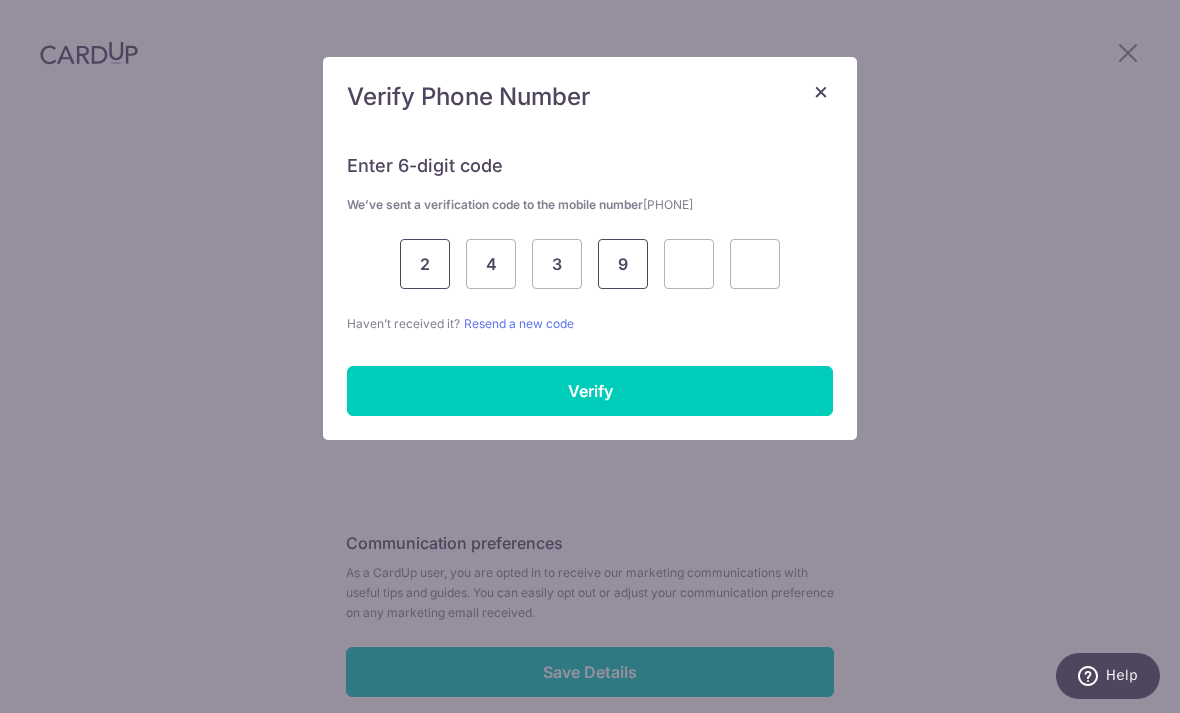 type on "9" 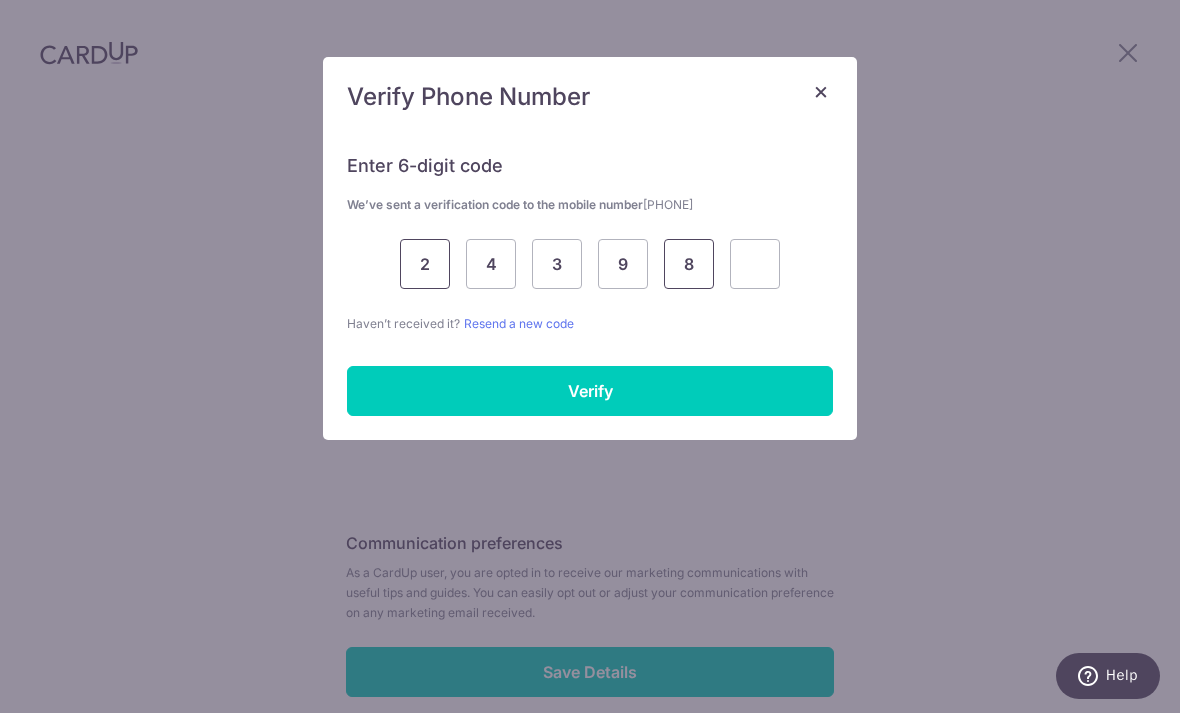 type on "8" 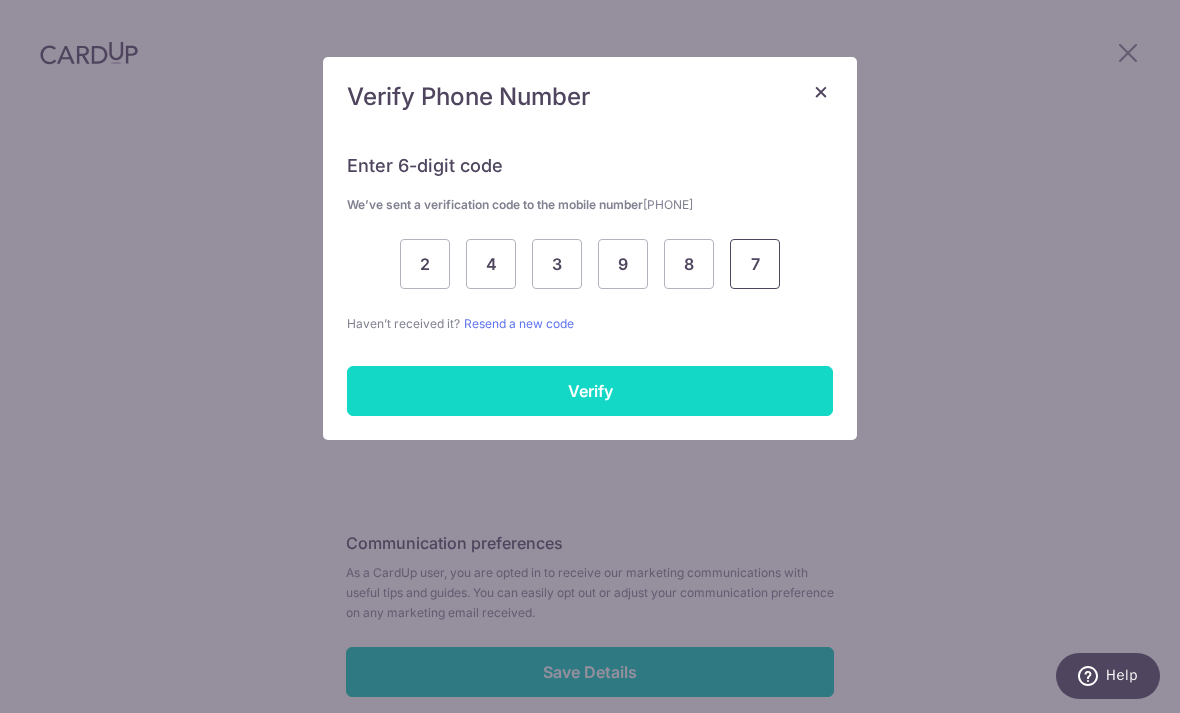 type on "7" 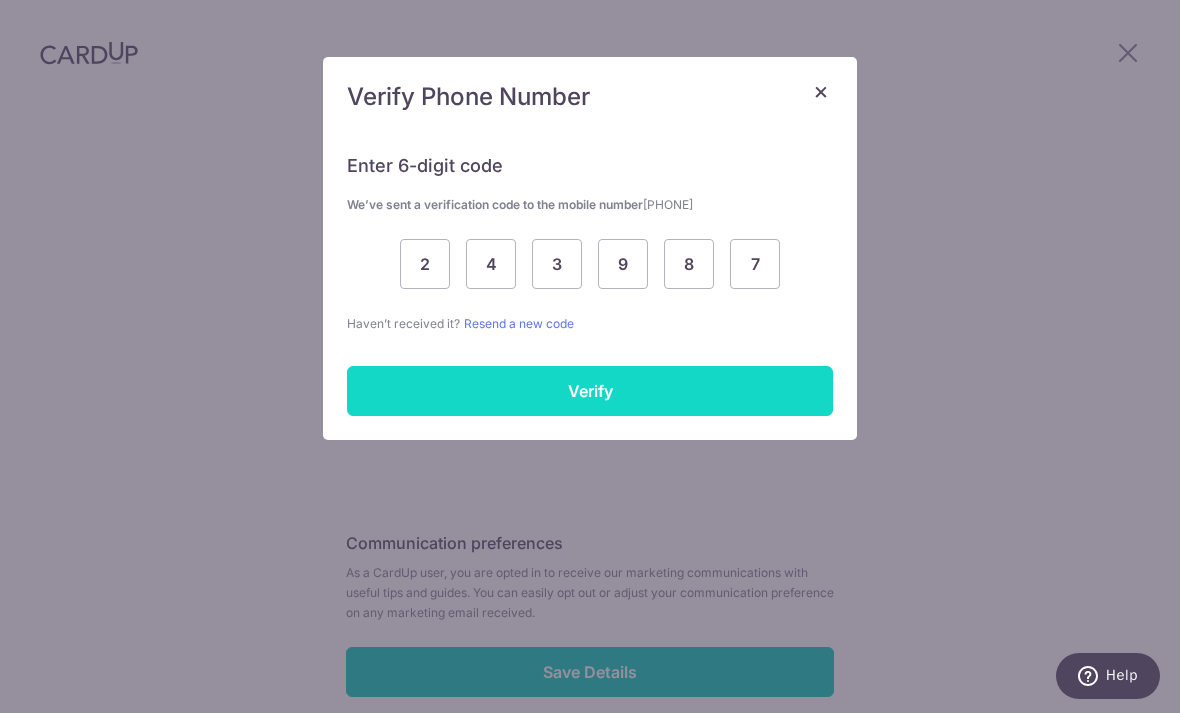 click on "Verify" at bounding box center (590, 391) 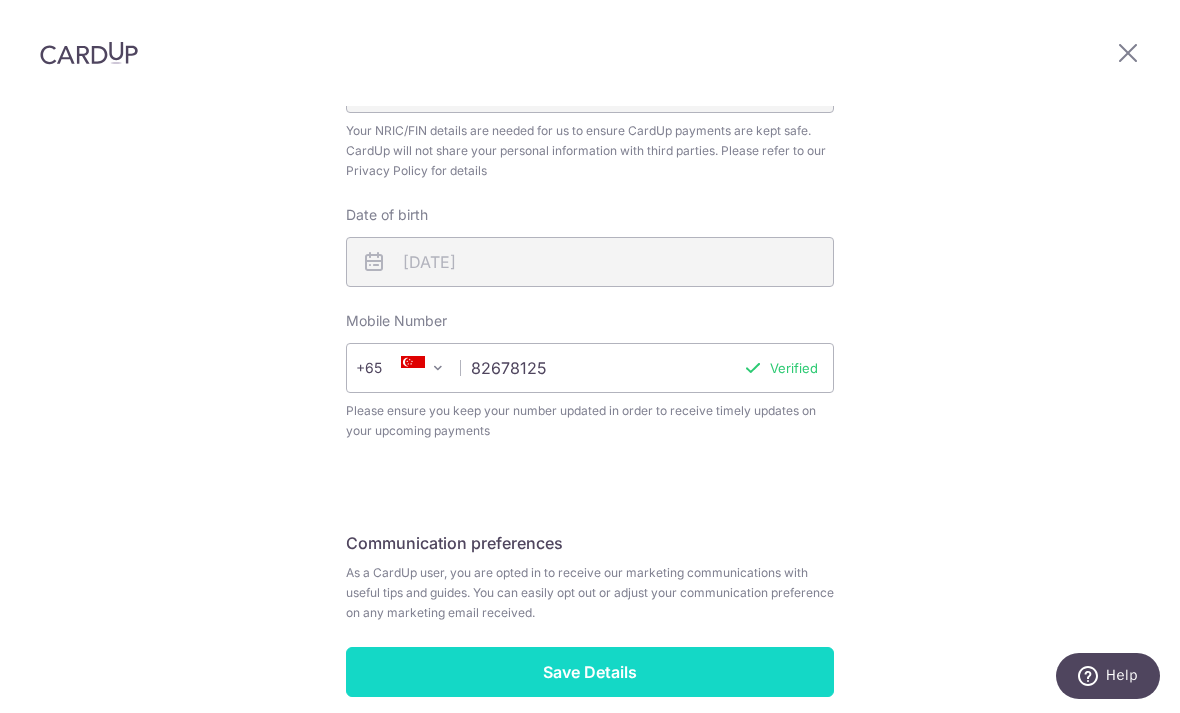 click on "Save Details" at bounding box center (590, 672) 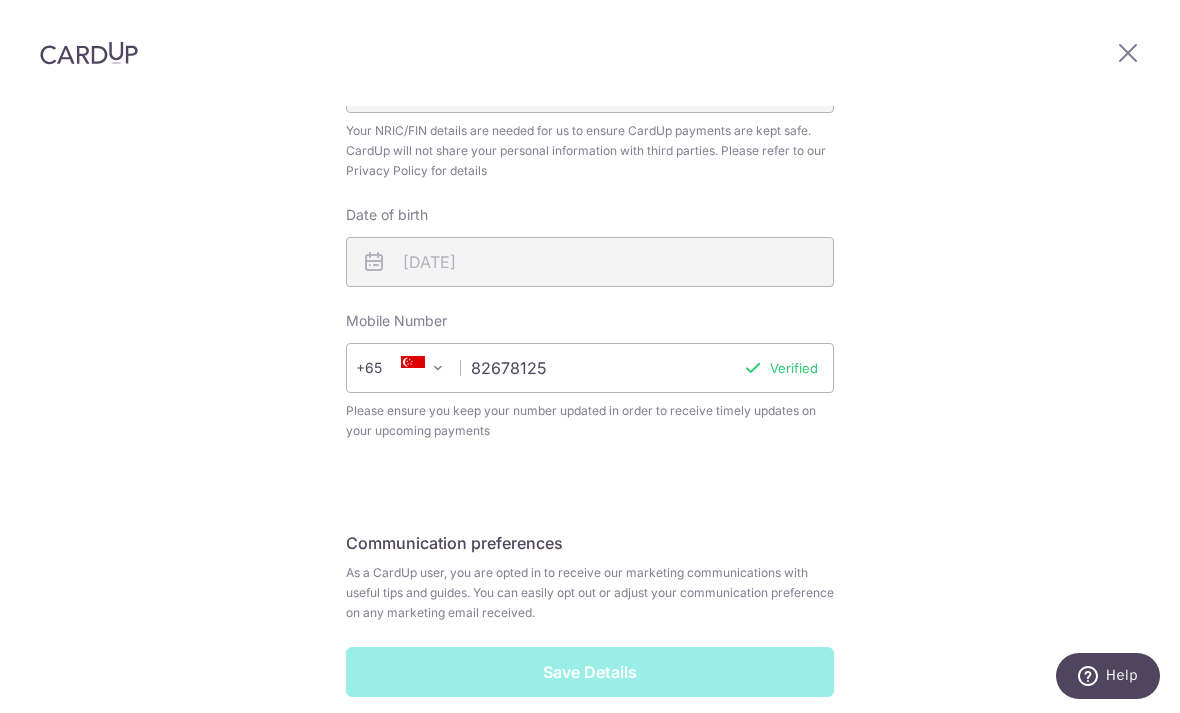 click on "Save Details" at bounding box center [590, 672] 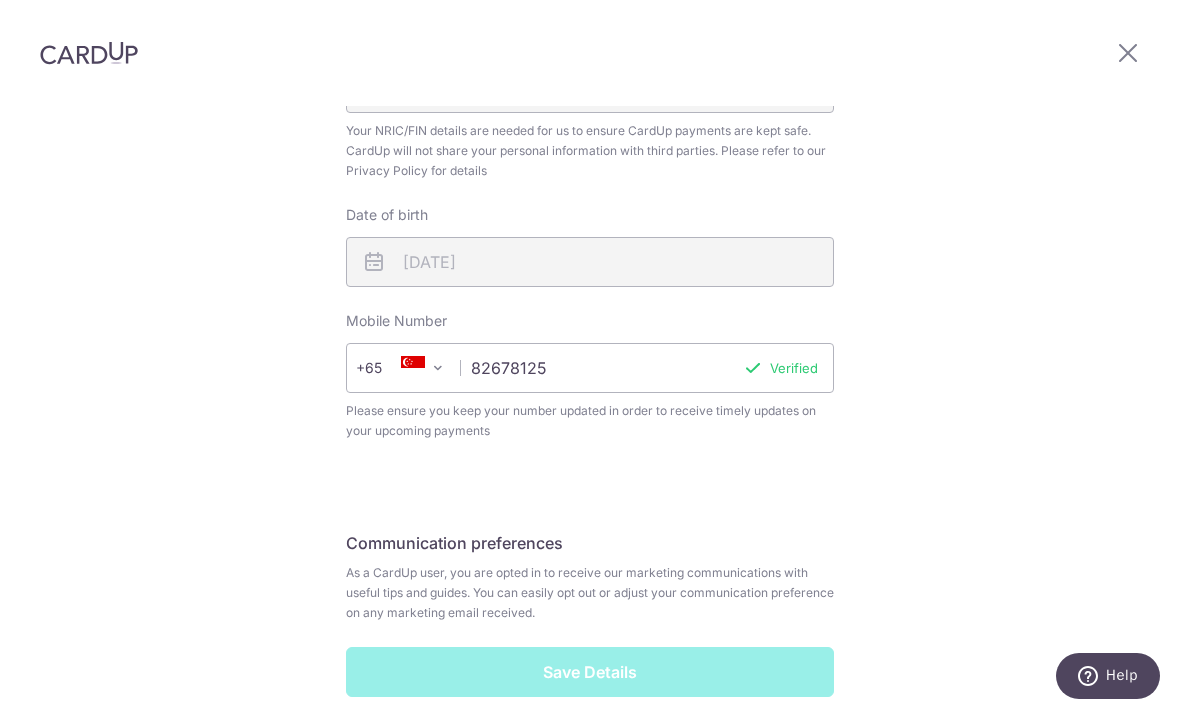 click on "Save Details" at bounding box center (590, 672) 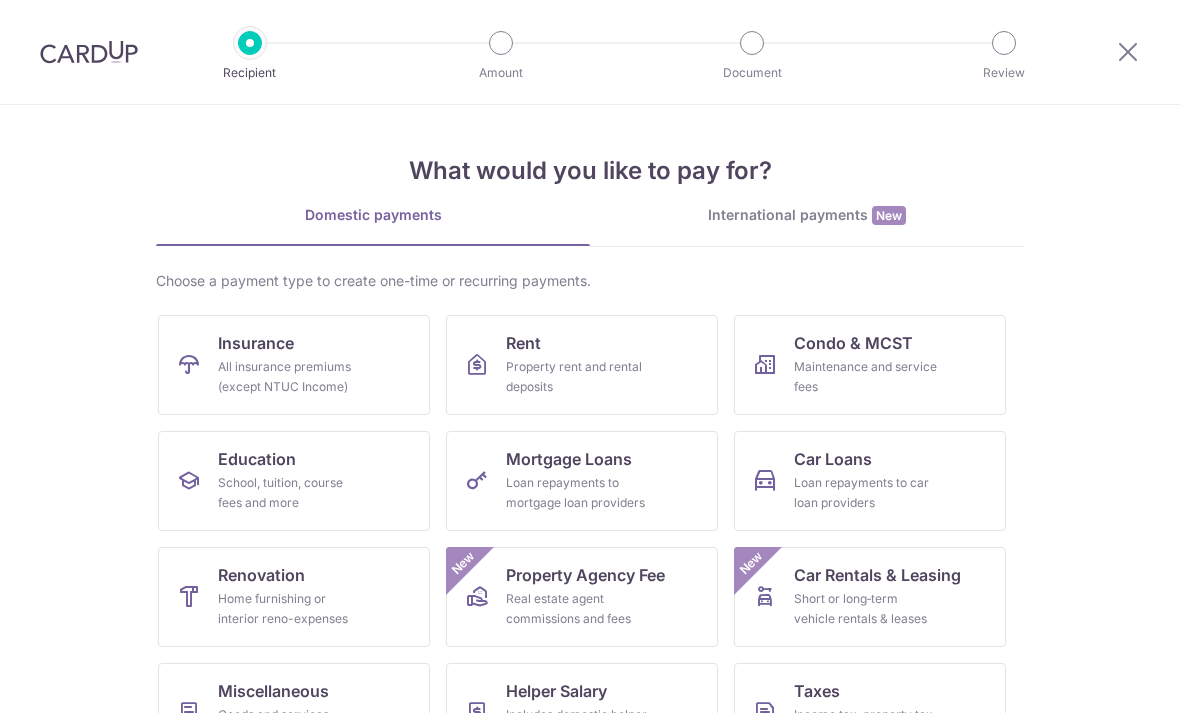 scroll, scrollTop: 0, scrollLeft: 0, axis: both 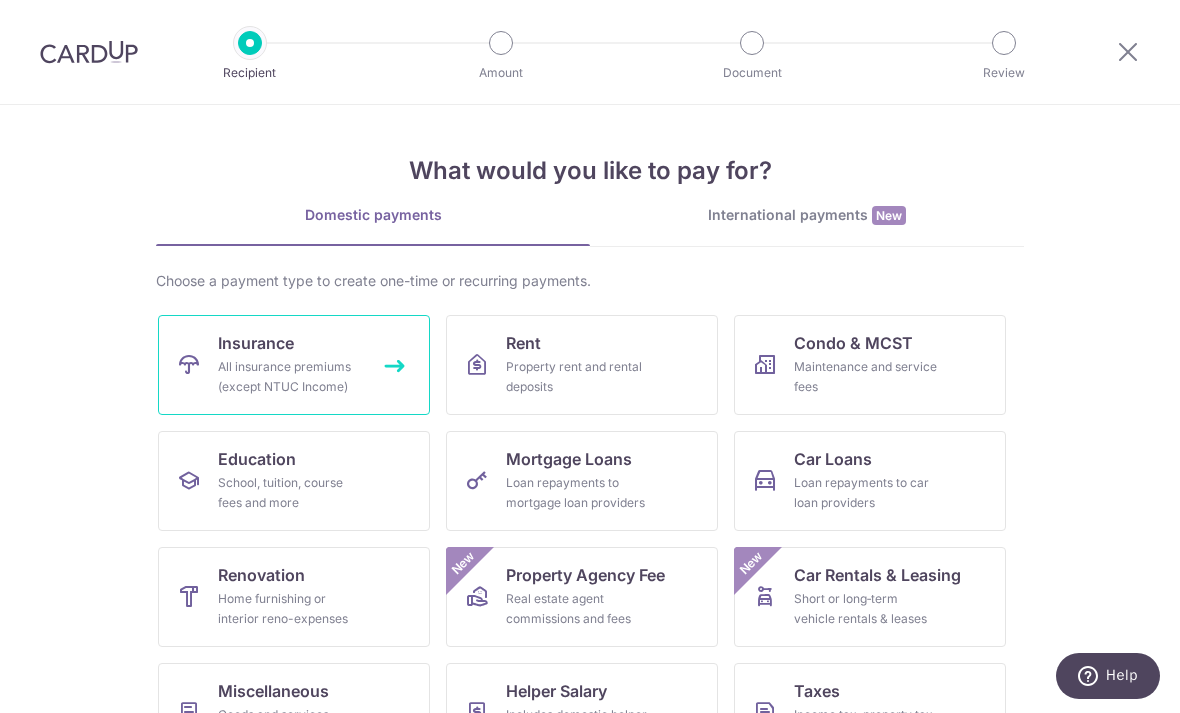 click on "All insurance premiums (except NTUC Income)" at bounding box center (290, 377) 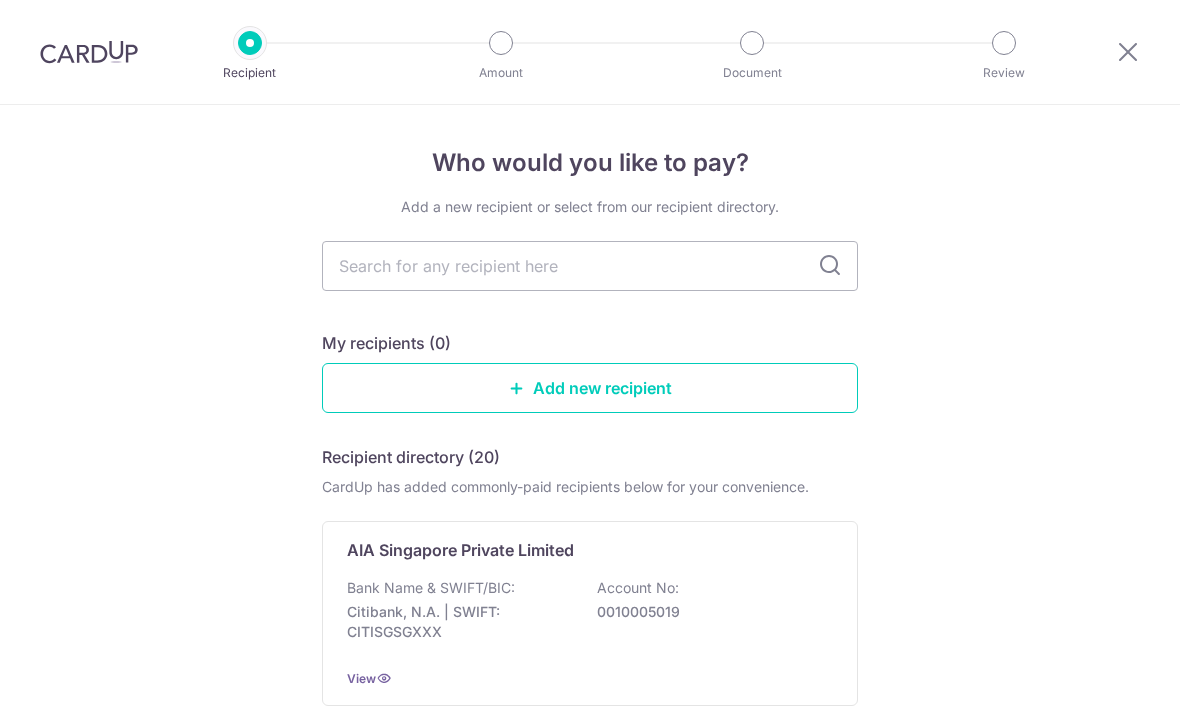 scroll, scrollTop: 0, scrollLeft: 0, axis: both 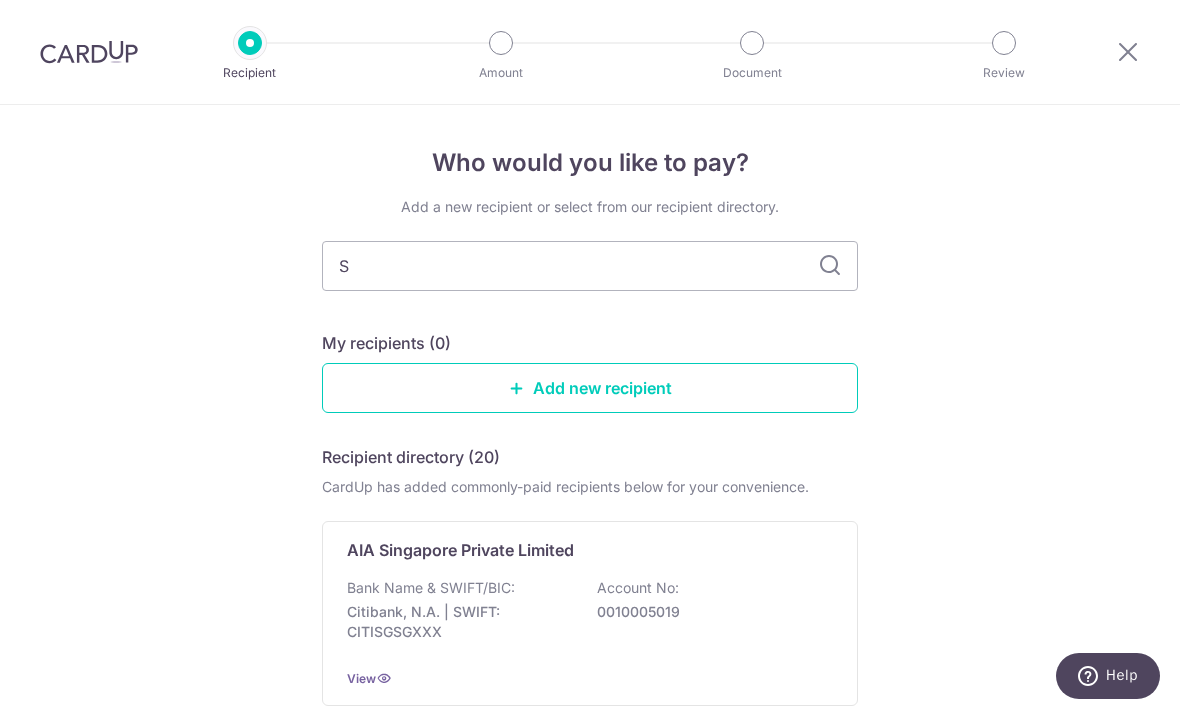 type on "Si" 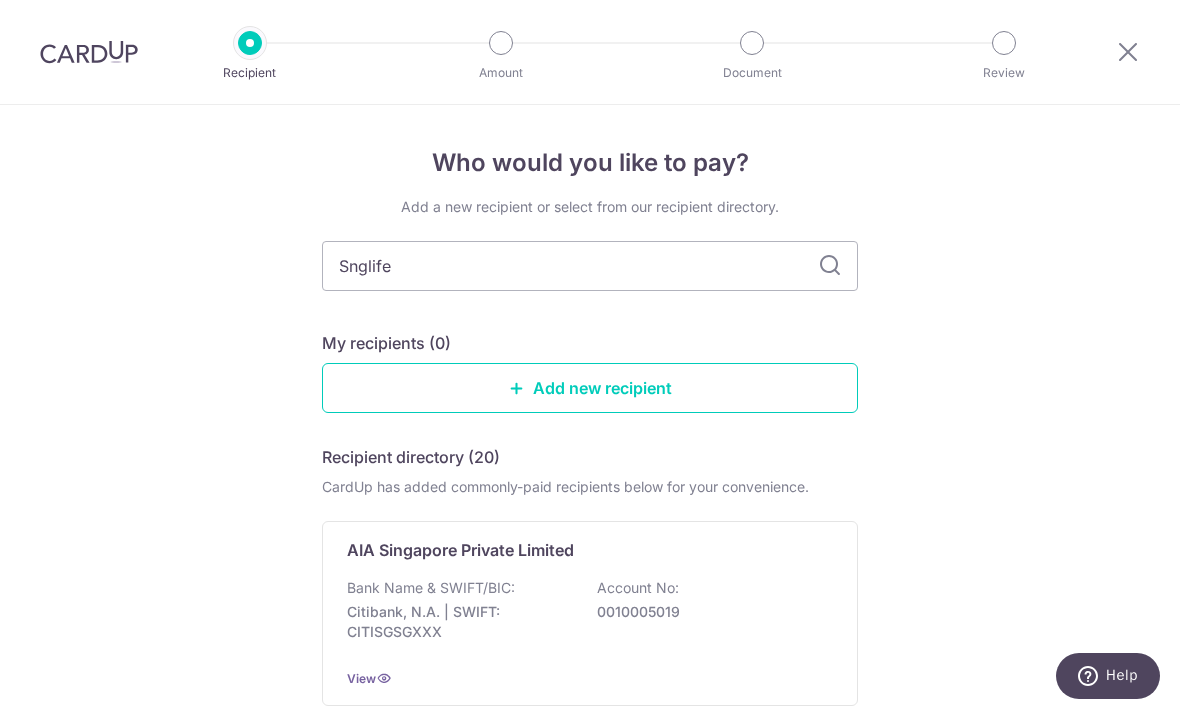 type on "Snglife" 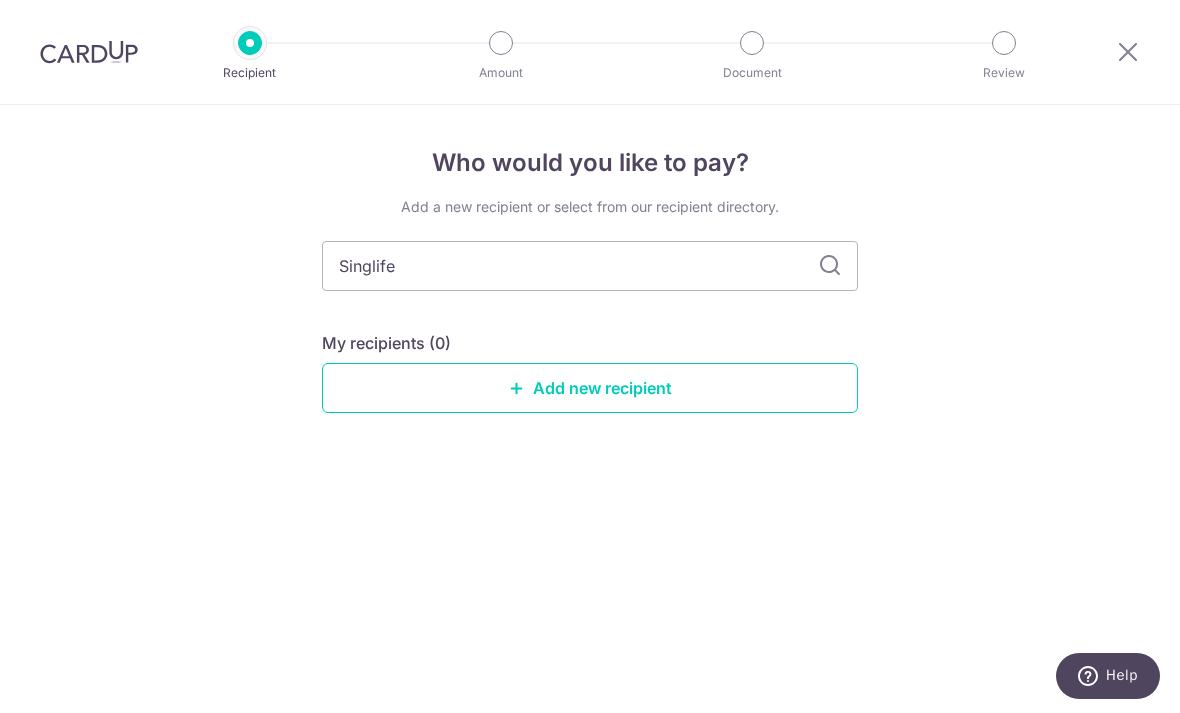 type on "Singlife" 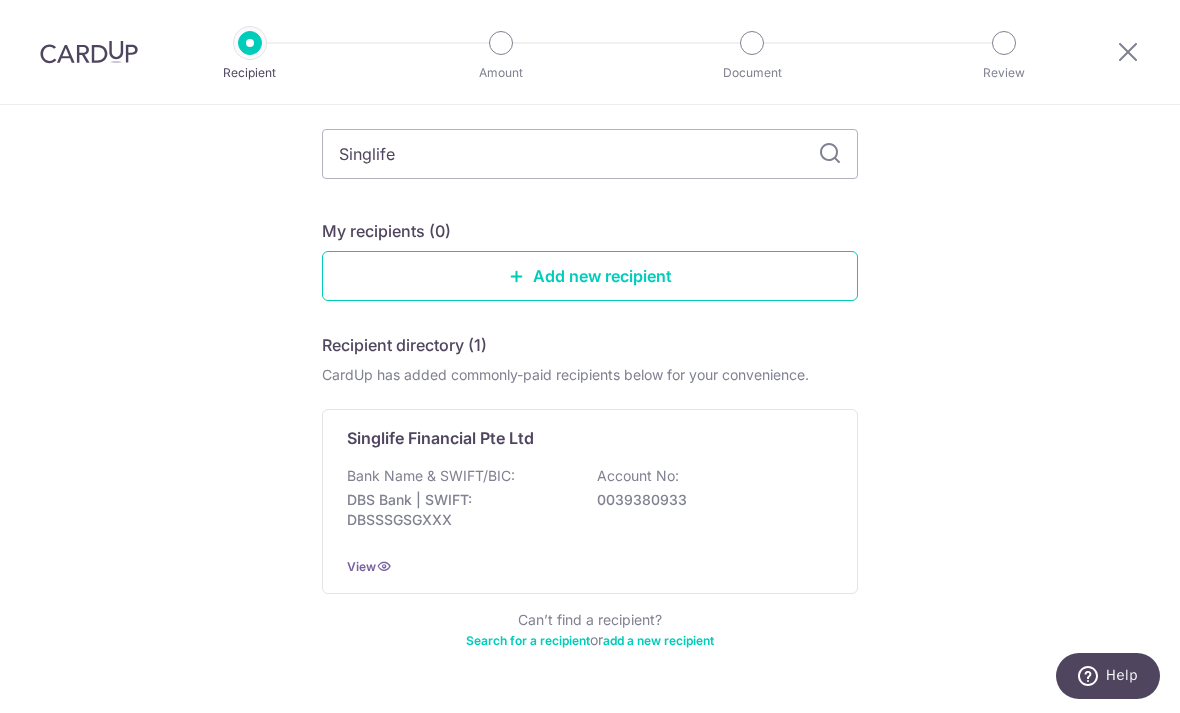 scroll, scrollTop: 111, scrollLeft: 0, axis: vertical 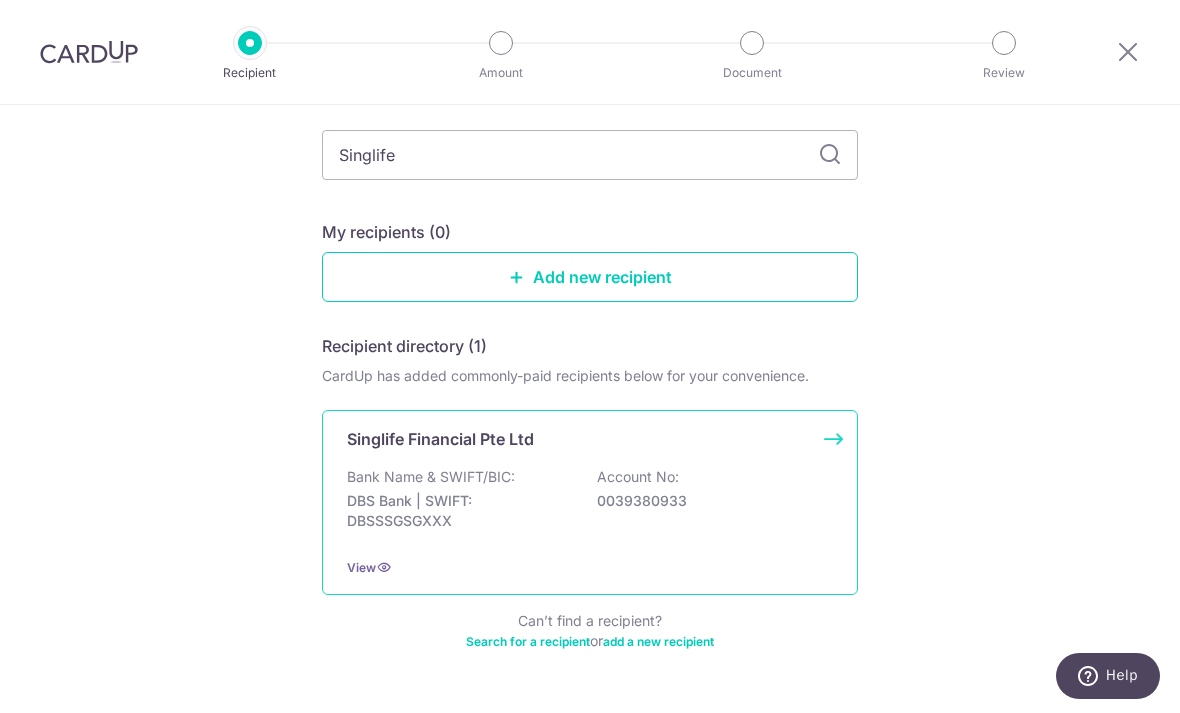click on "Bank Name & SWIFT/BIC:
DBS Bank | SWIFT: DBSSSGSGXXX
Account No:
0039380933" at bounding box center (590, 504) 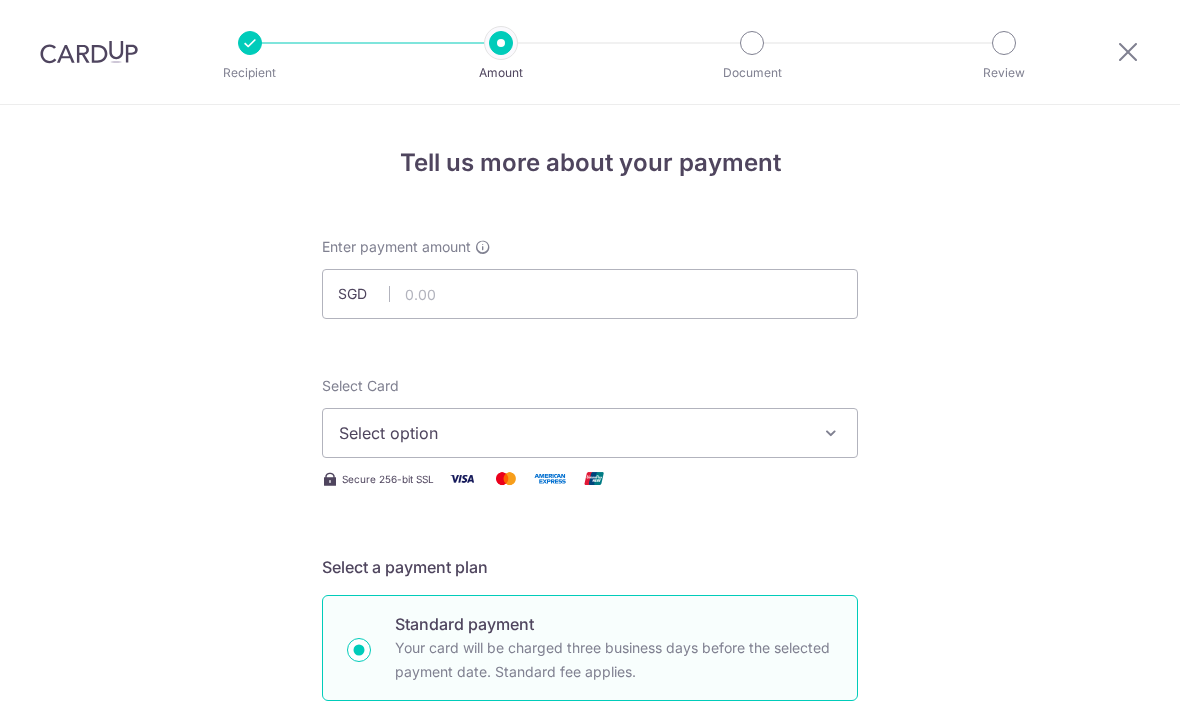 scroll, scrollTop: 0, scrollLeft: 0, axis: both 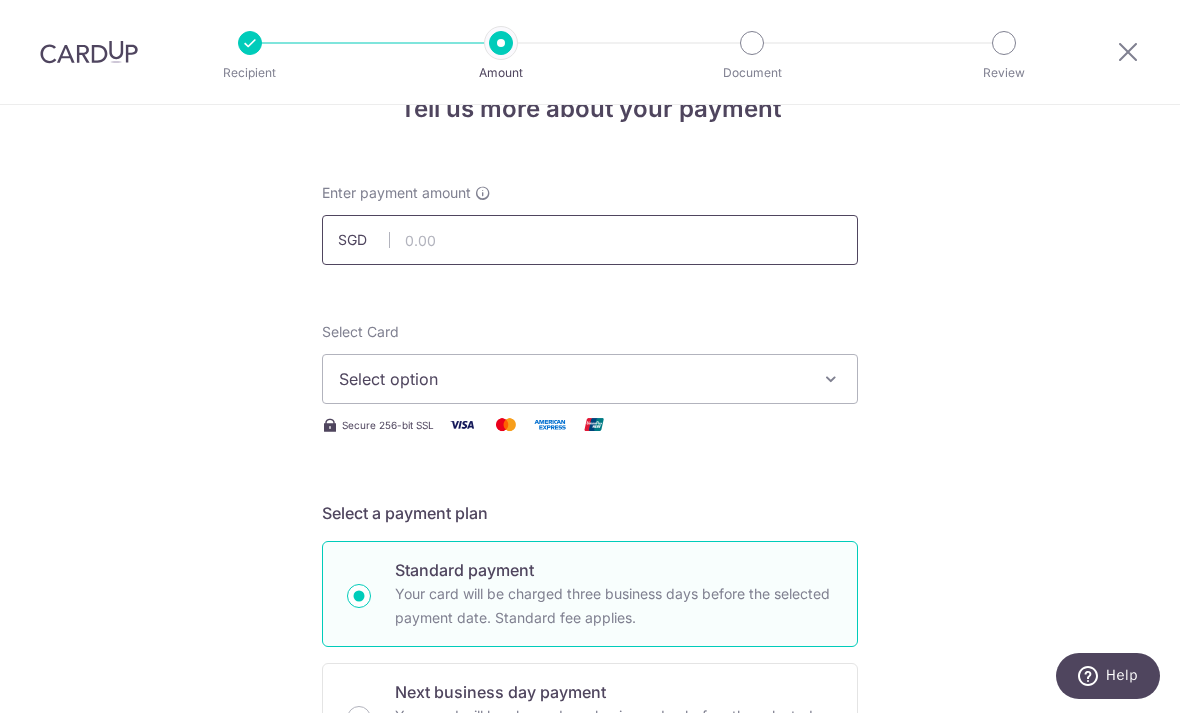 click at bounding box center [590, 240] 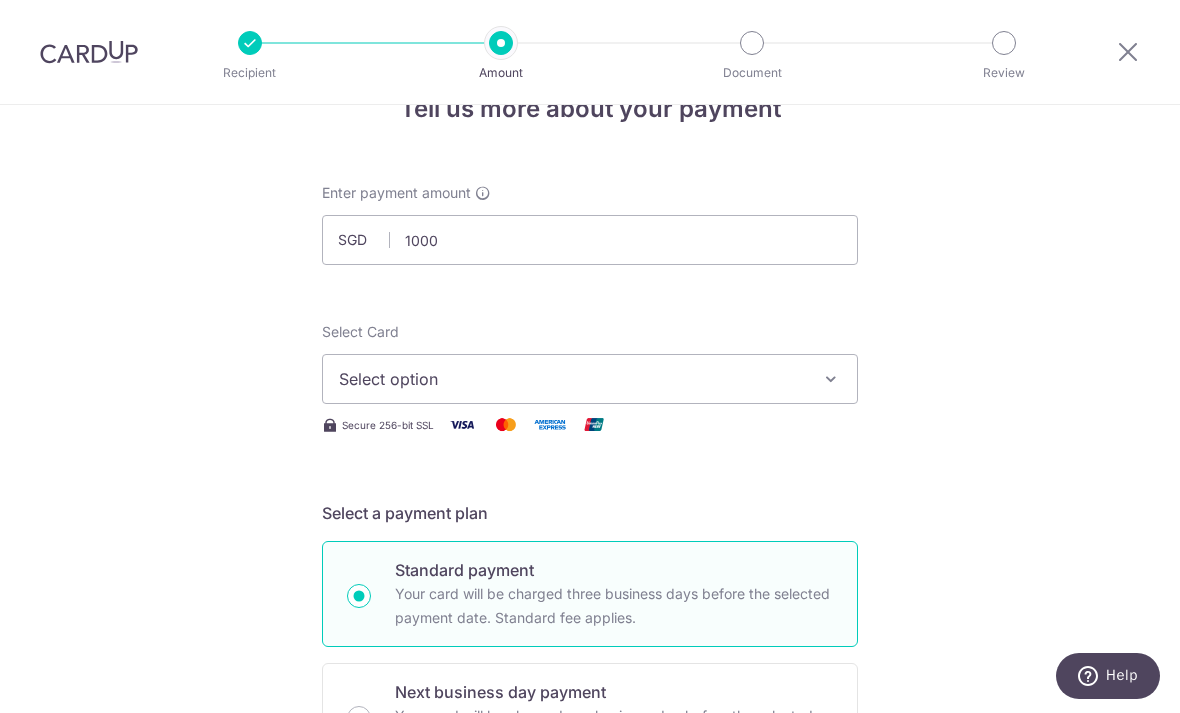click on "Select option" at bounding box center (590, 379) 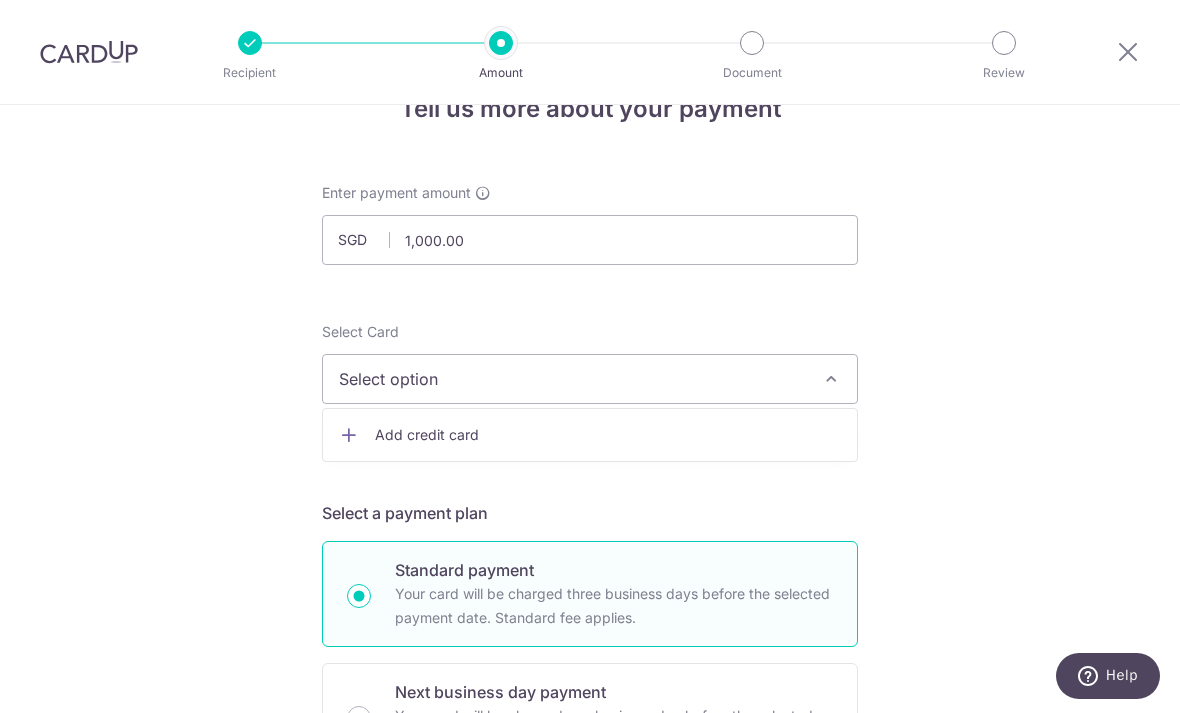 click on "Add credit card" at bounding box center [608, 435] 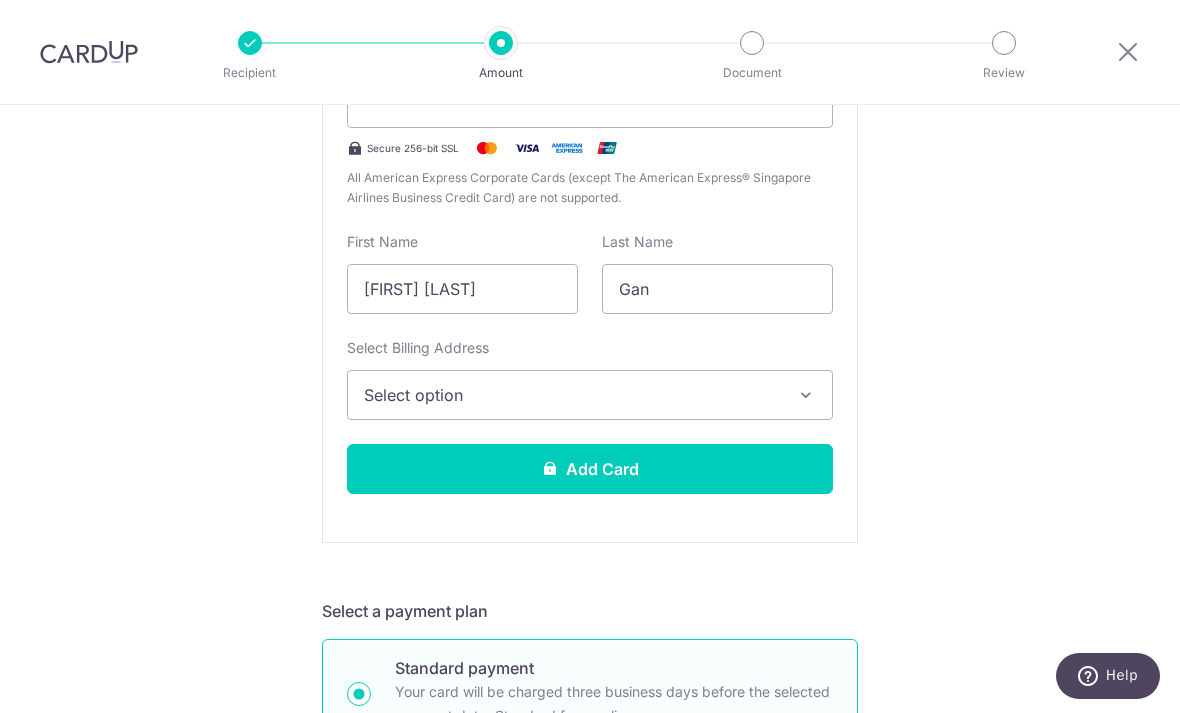 scroll, scrollTop: 461, scrollLeft: 0, axis: vertical 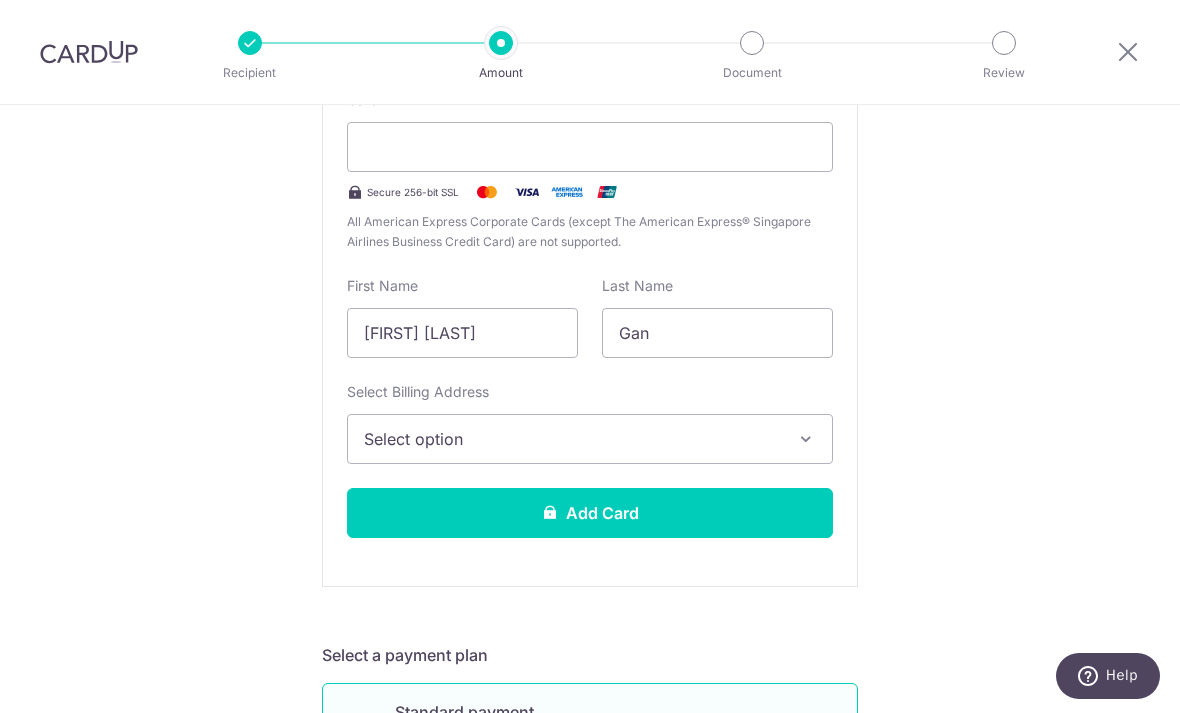click on "Select option" at bounding box center (590, 439) 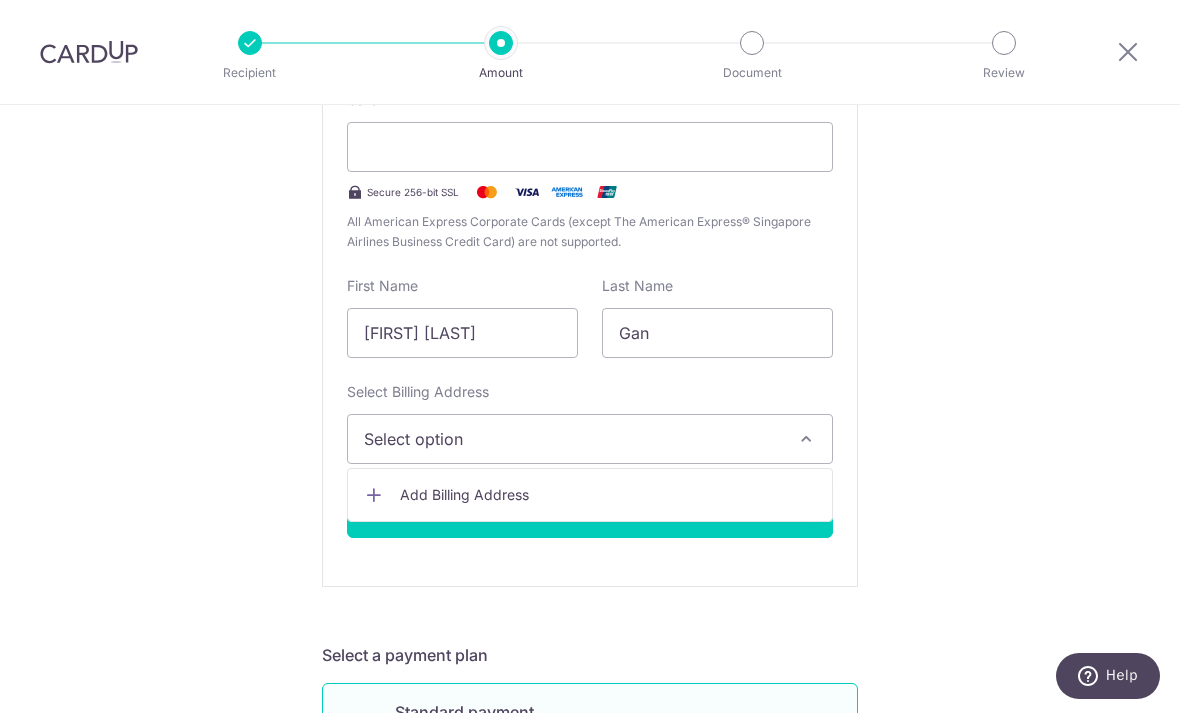 click on "Add Billing Address" at bounding box center [608, 495] 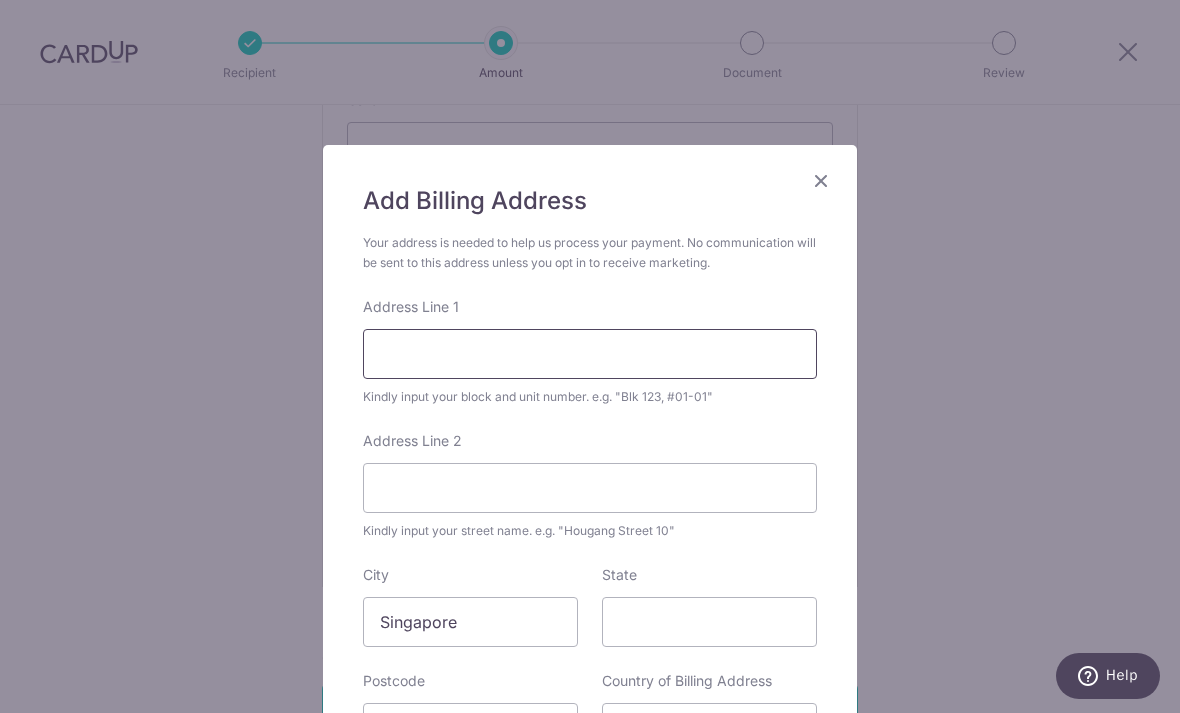 click on "Address Line 1" at bounding box center (590, 354) 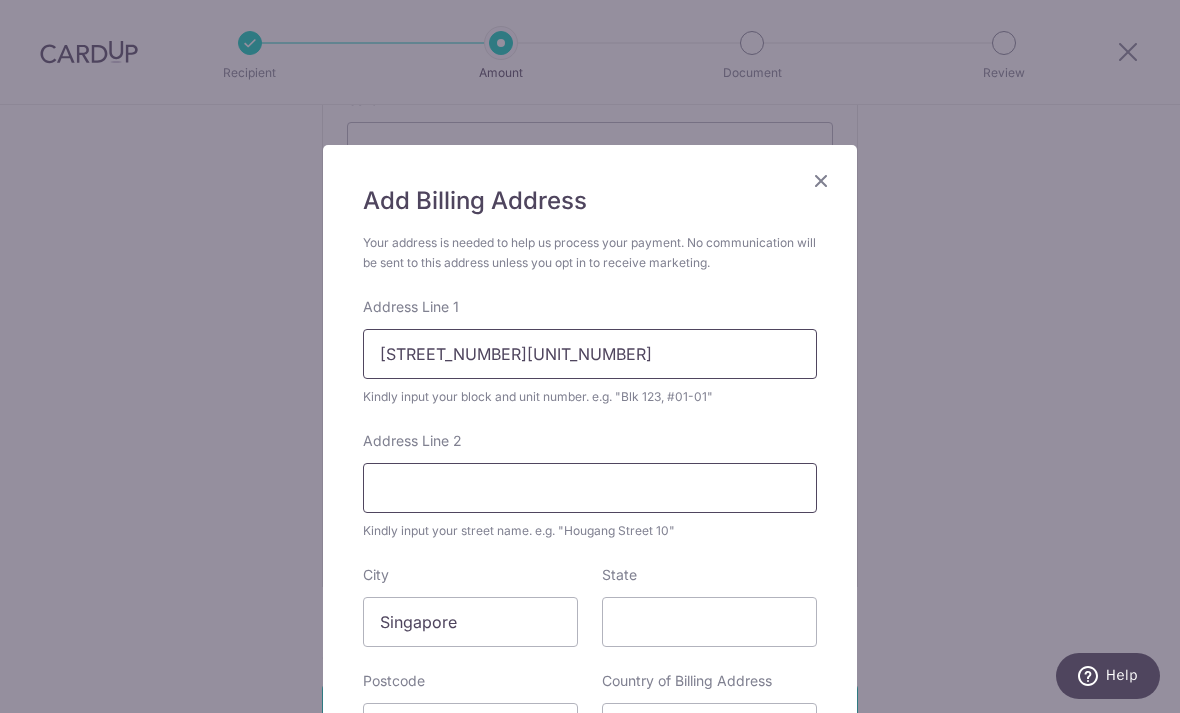 type on "250C #12-55" 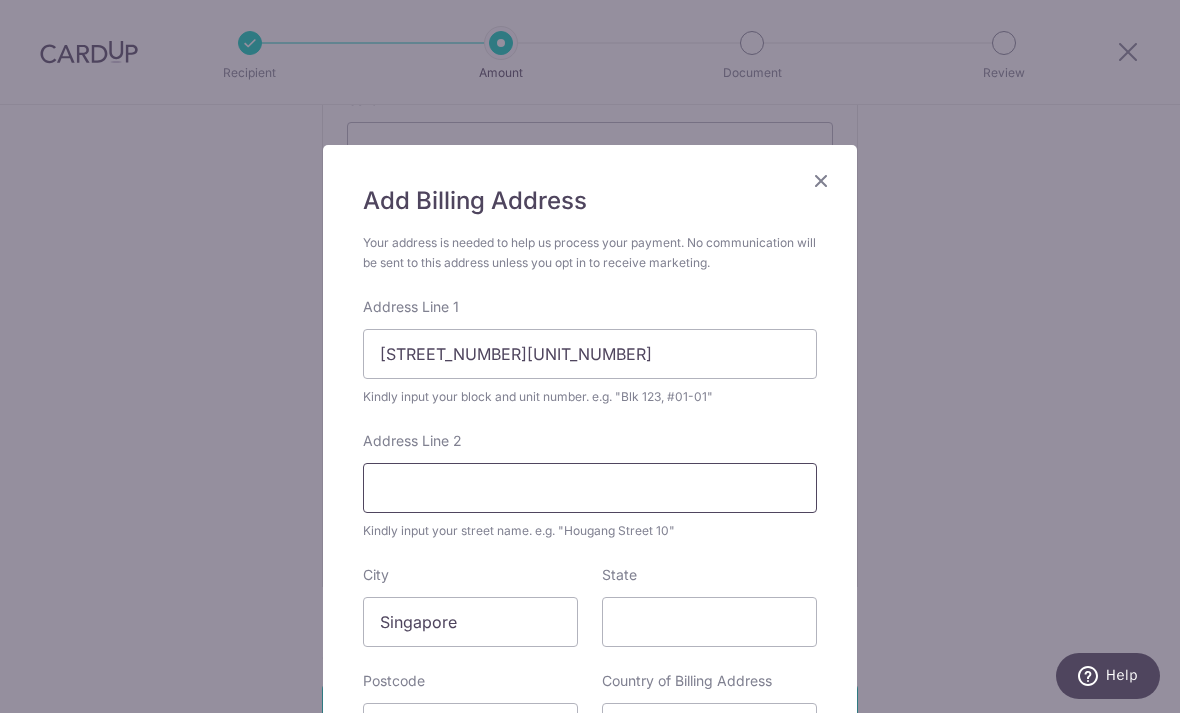 click on "Address Line 2" at bounding box center [590, 488] 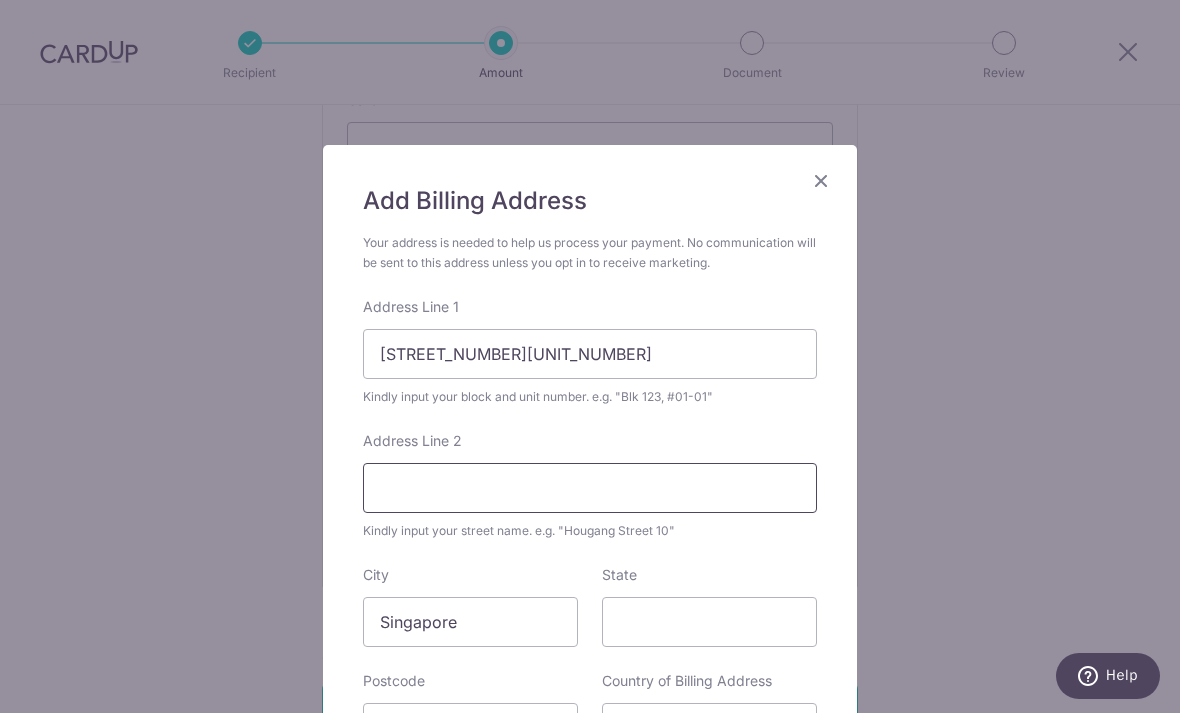 paste on "Compassvale Street" 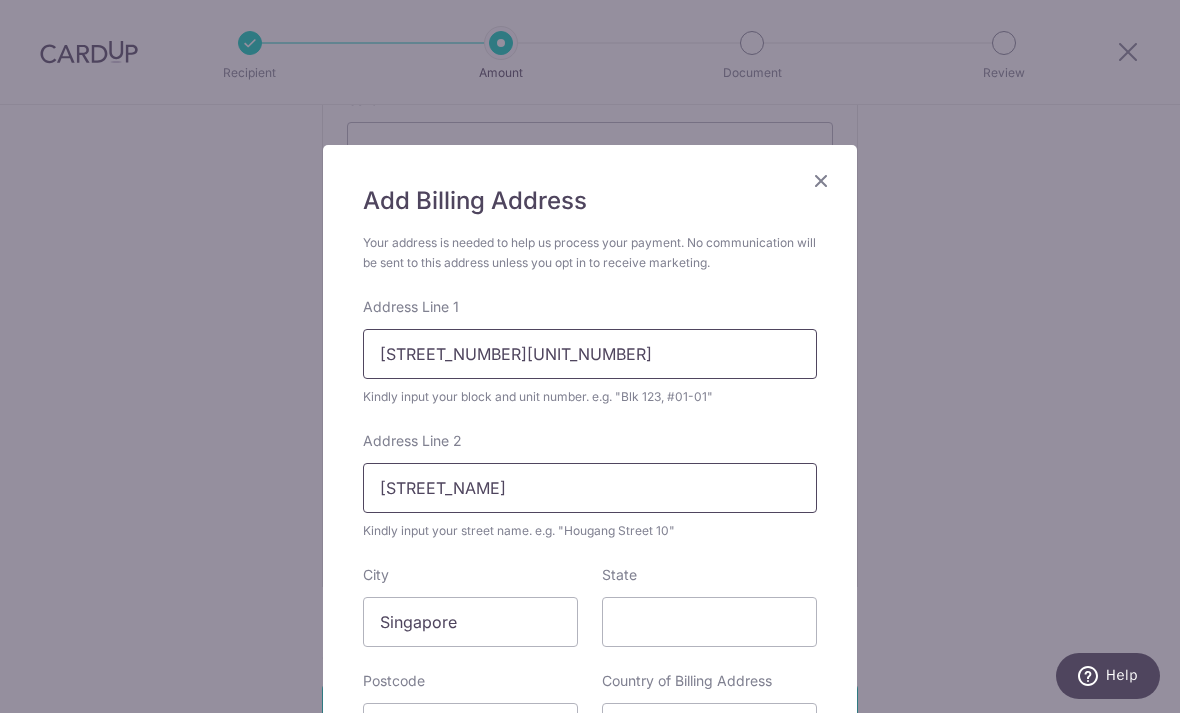 type on "Compassvale Street" 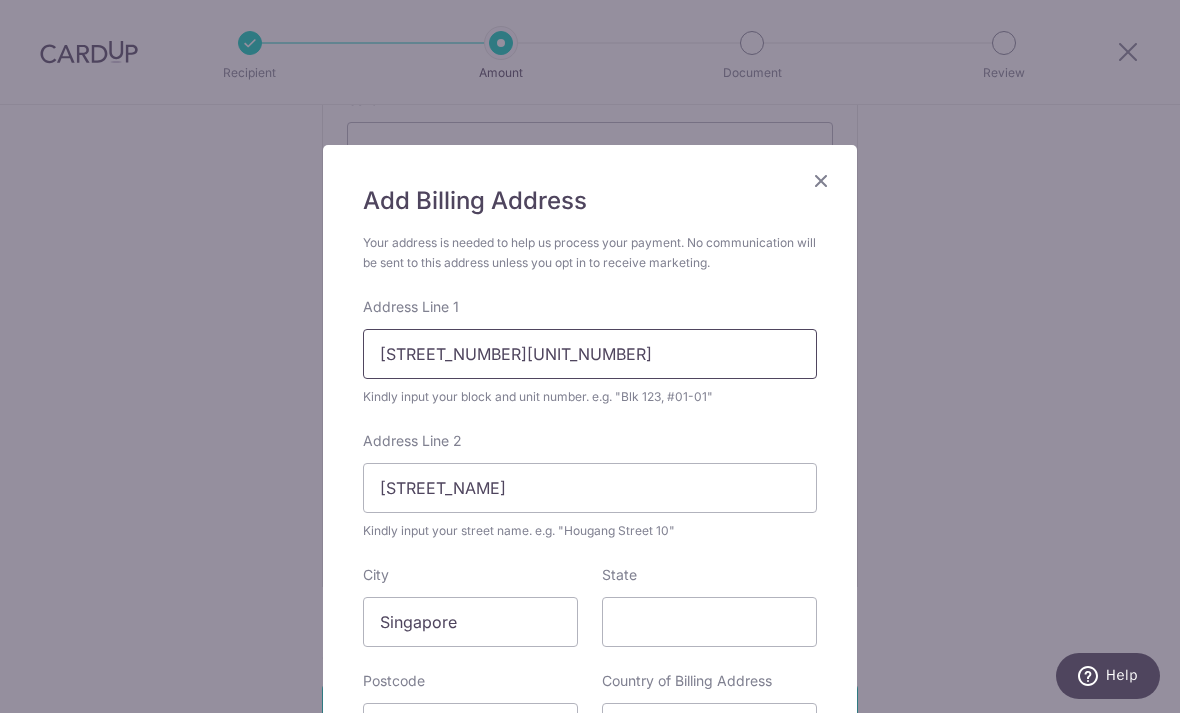 click on "250C #12-55" at bounding box center (590, 354) 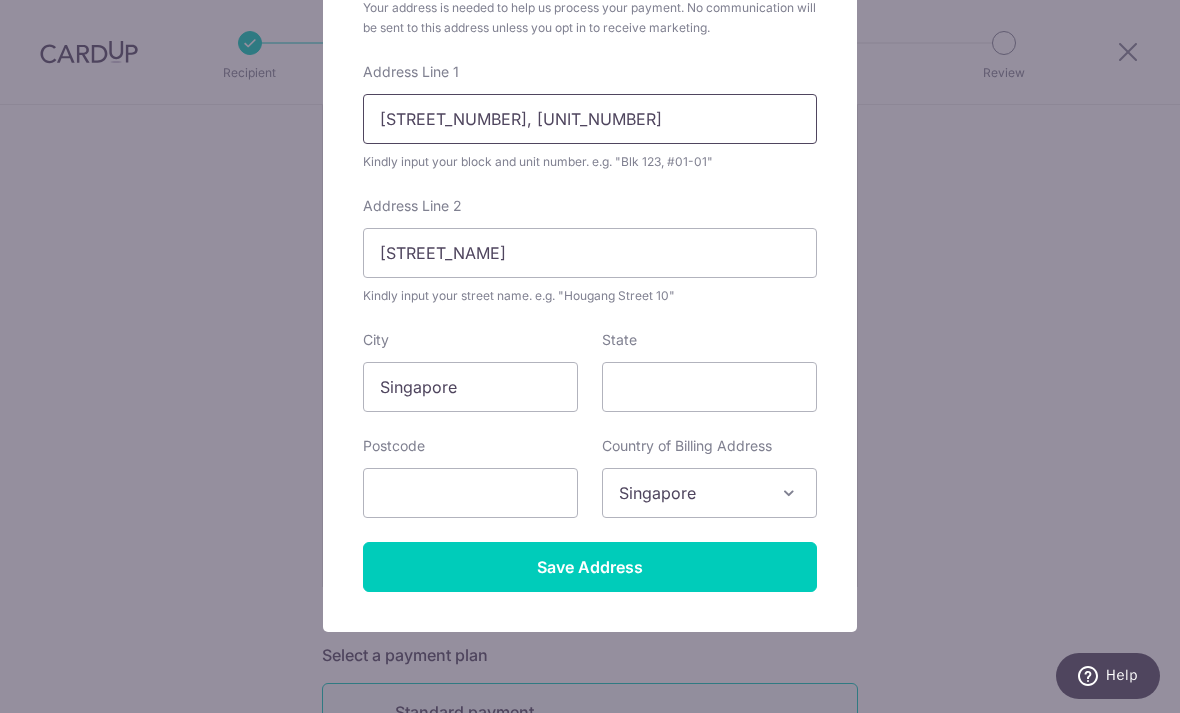 scroll, scrollTop: 240, scrollLeft: 0, axis: vertical 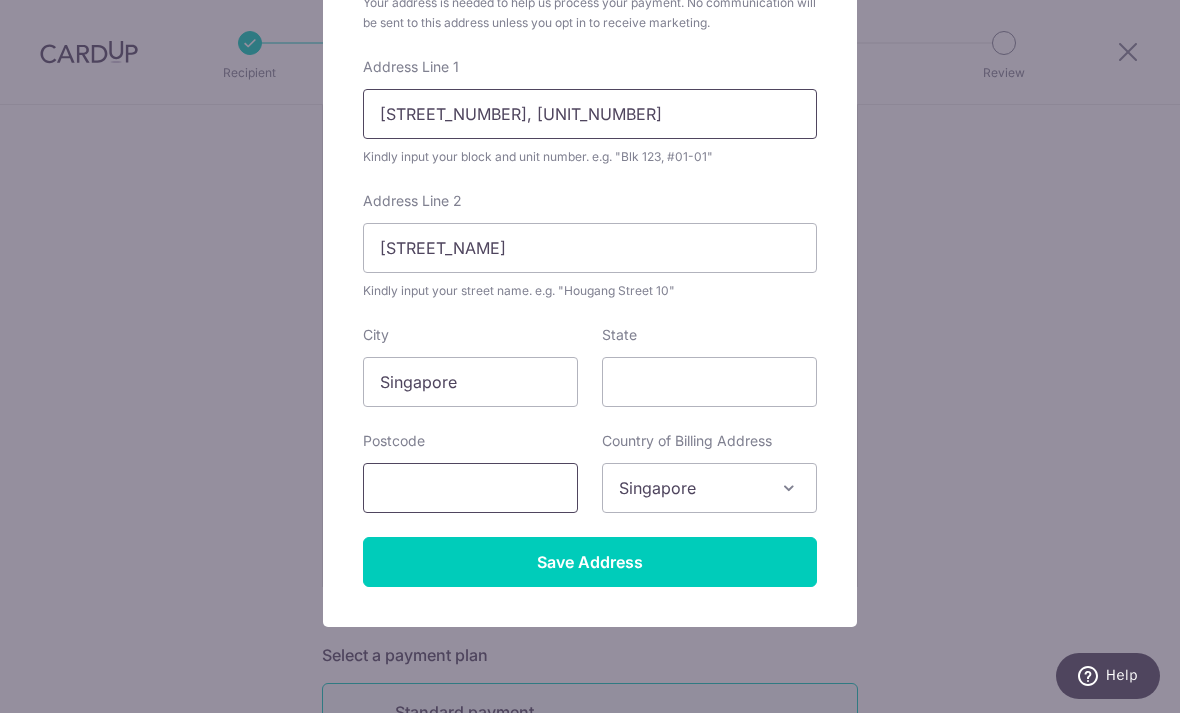 type on "Blk 250C, #12-55" 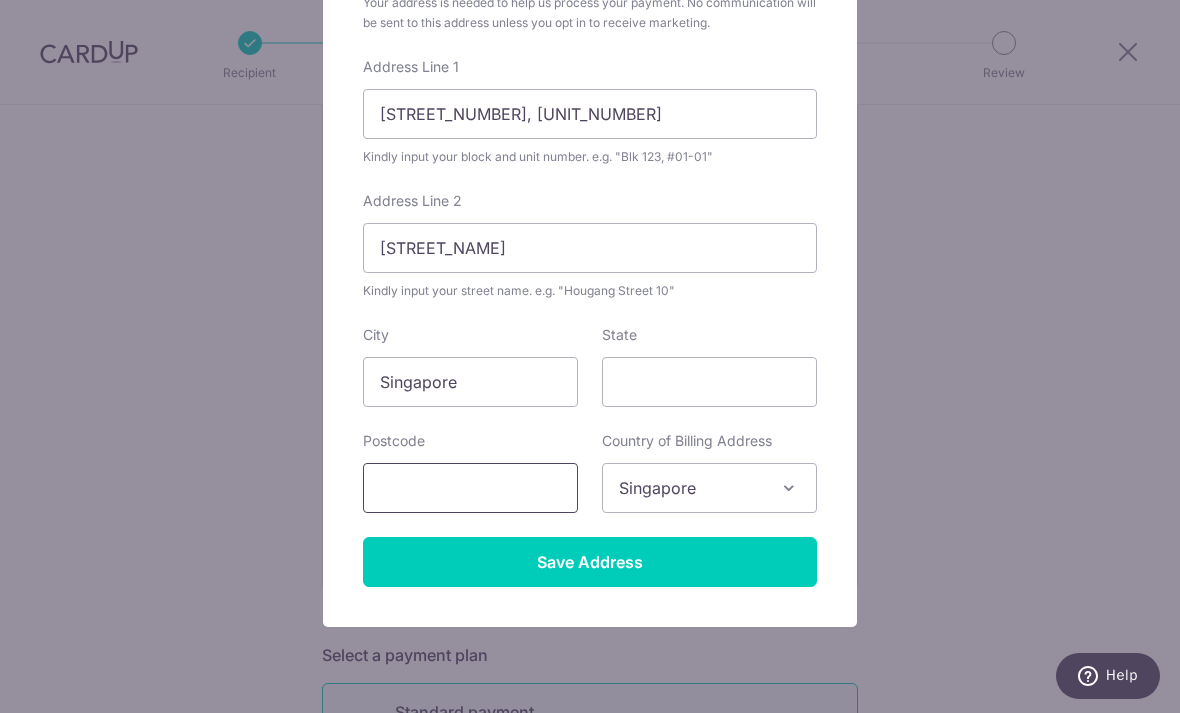 click at bounding box center [470, 488] 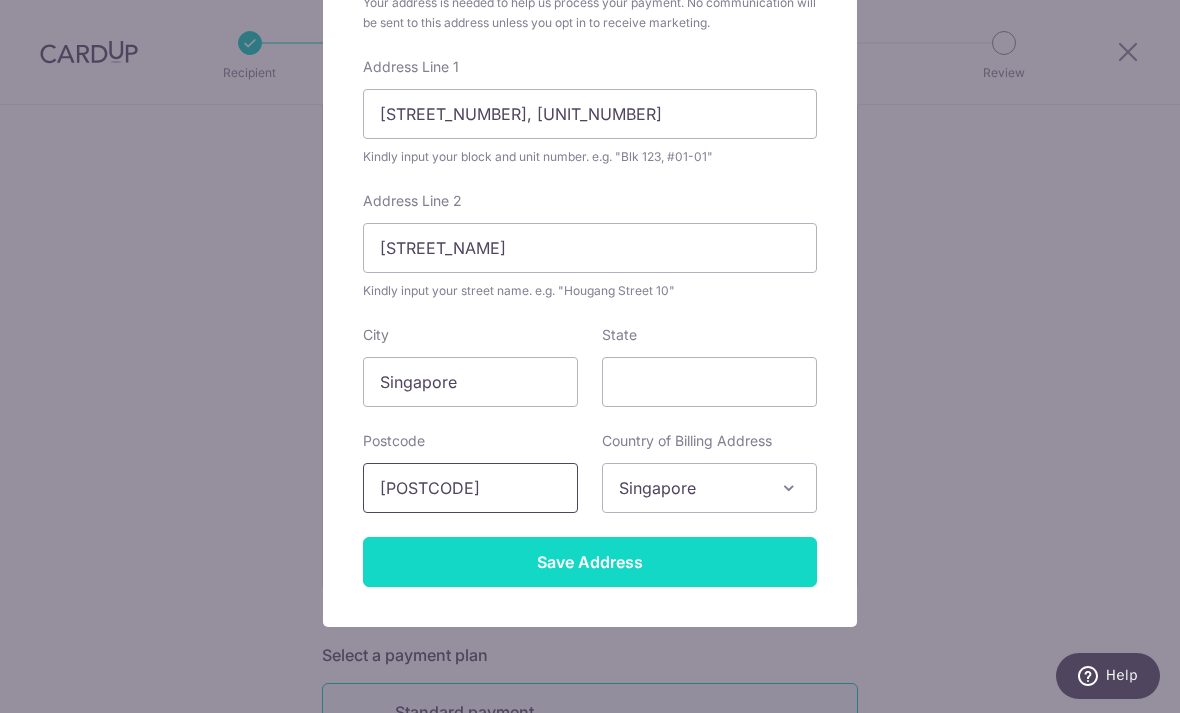 type on "543250" 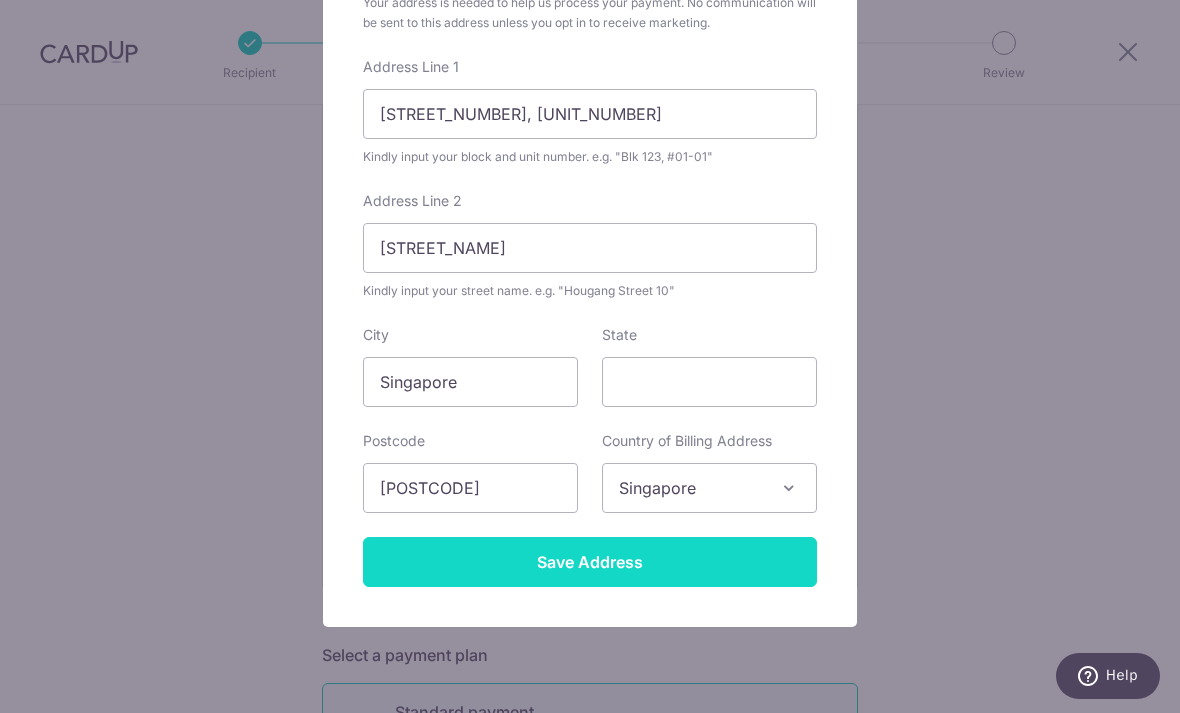 click on "Save Address" at bounding box center [590, 562] 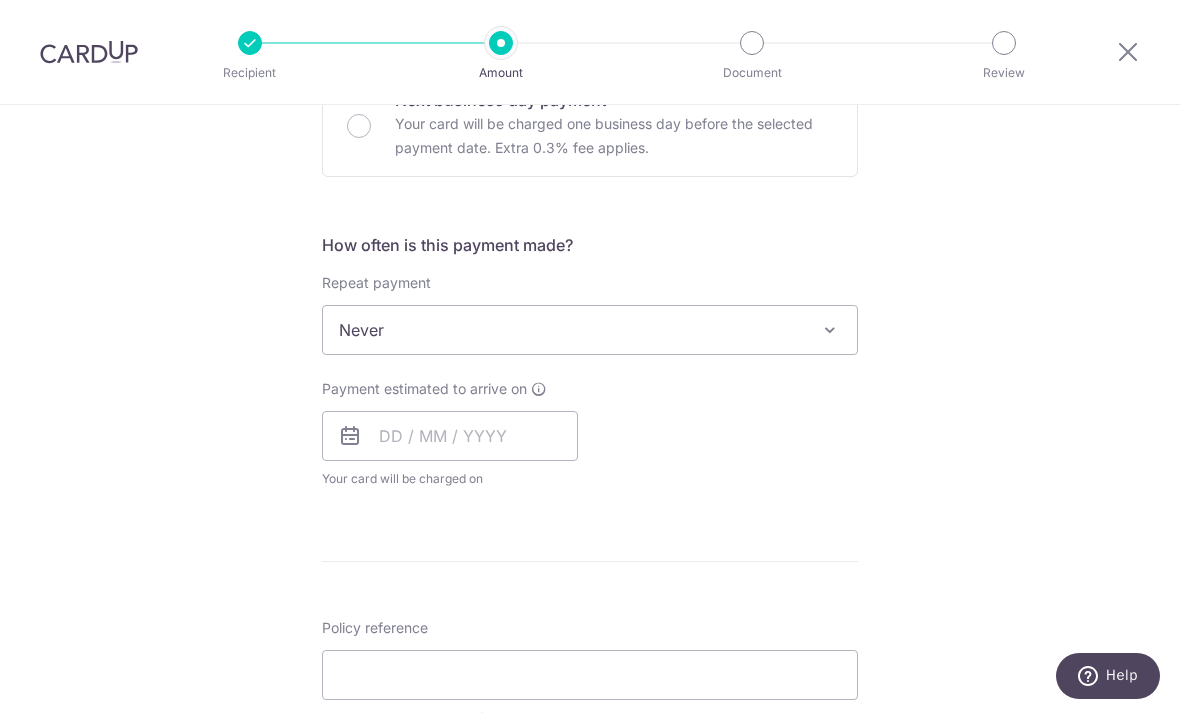 scroll, scrollTop: 1194, scrollLeft: 0, axis: vertical 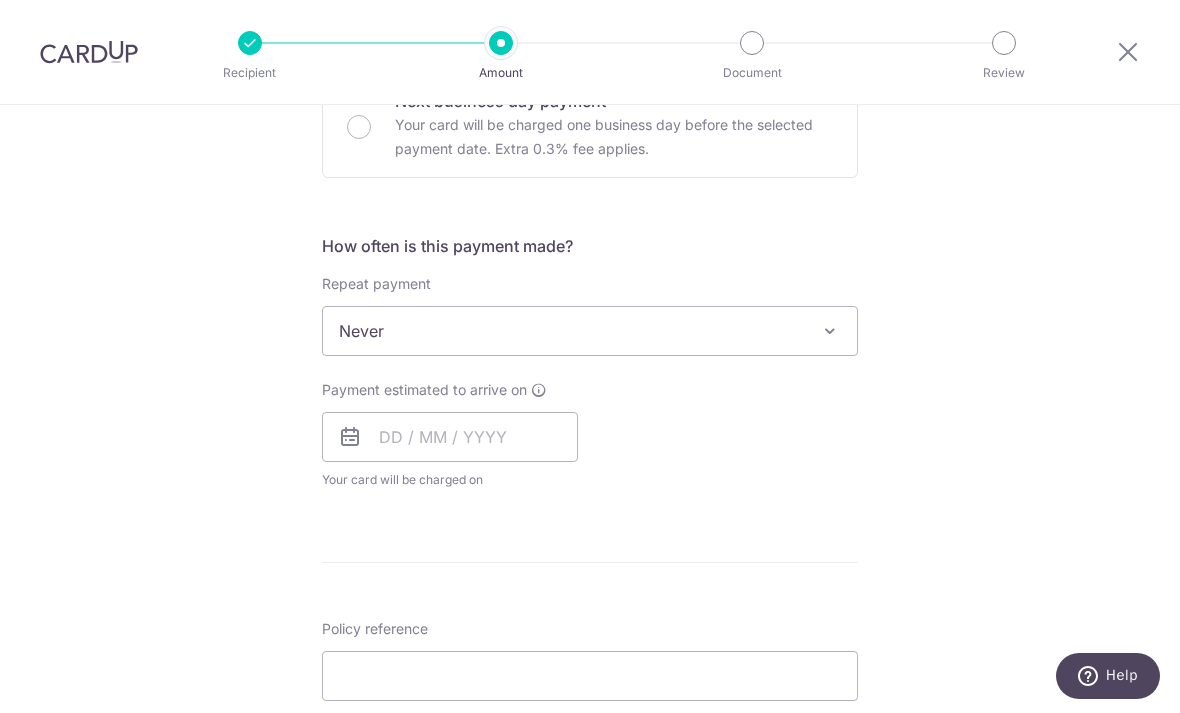 click on "Never" at bounding box center [590, 331] 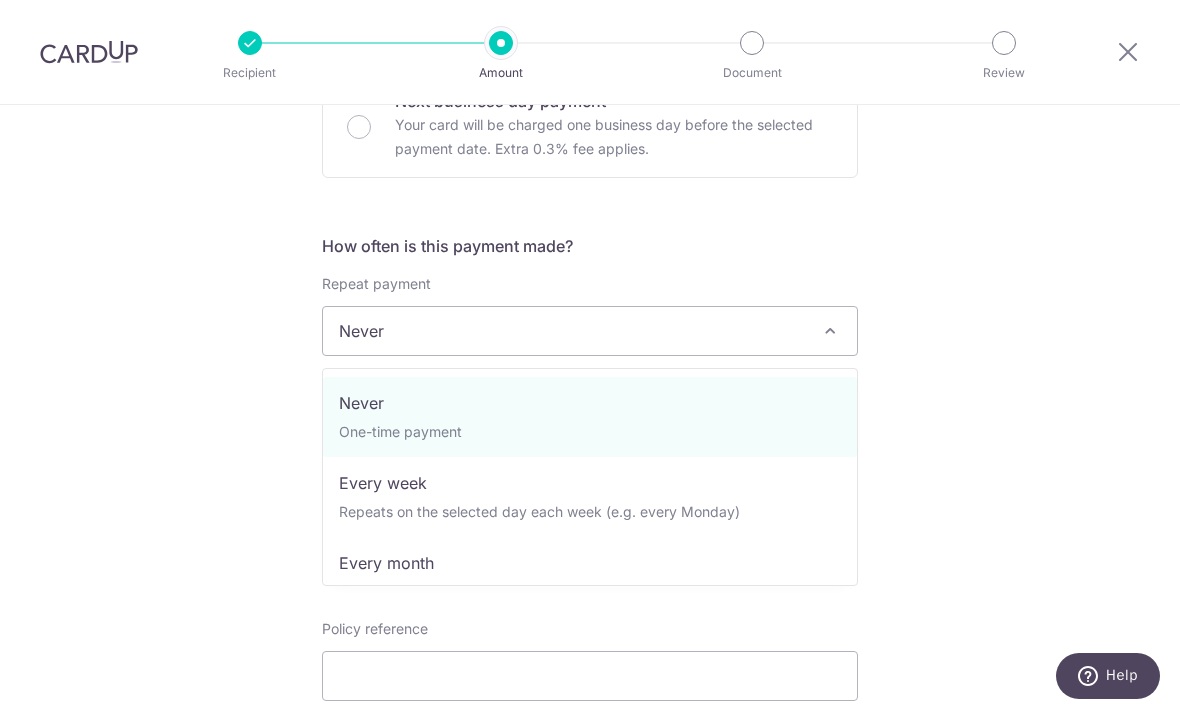 click on "Tell us more about your payment
Enter payment amount
SGD
1,000.00
1000.00
Select Card
Add new card
Add credit card
Secure 256-bit SSL
Text
New card details
Card
Secure 256-bit SSL" at bounding box center (590, 90) 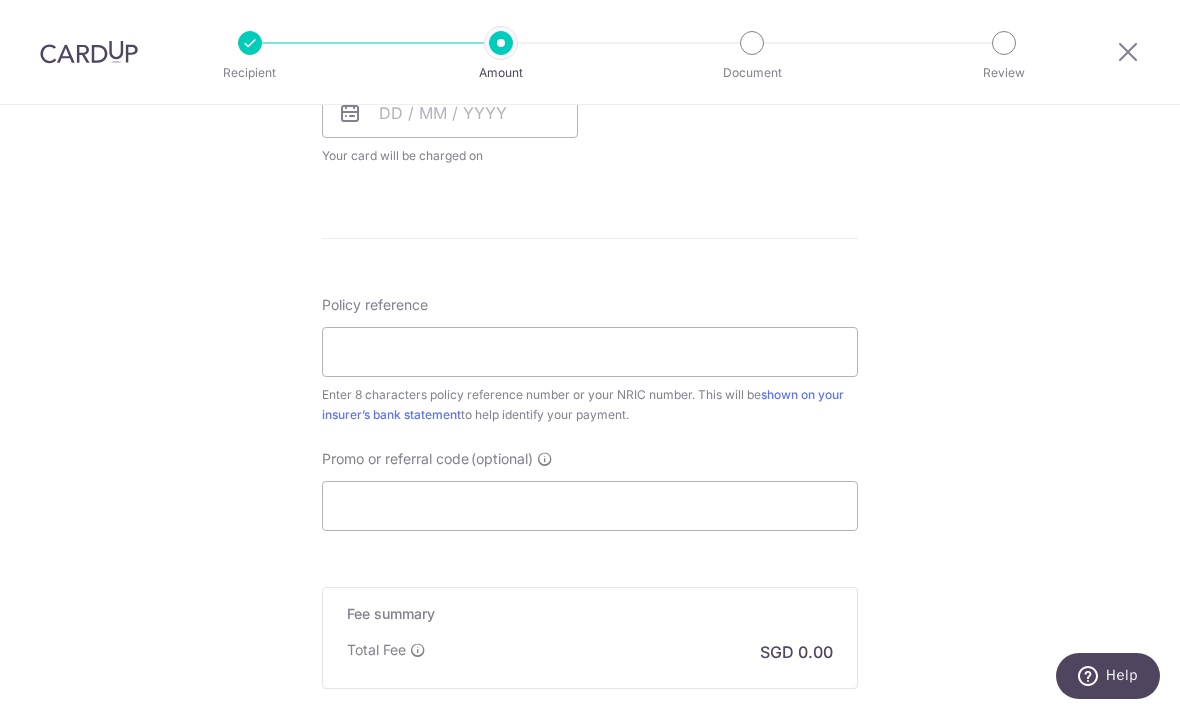 scroll, scrollTop: 1554, scrollLeft: 0, axis: vertical 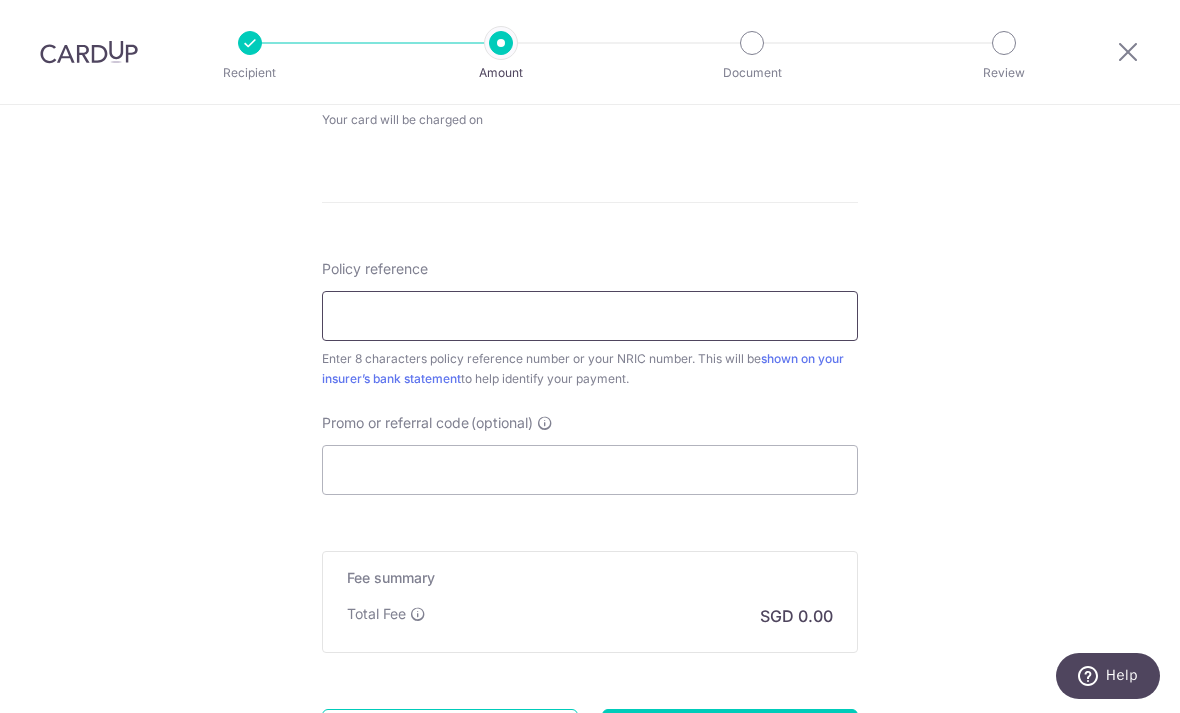click on "Policy reference" at bounding box center (590, 316) 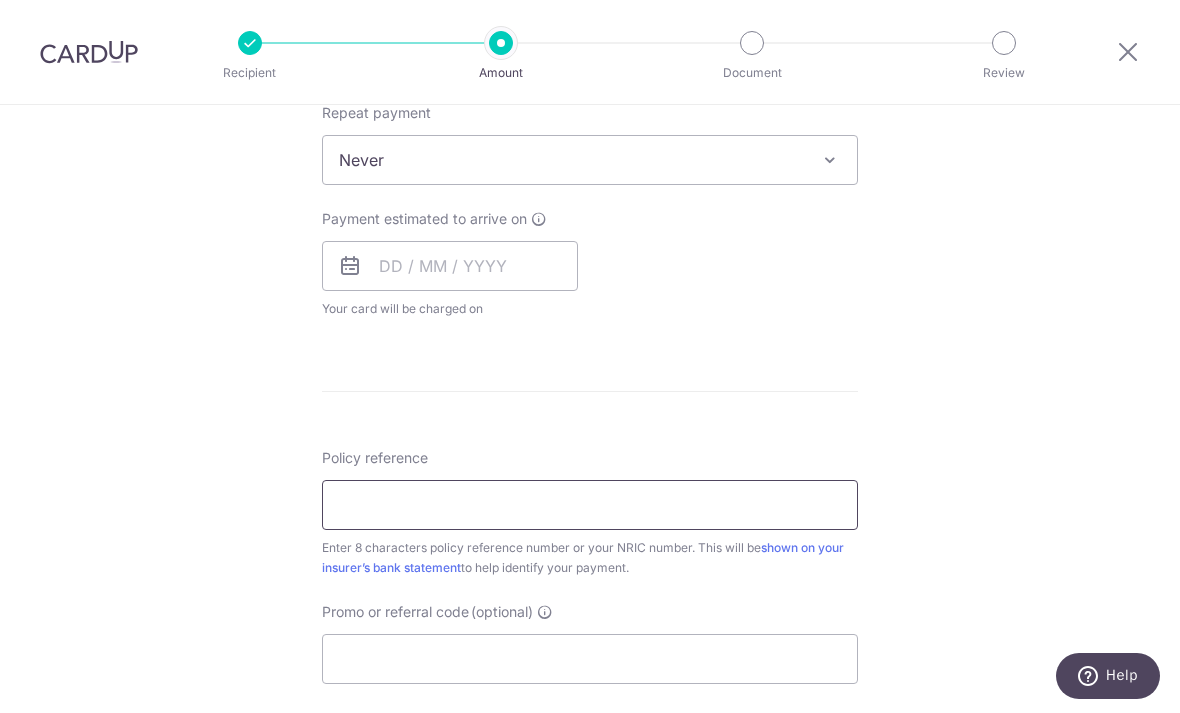 scroll, scrollTop: 1368, scrollLeft: 0, axis: vertical 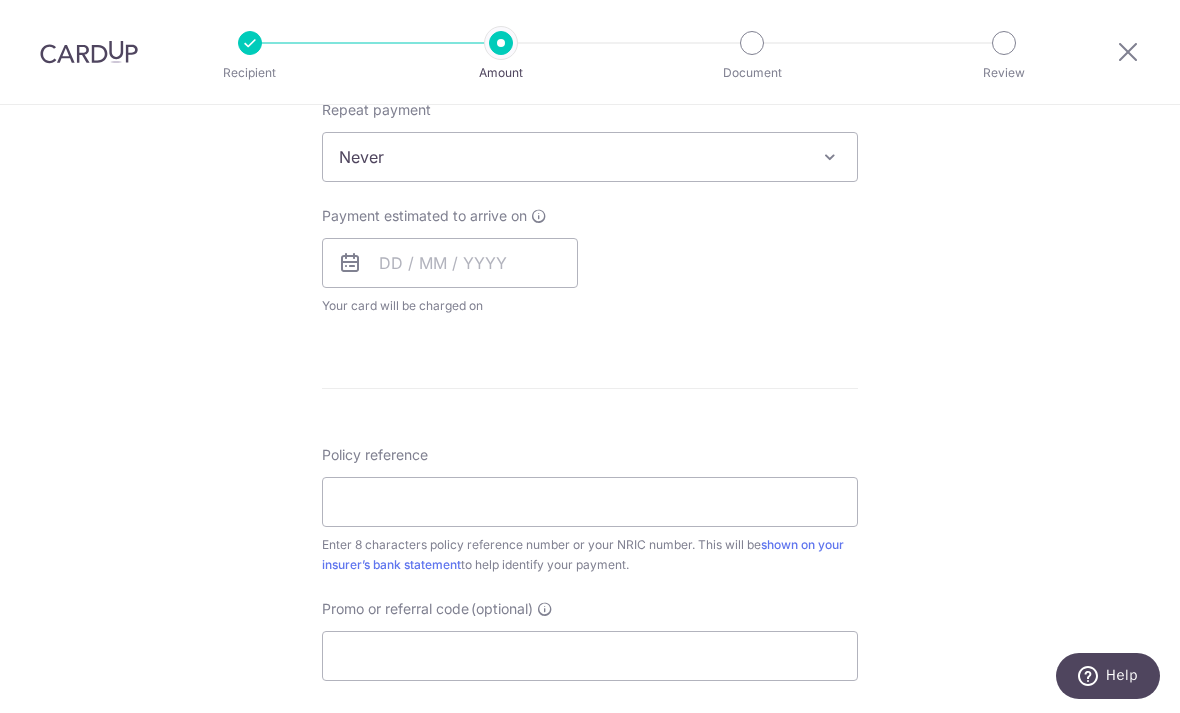 click on "Never" at bounding box center (590, 157) 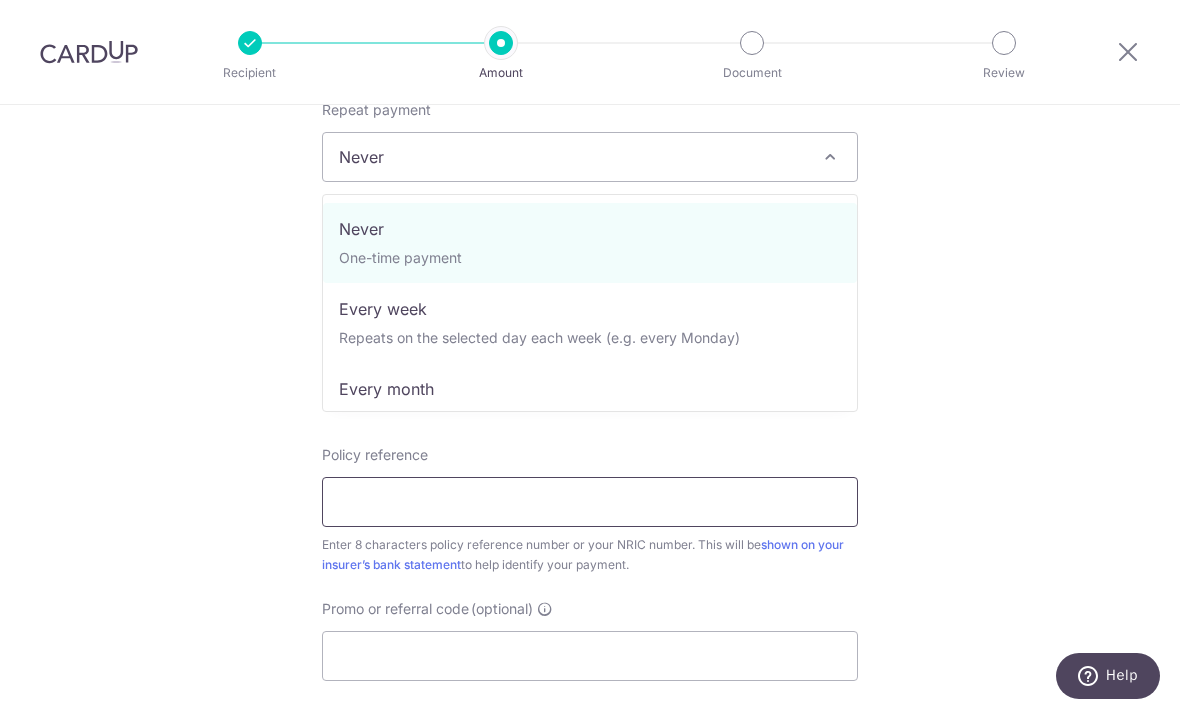 click on "Policy reference" at bounding box center (590, 502) 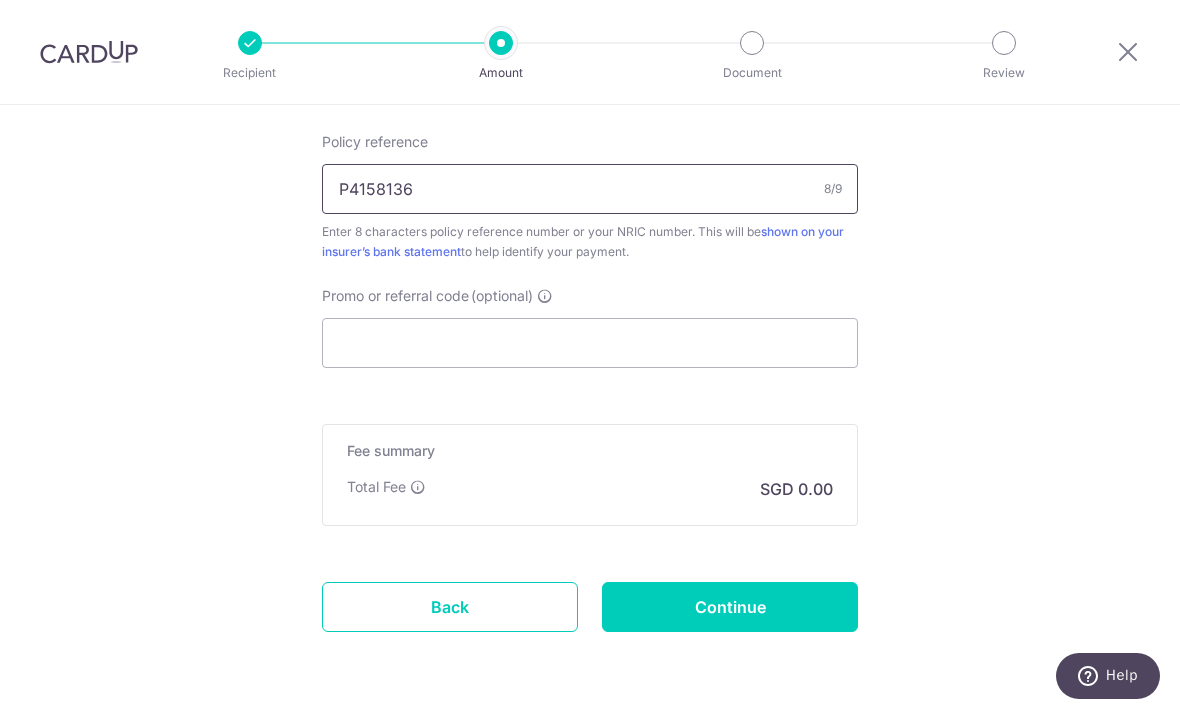 scroll, scrollTop: 1688, scrollLeft: 0, axis: vertical 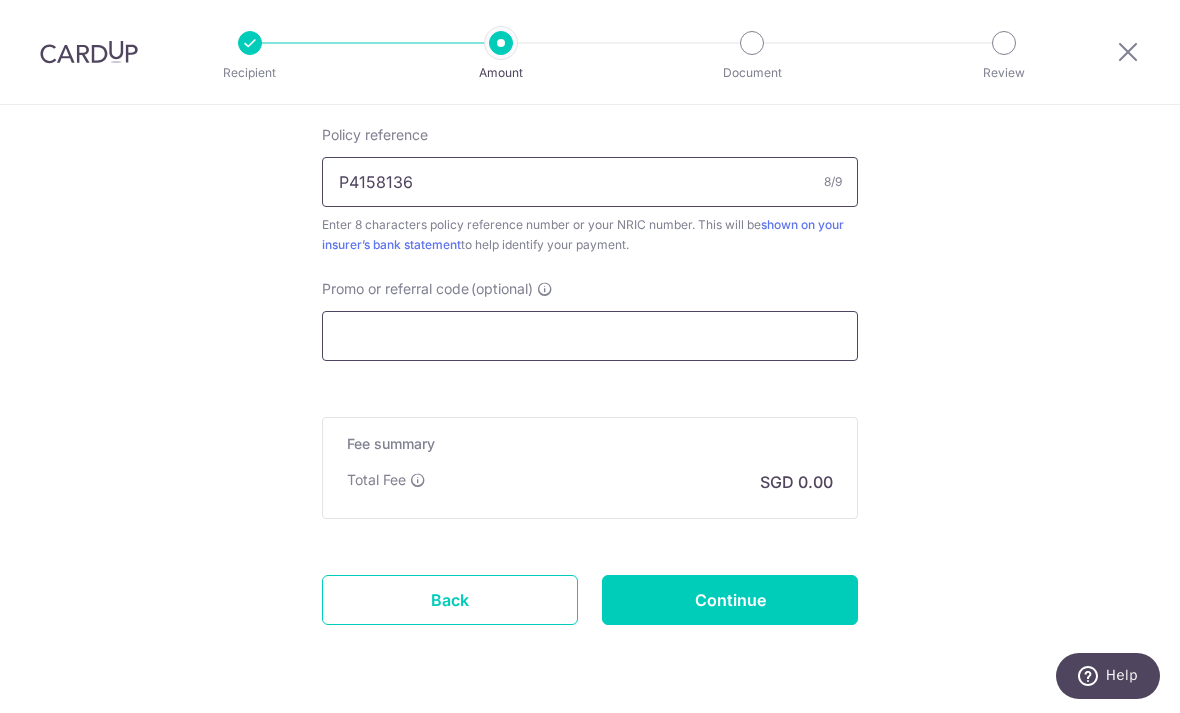 type on "P4158136" 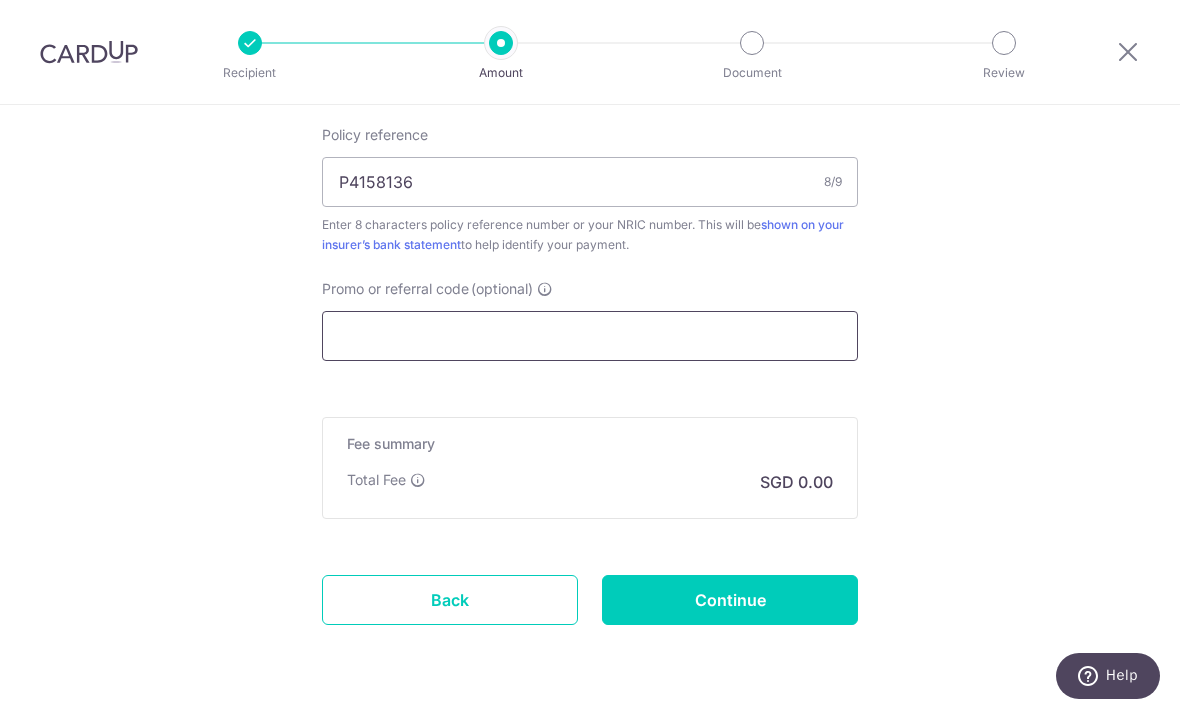 click on "Promo or referral code
(optional)" at bounding box center (590, 336) 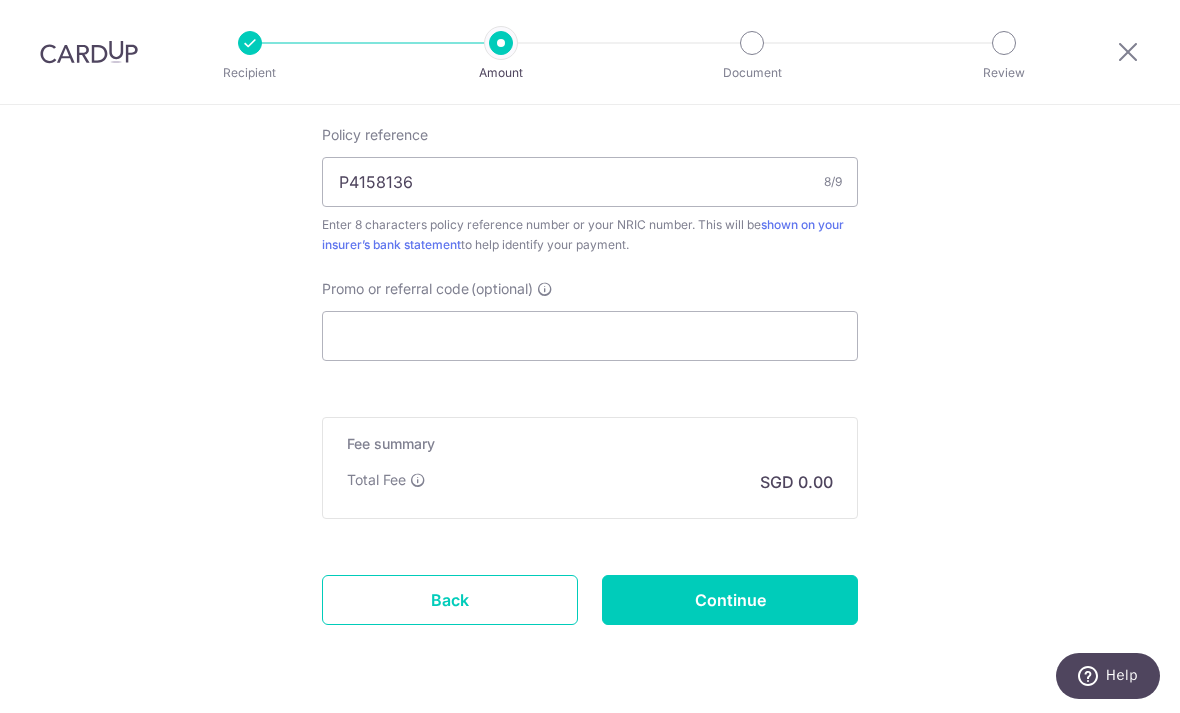 click at bounding box center (545, 289) 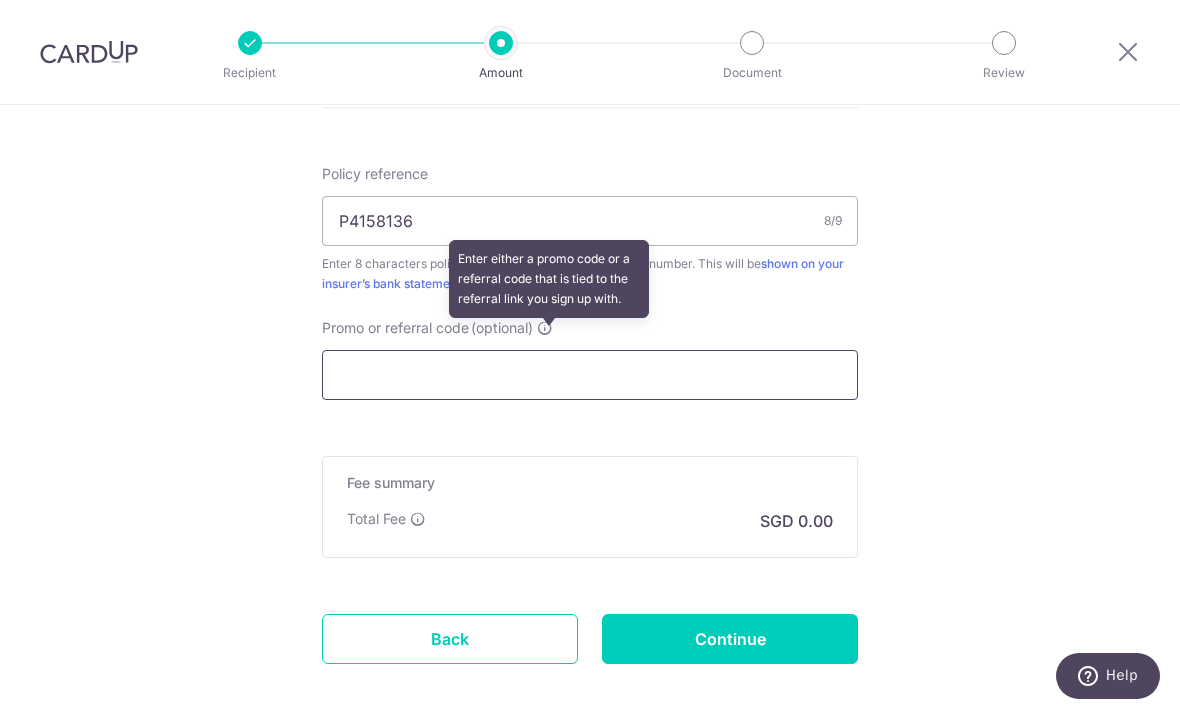 scroll, scrollTop: 1651, scrollLeft: 0, axis: vertical 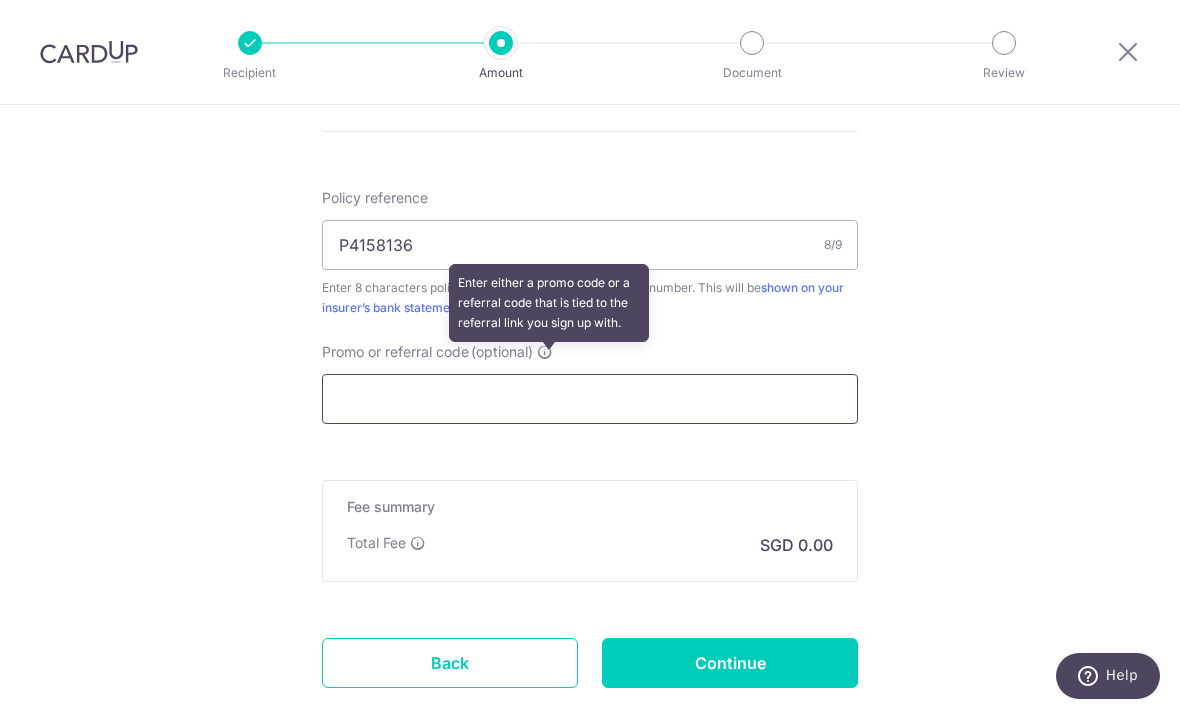 click on "Promo or referral code
(optional)
Enter either a promo code or a referral code that is tied to the referral link you sign up with." at bounding box center (590, 399) 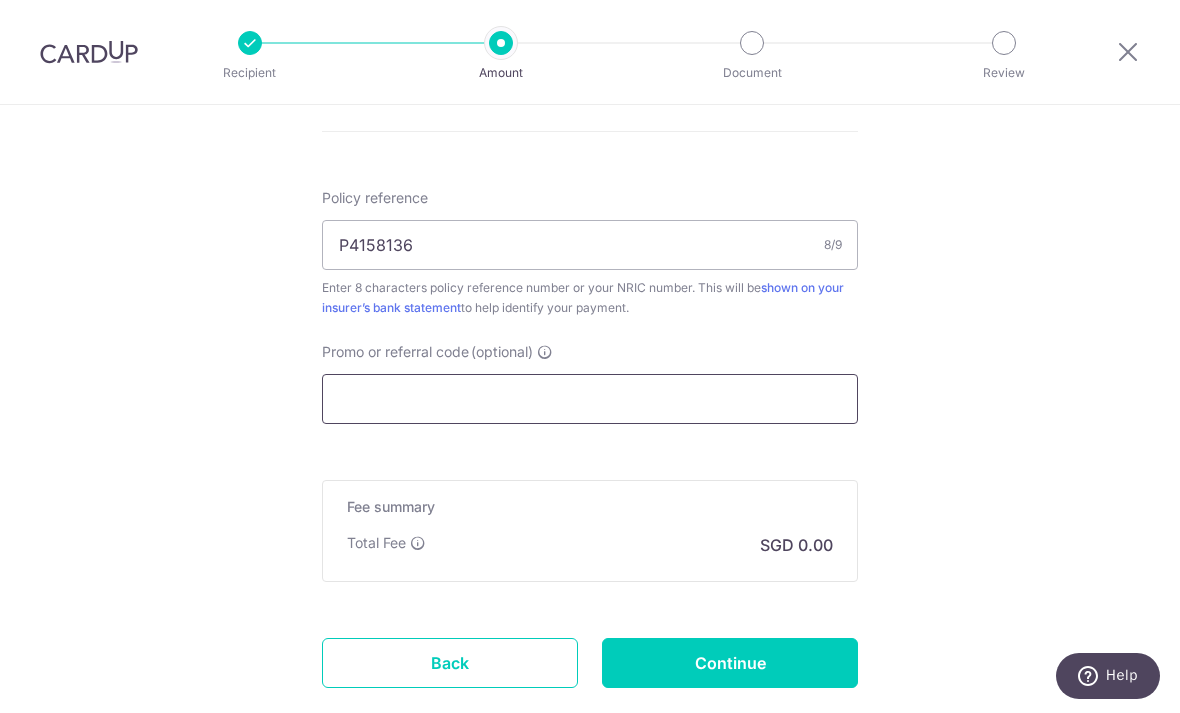 click on "Promo or referral code
(optional)" at bounding box center [590, 399] 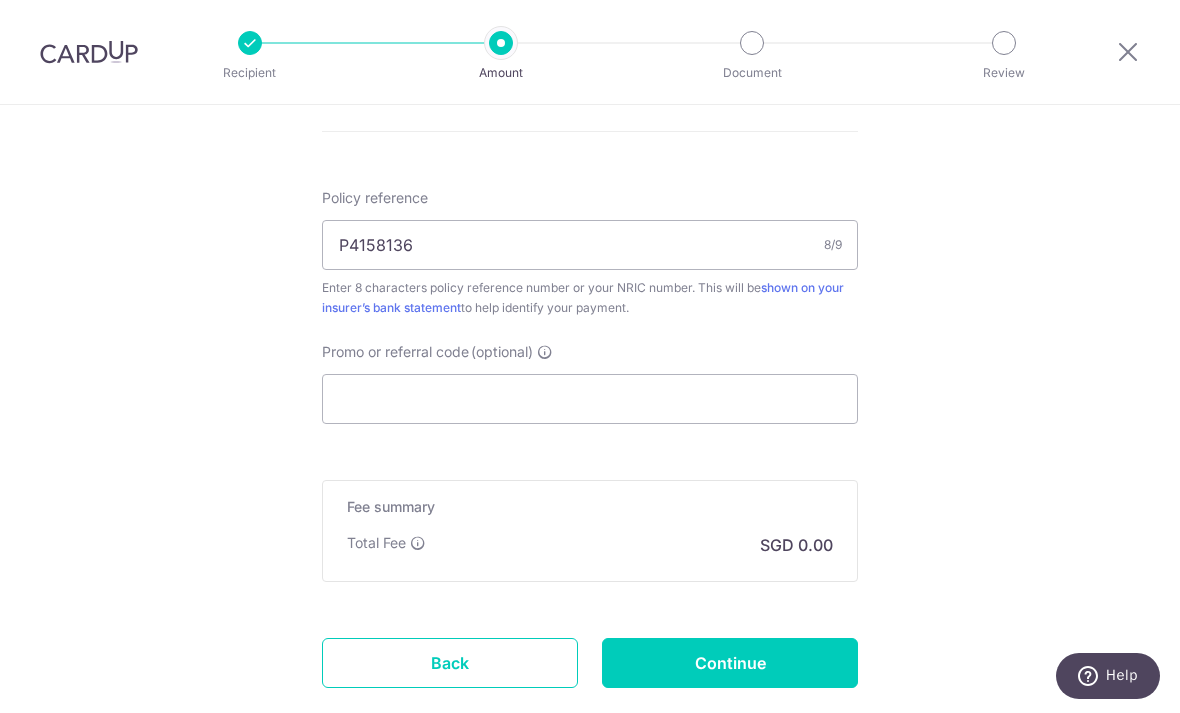 click at bounding box center [545, 352] 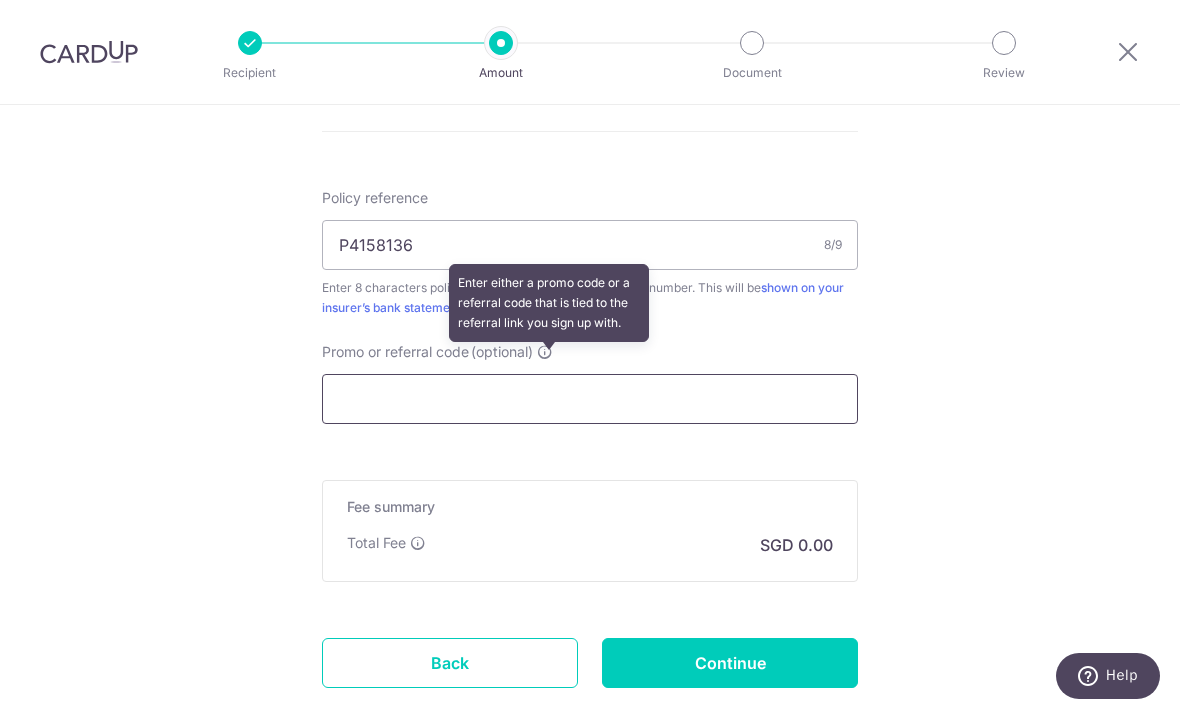 click on "Promo or referral code
(optional)
Enter either a promo code or a referral code that is tied to the referral link you sign up with." at bounding box center [590, 399] 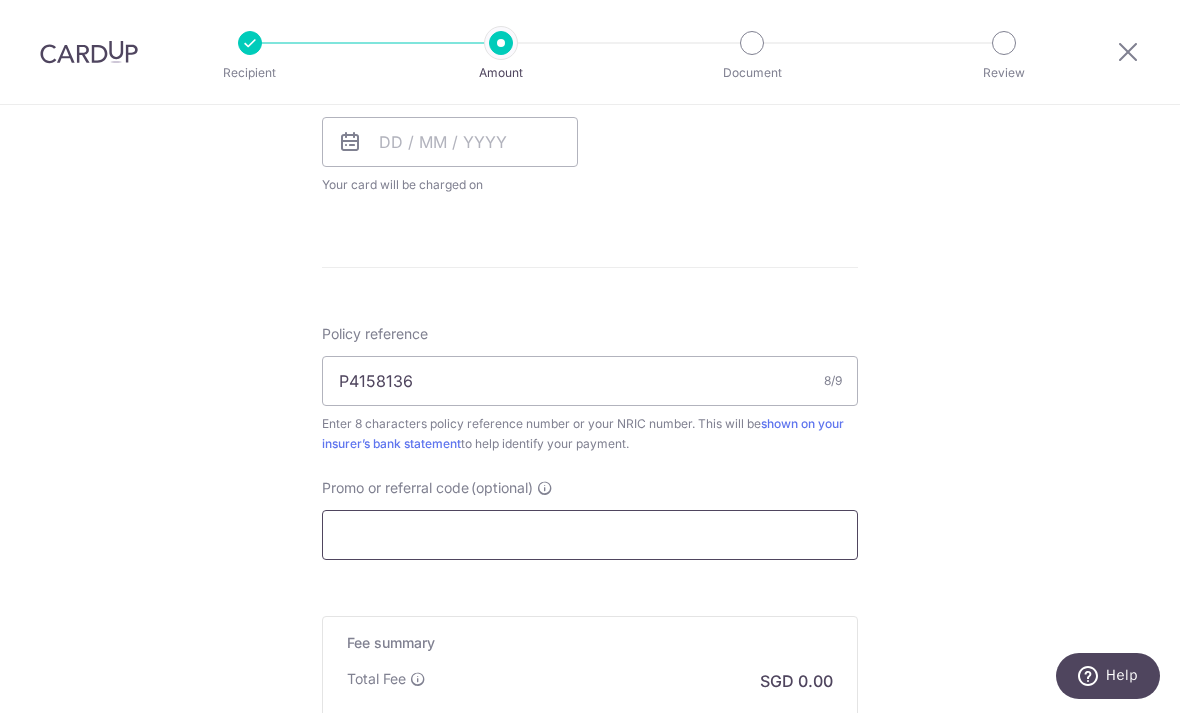 scroll, scrollTop: 1527, scrollLeft: 0, axis: vertical 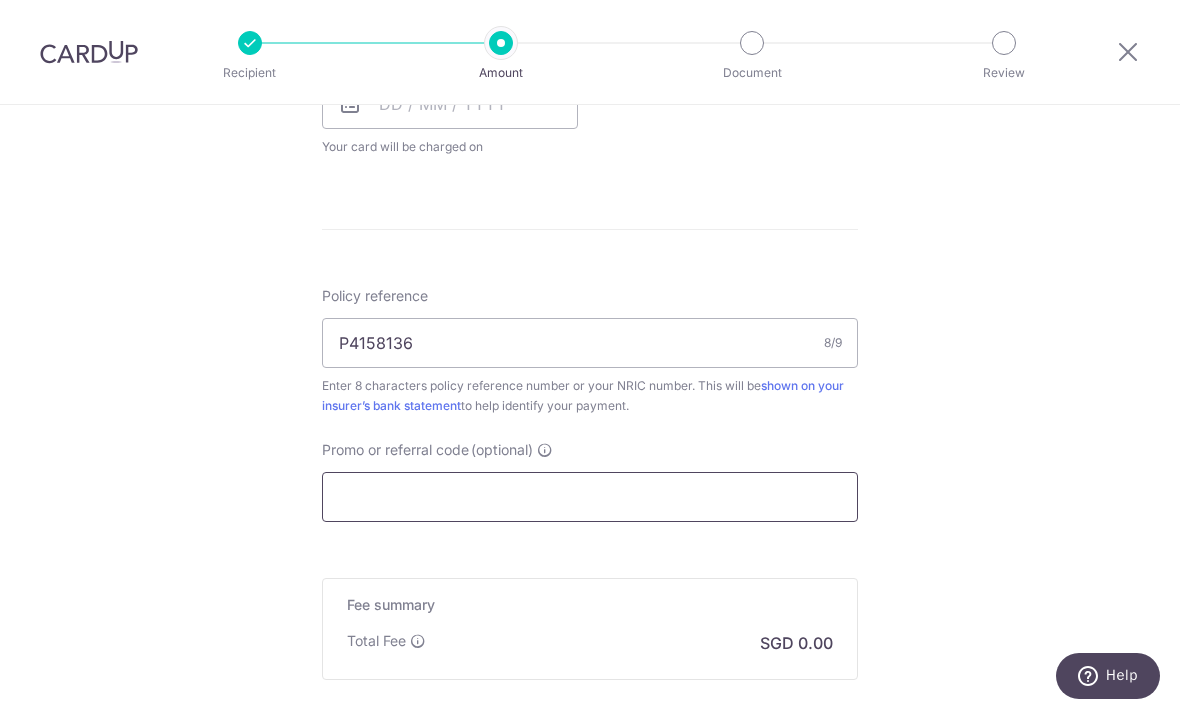click on "Promo or referral code
(optional)" at bounding box center [590, 497] 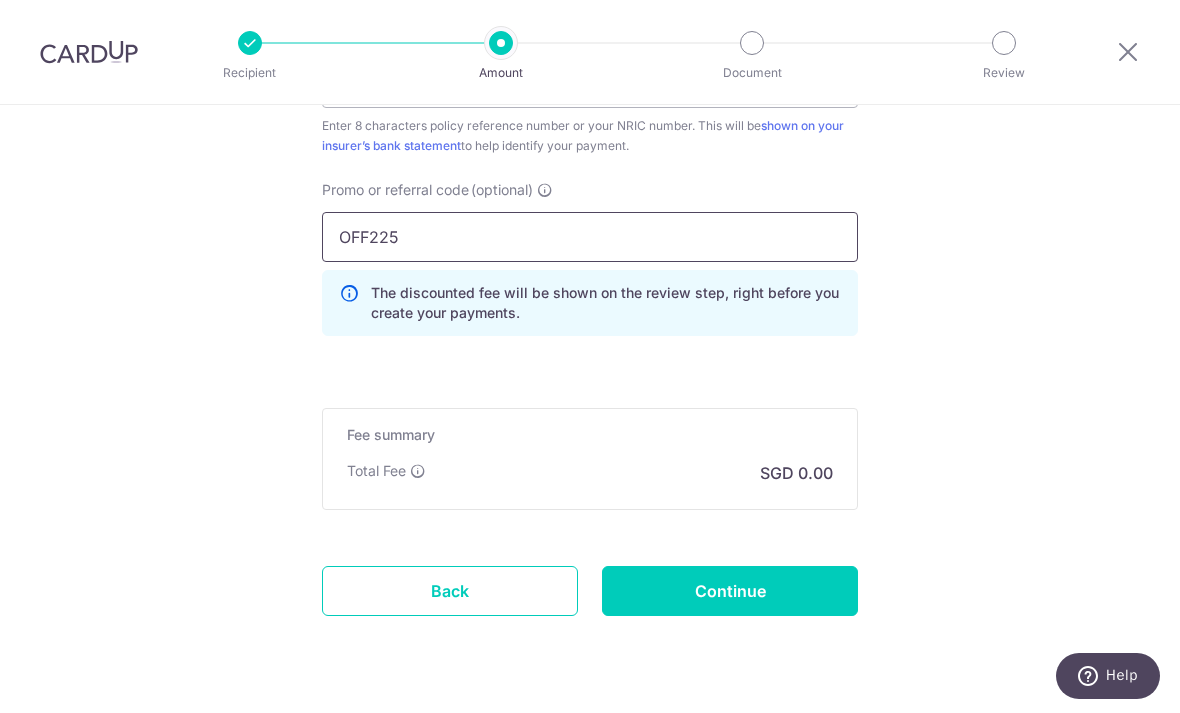 scroll, scrollTop: 1785, scrollLeft: 0, axis: vertical 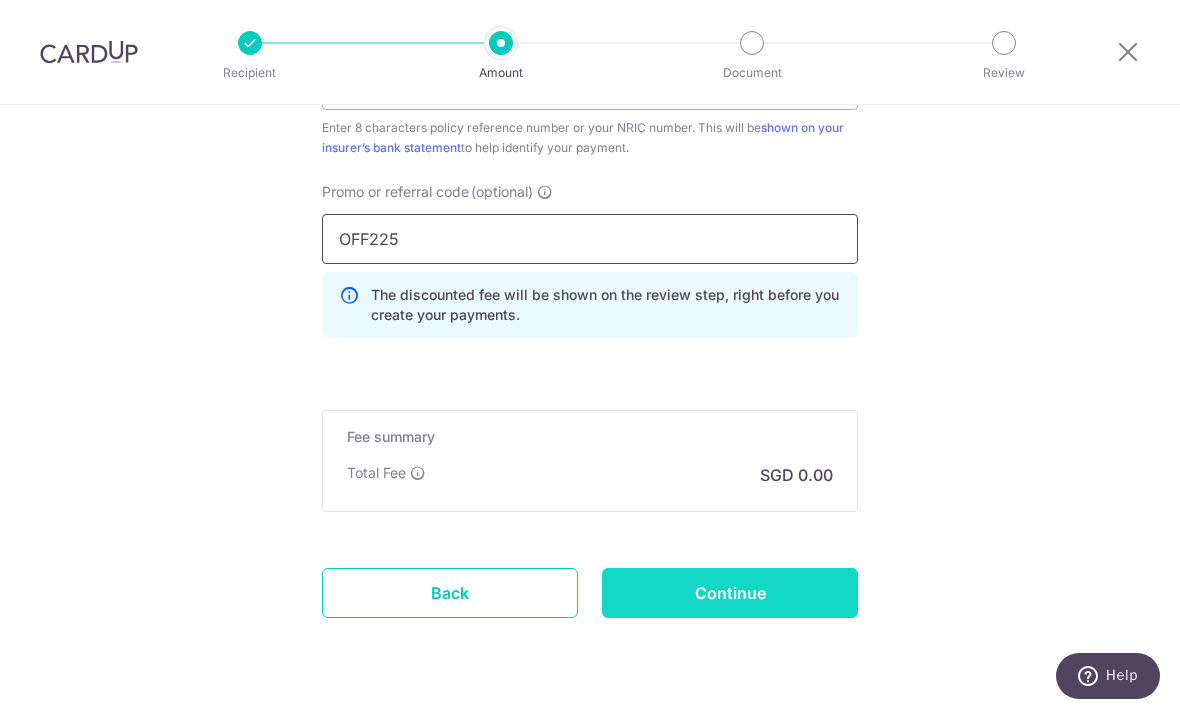 type on "OFF225" 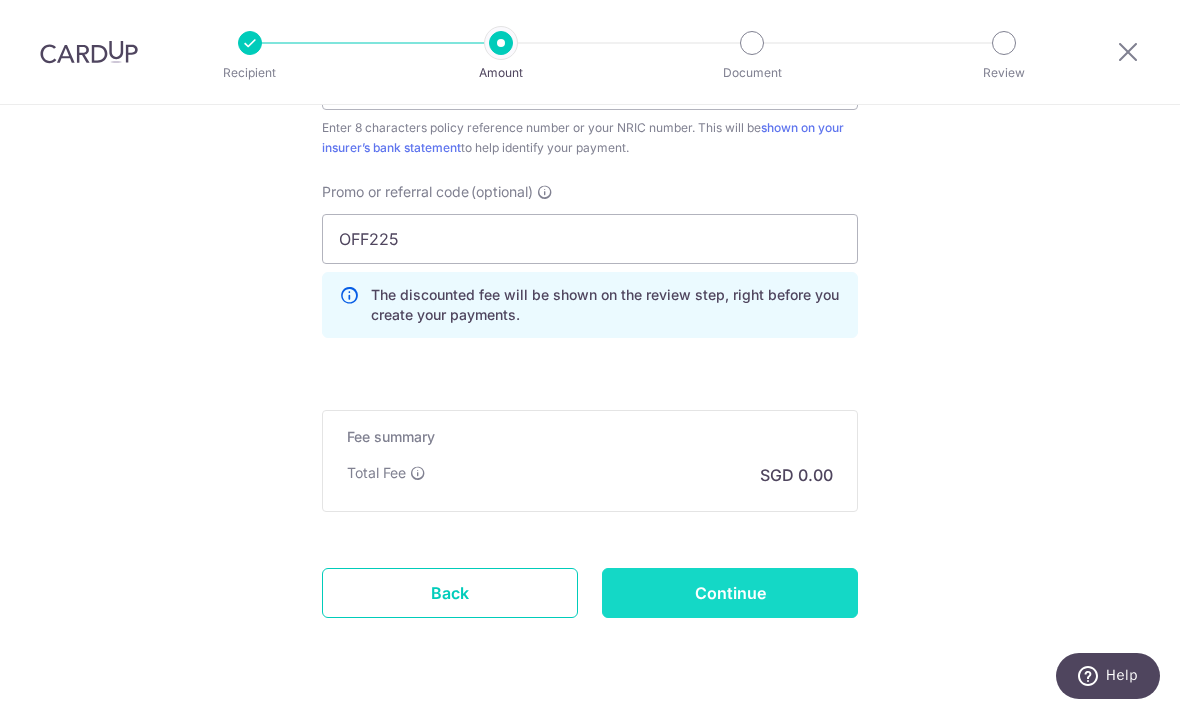 click on "Continue" at bounding box center [730, 593] 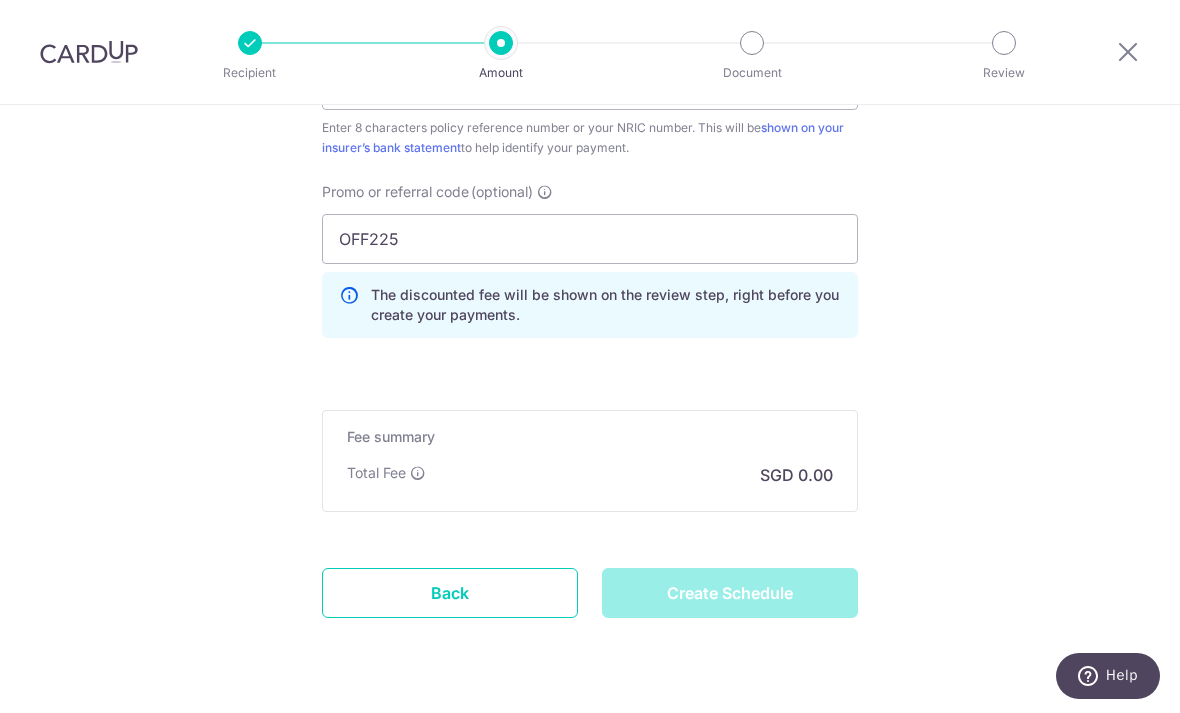 type on "Create Schedule" 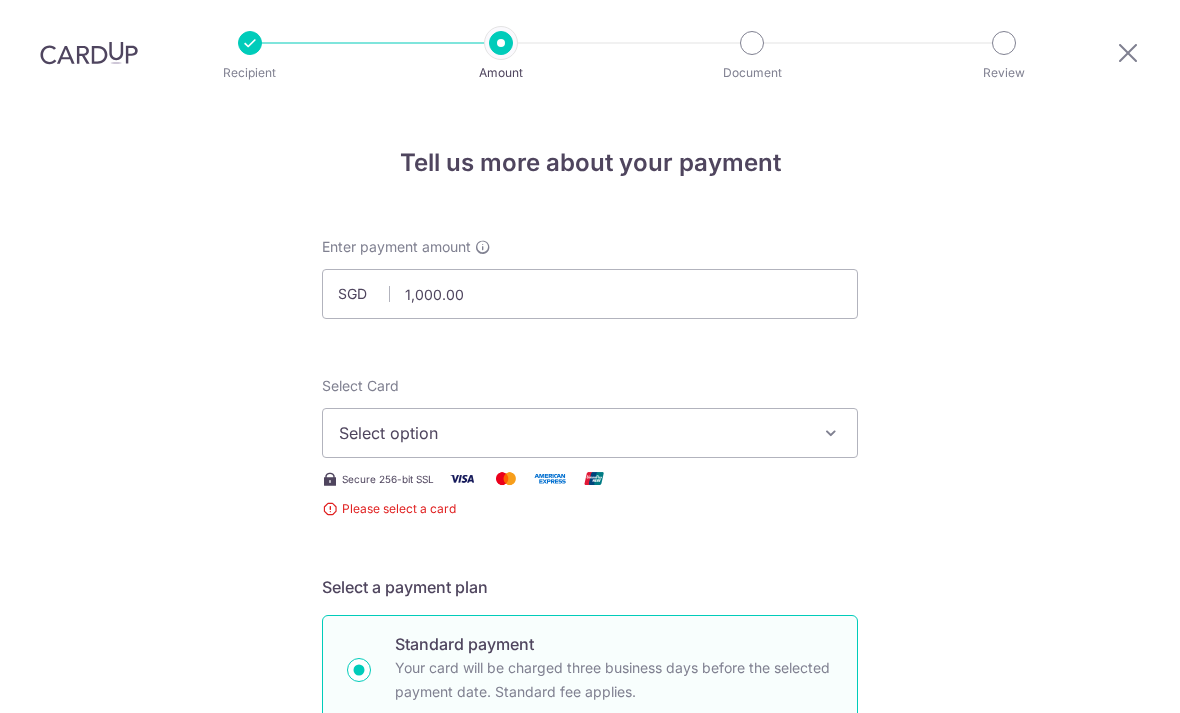scroll, scrollTop: 64, scrollLeft: 0, axis: vertical 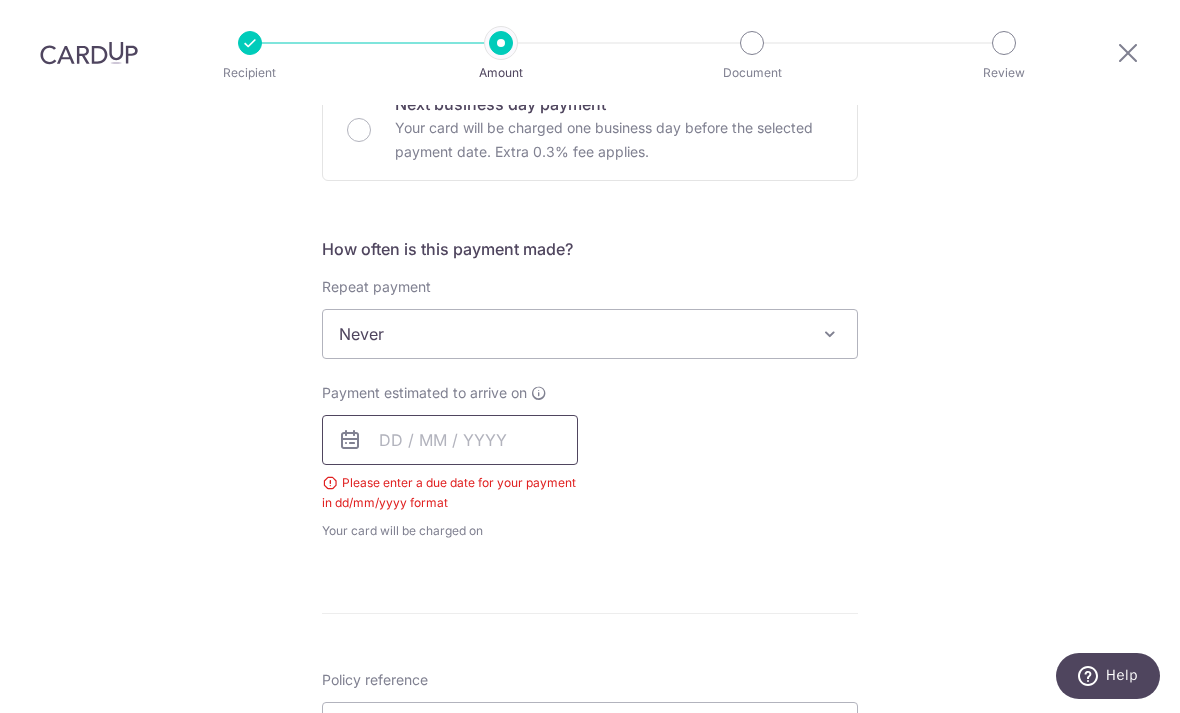click at bounding box center (450, 440) 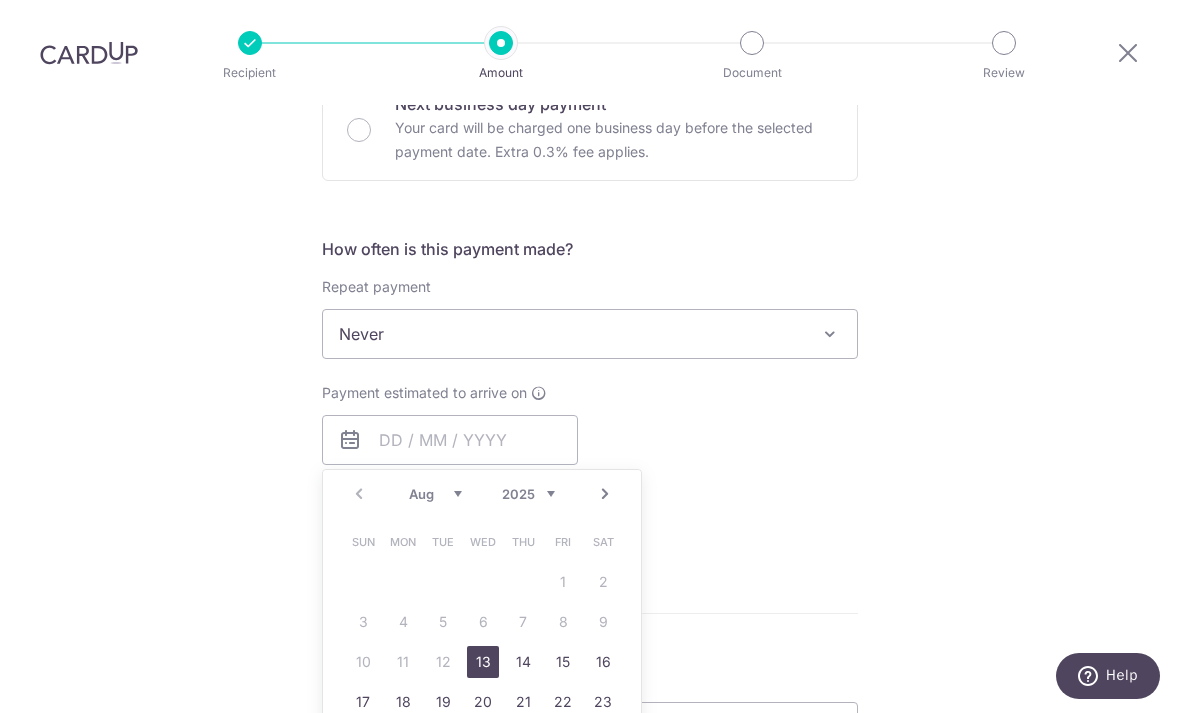 click on "13" at bounding box center (483, 662) 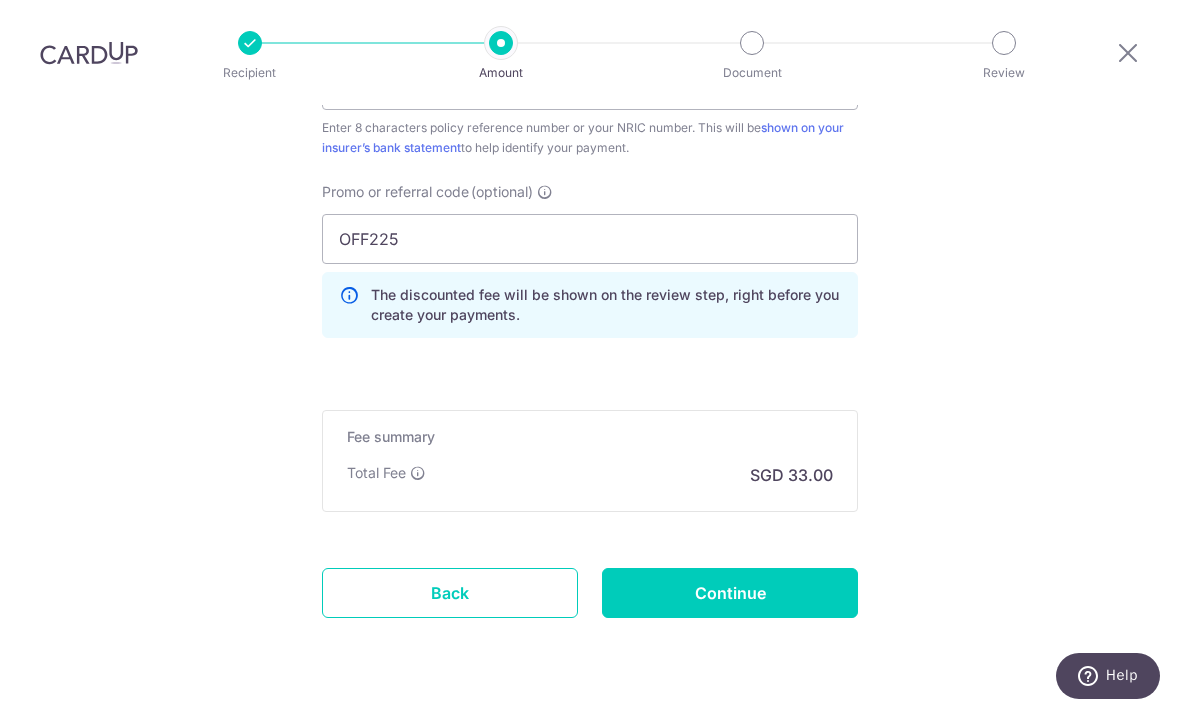 scroll, scrollTop: 1337, scrollLeft: 0, axis: vertical 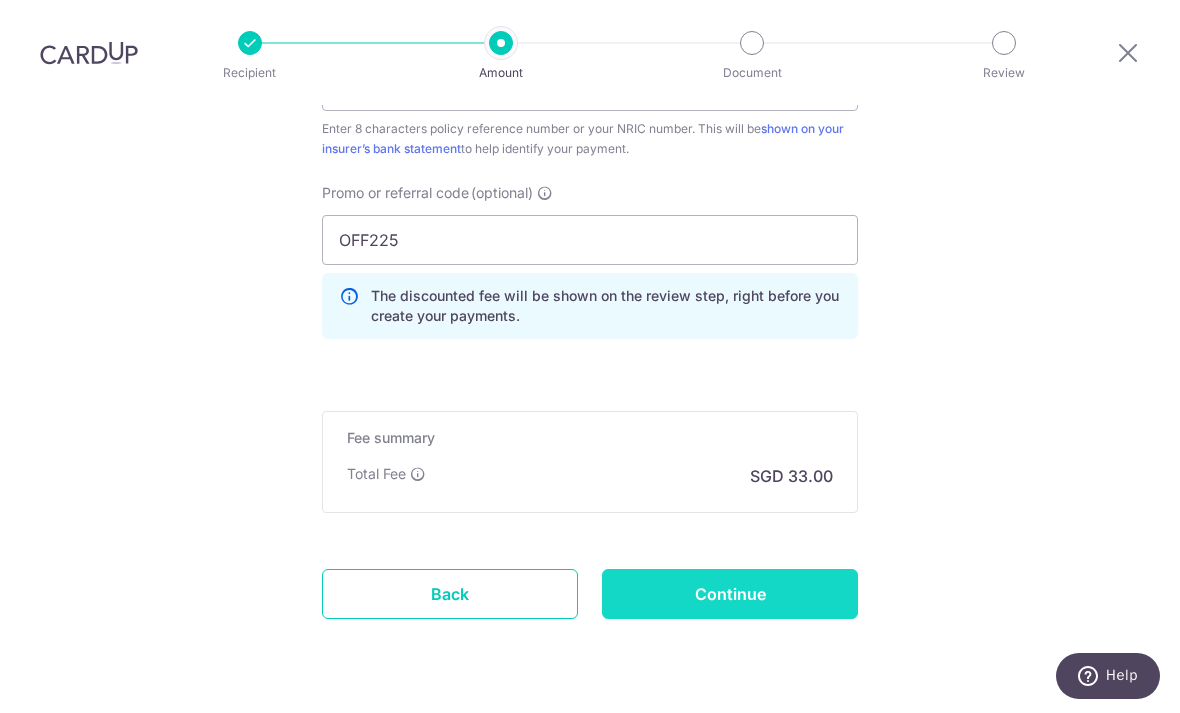click on "Continue" at bounding box center (730, 594) 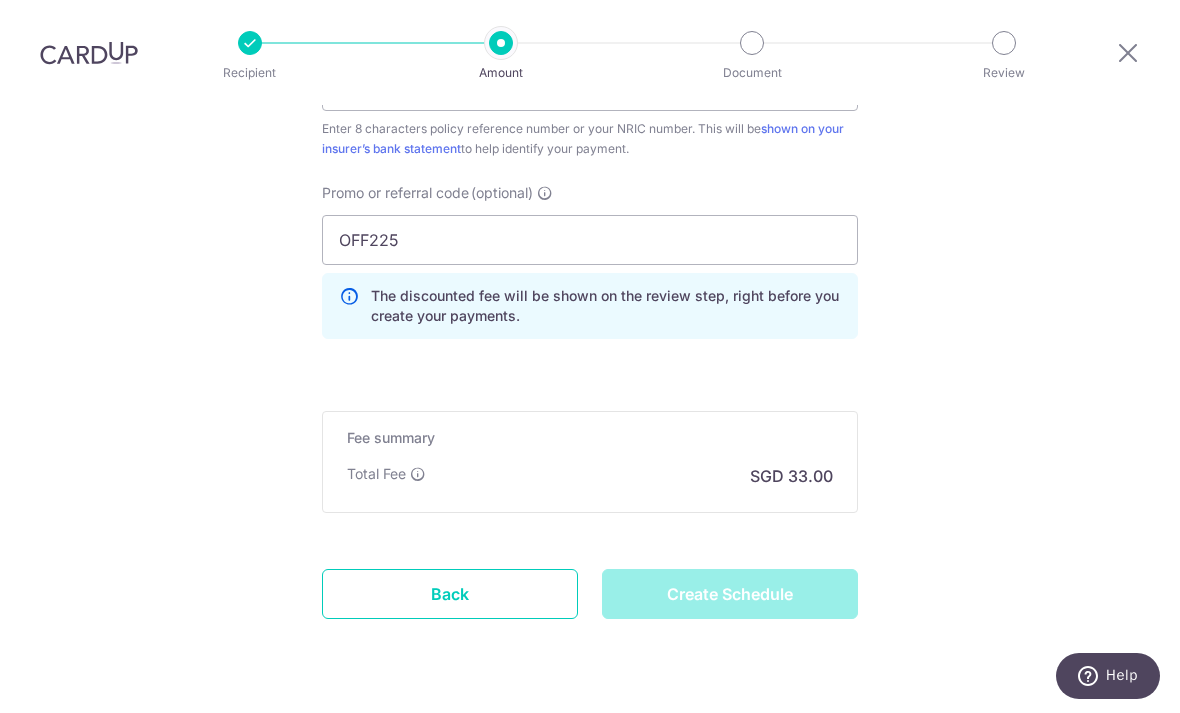 type on "Create Schedule" 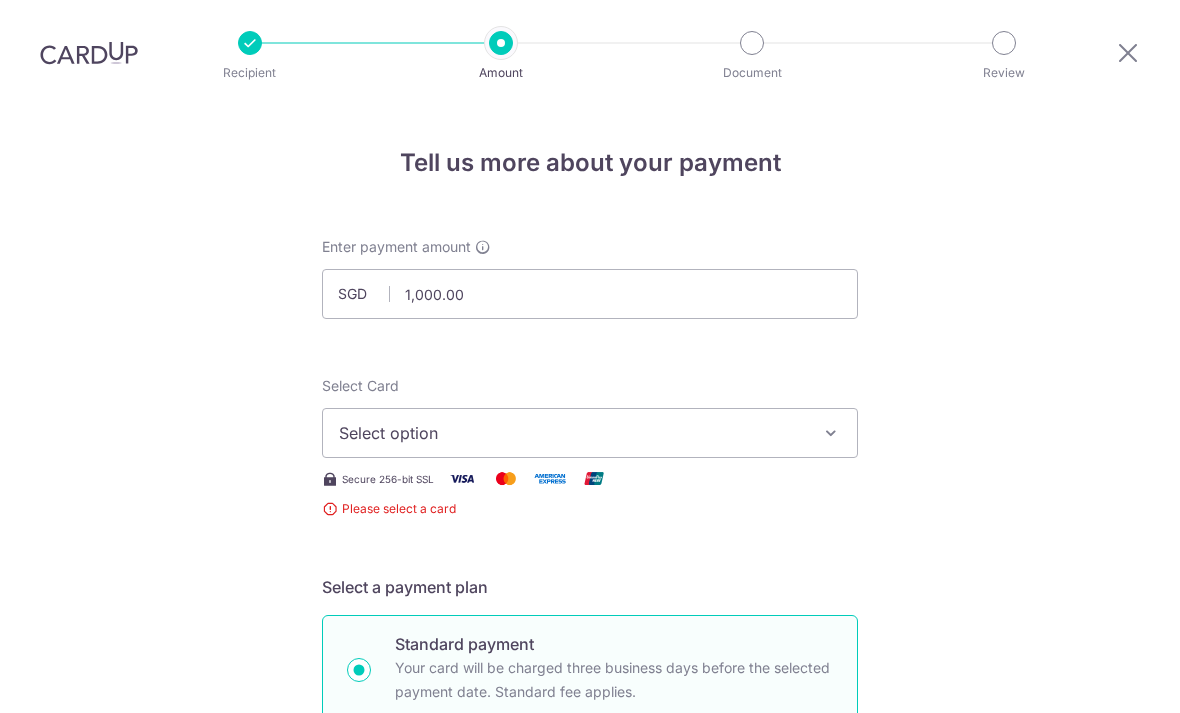 scroll, scrollTop: 64, scrollLeft: 0, axis: vertical 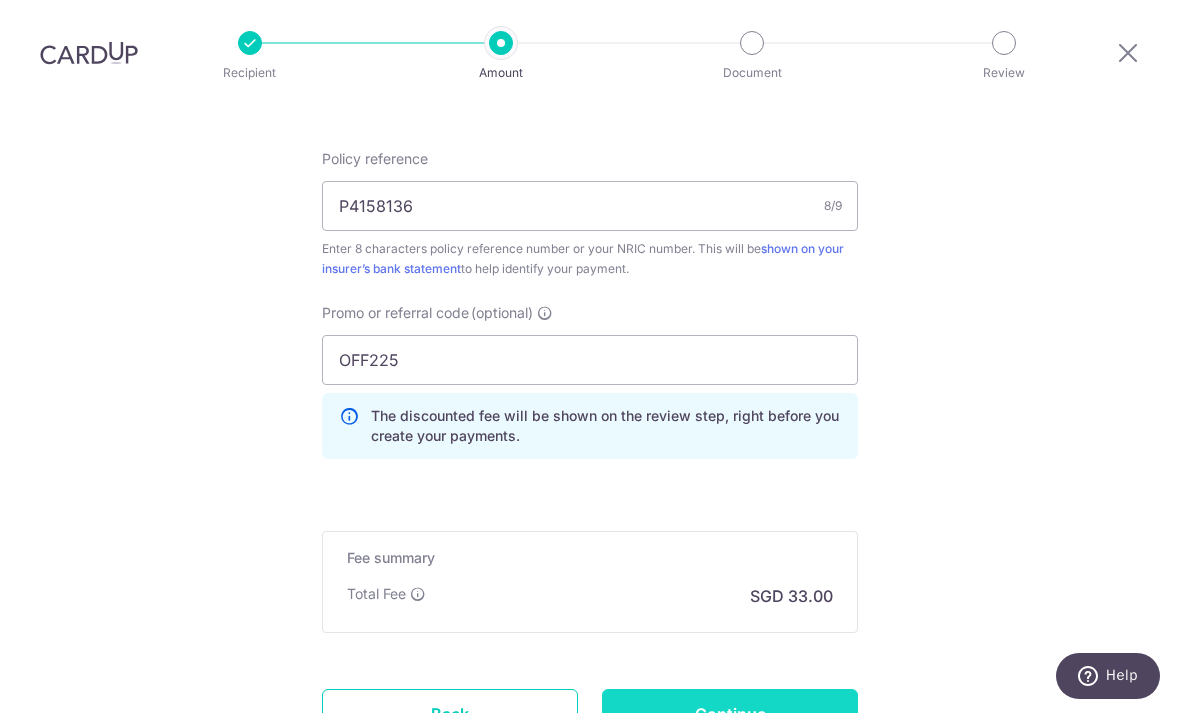 click on "Continue" at bounding box center [730, 714] 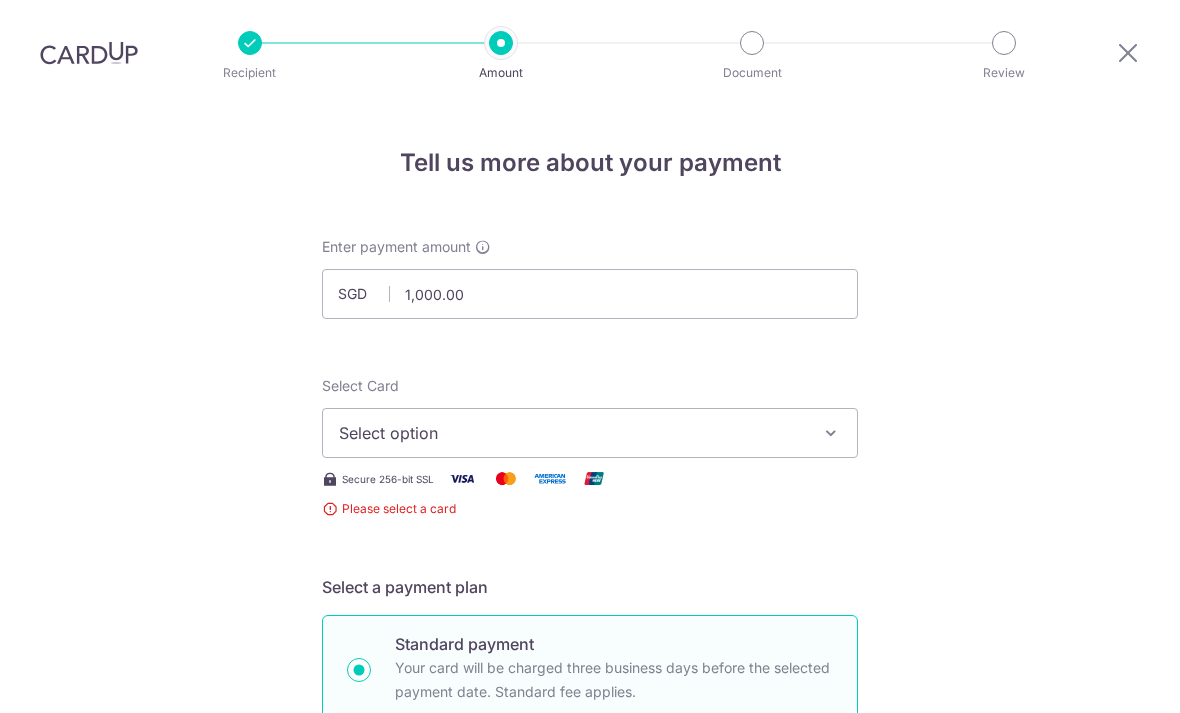 scroll, scrollTop: 64, scrollLeft: 0, axis: vertical 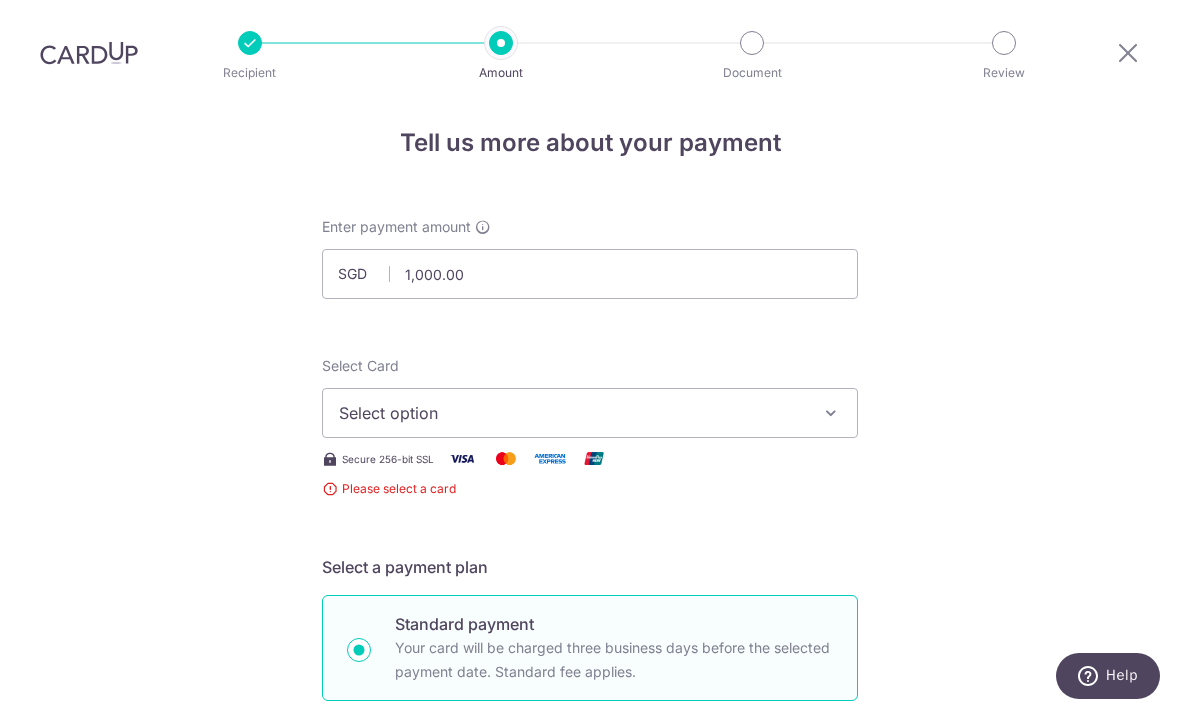 click on "Select option" at bounding box center (590, 413) 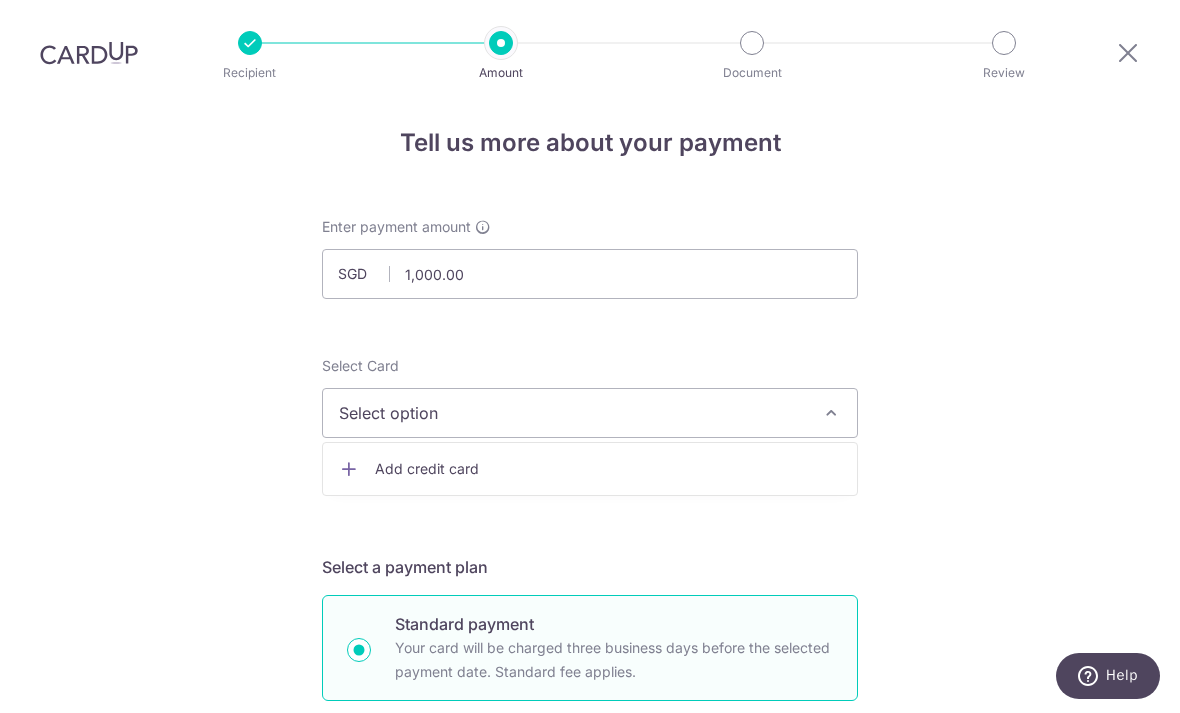 click on "Add credit card" at bounding box center (608, 469) 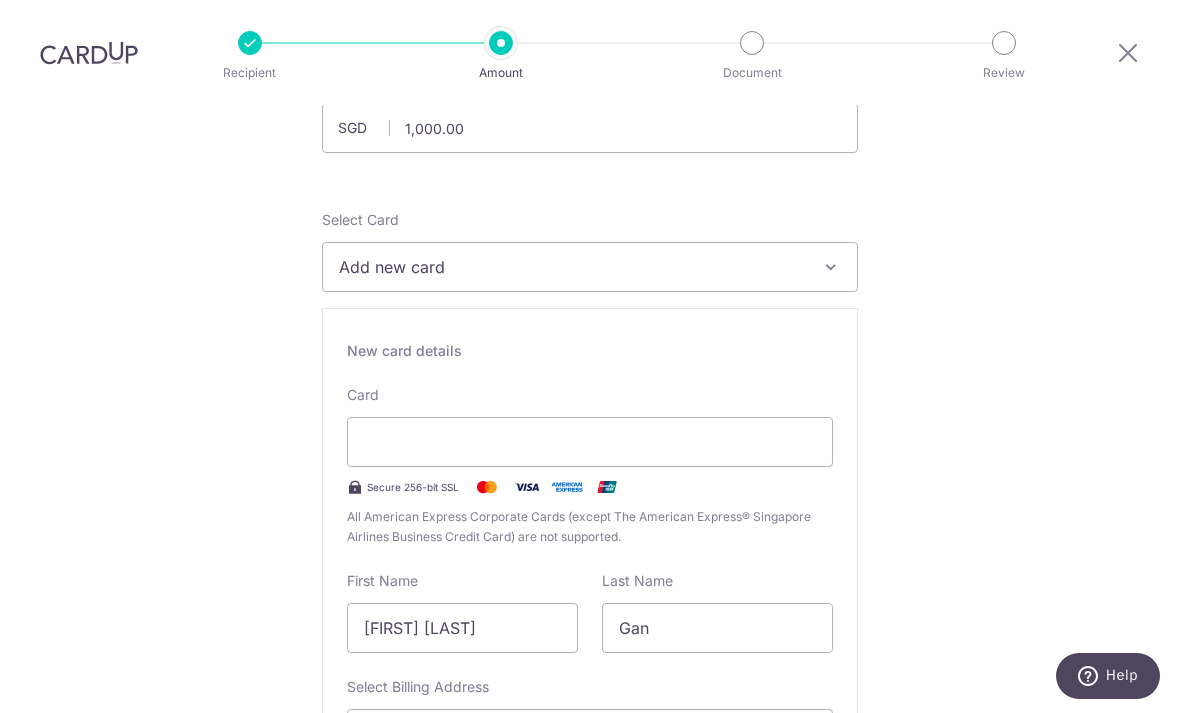 scroll, scrollTop: 168, scrollLeft: 0, axis: vertical 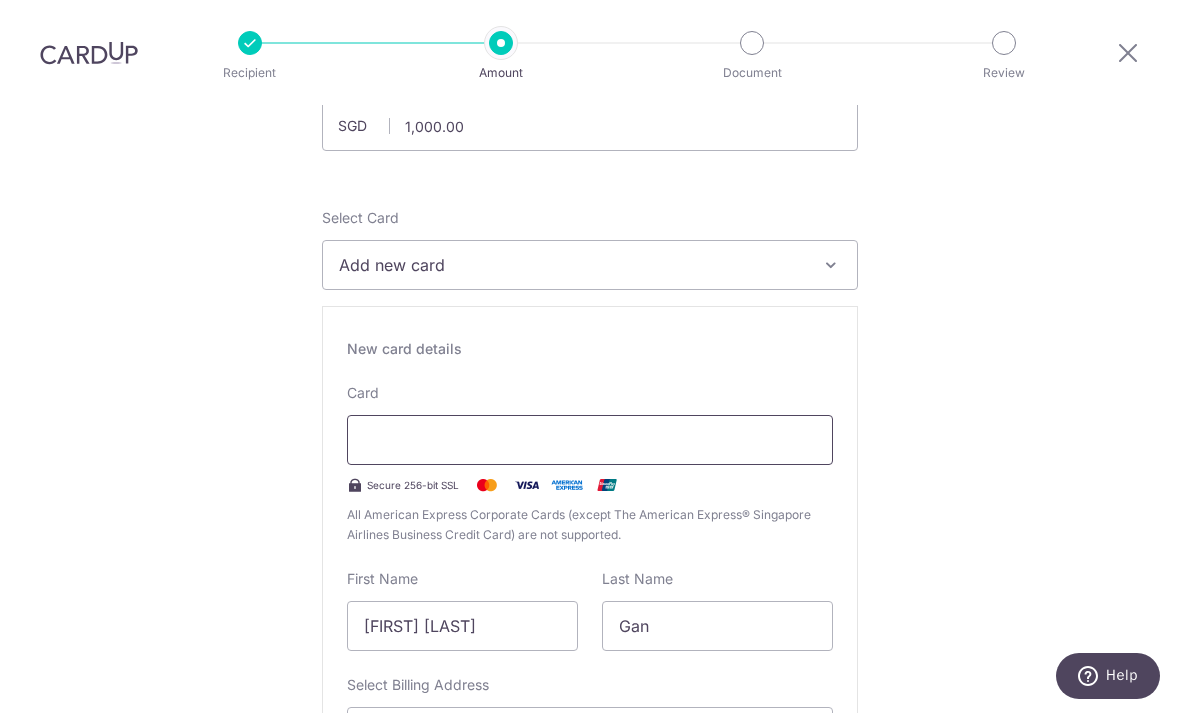 click at bounding box center [590, 440] 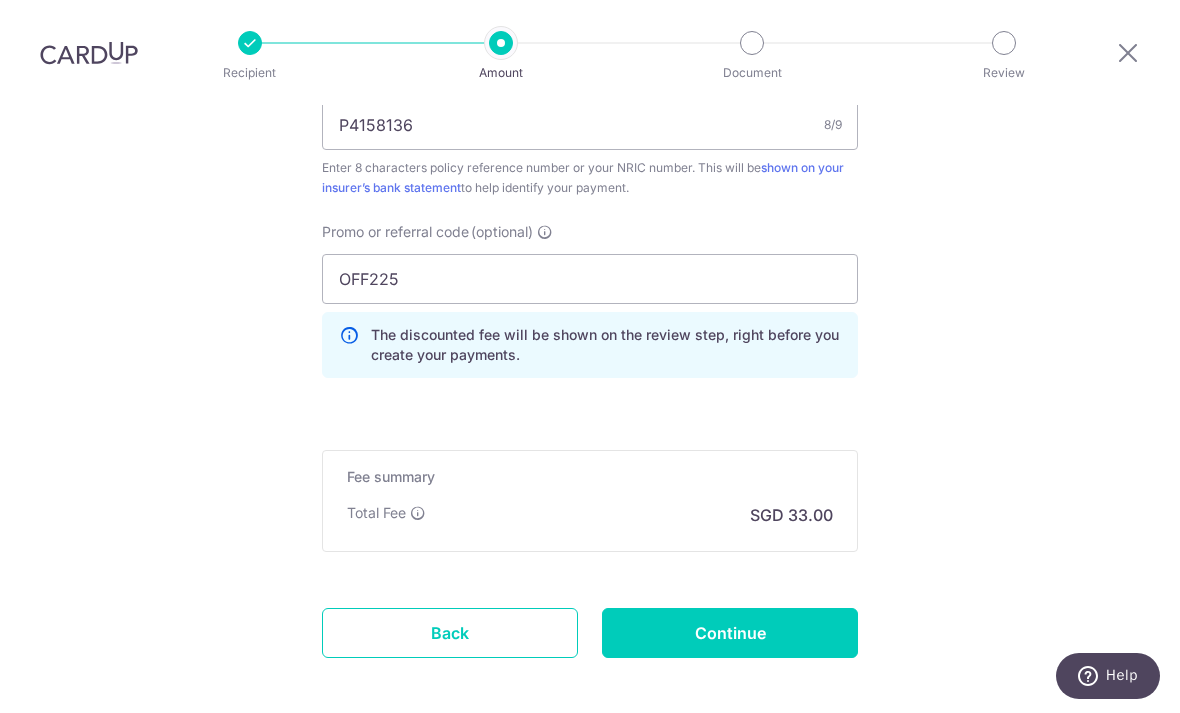 scroll, scrollTop: 1861, scrollLeft: 0, axis: vertical 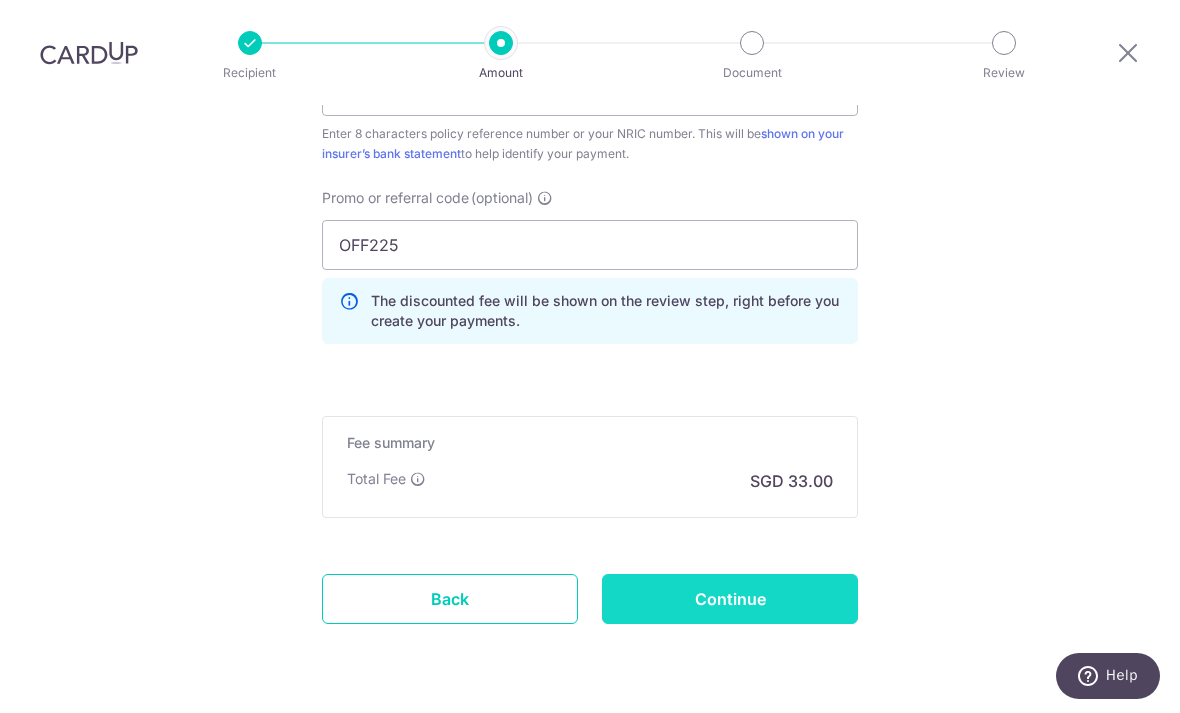 click on "Continue" at bounding box center (730, 599) 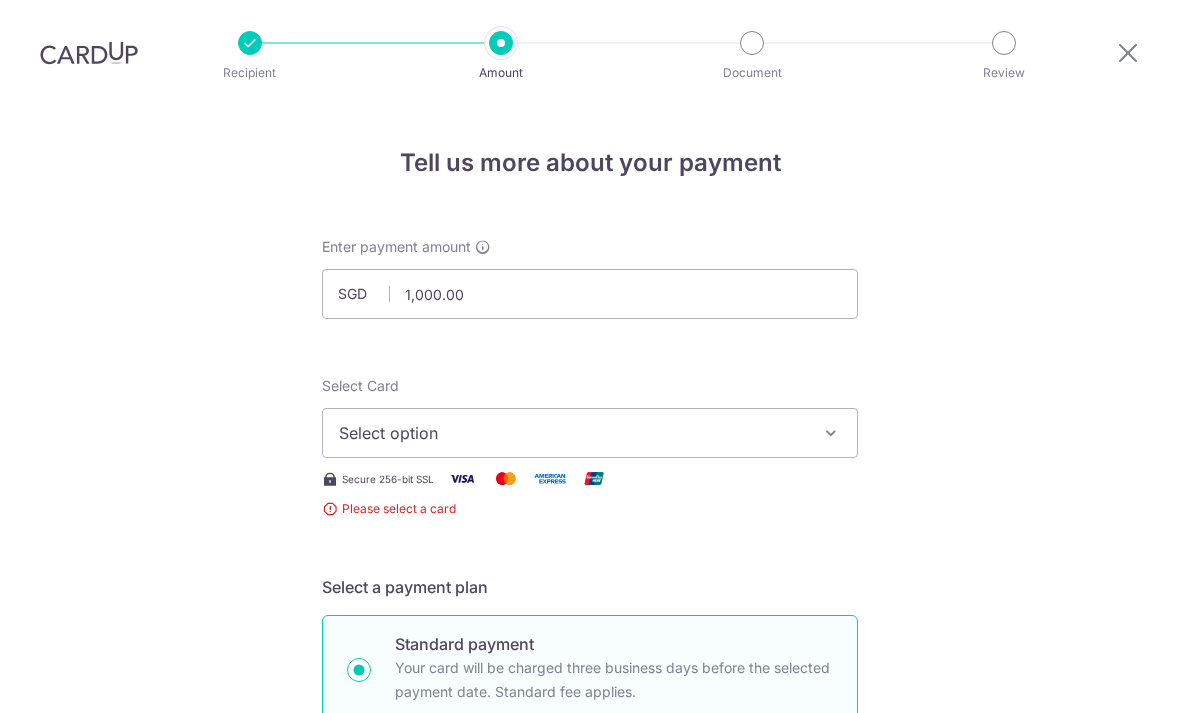 scroll, scrollTop: 64, scrollLeft: 0, axis: vertical 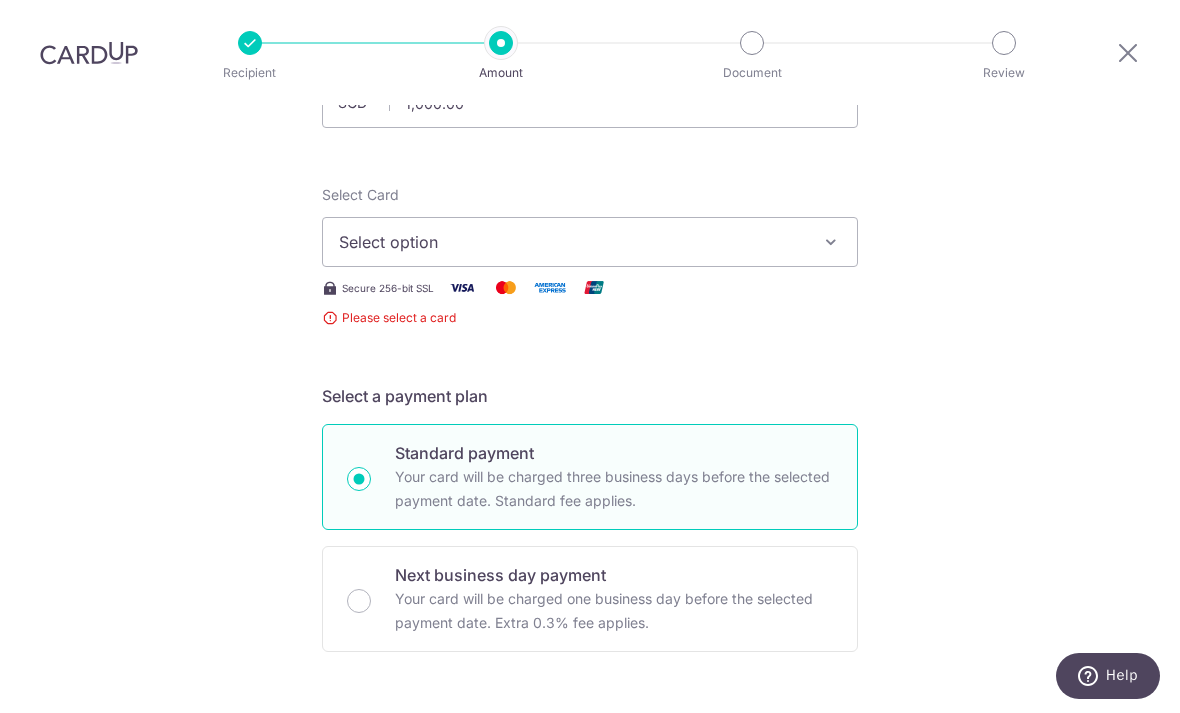 click on "Select option" at bounding box center (590, 242) 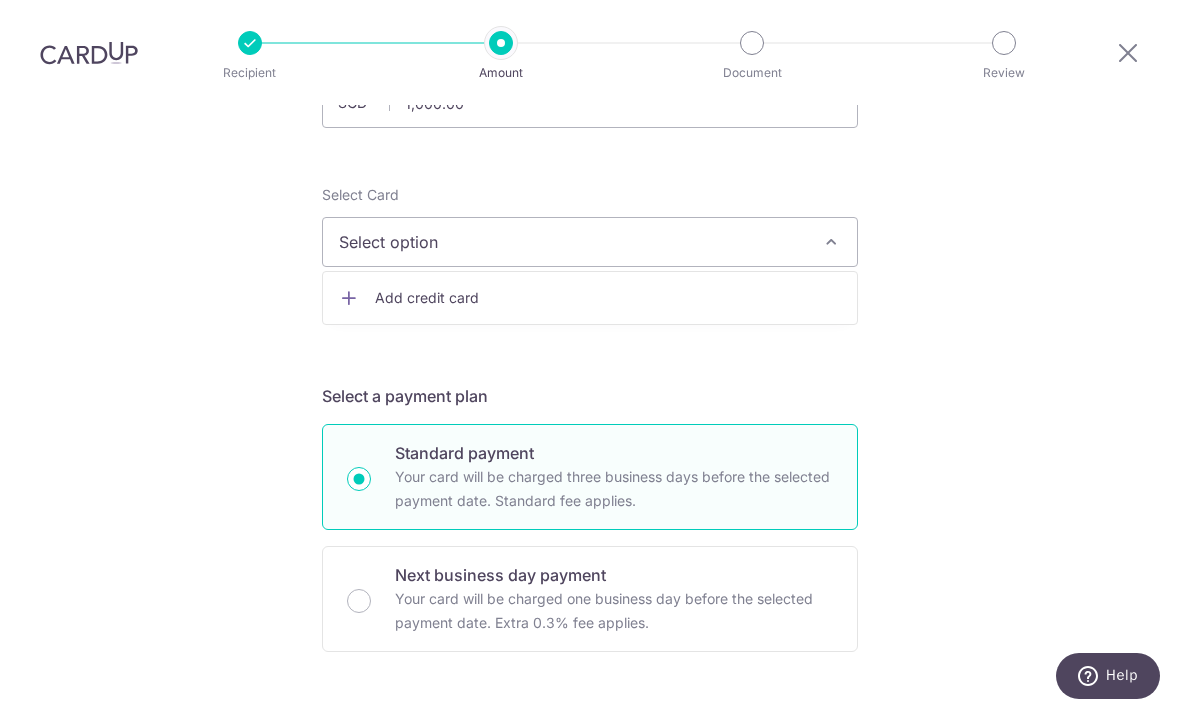 click on "Add credit card" at bounding box center [590, 298] 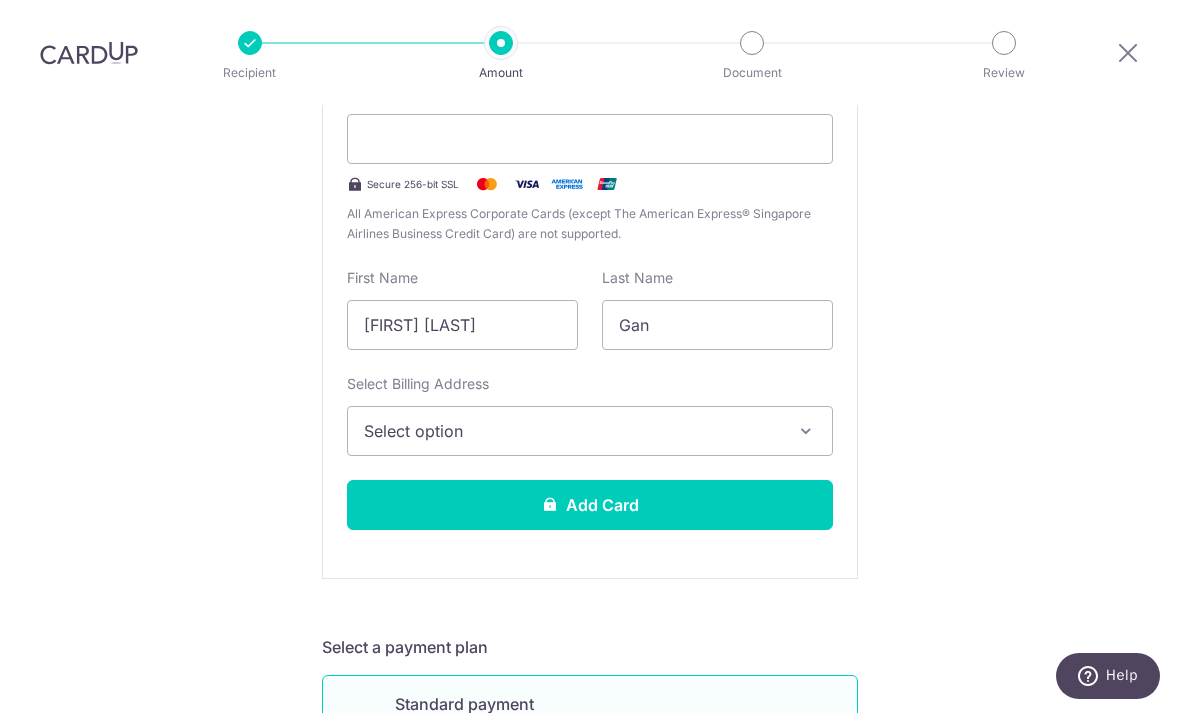 scroll, scrollTop: 363, scrollLeft: 0, axis: vertical 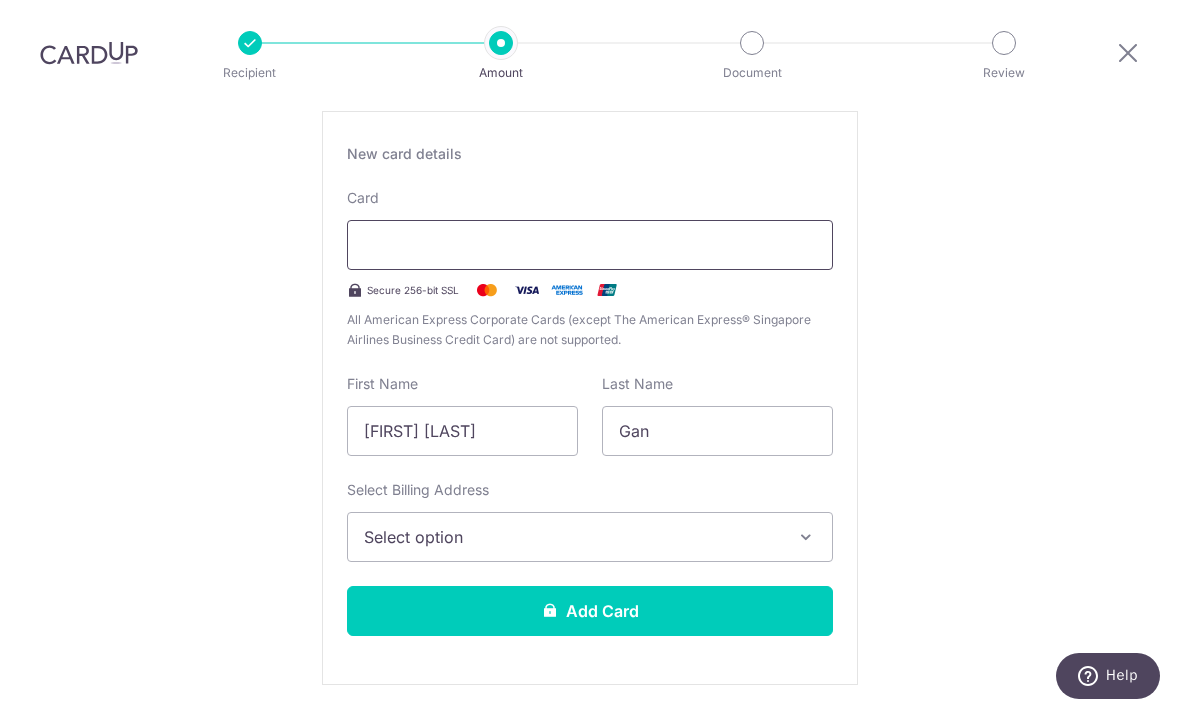 click at bounding box center [590, 245] 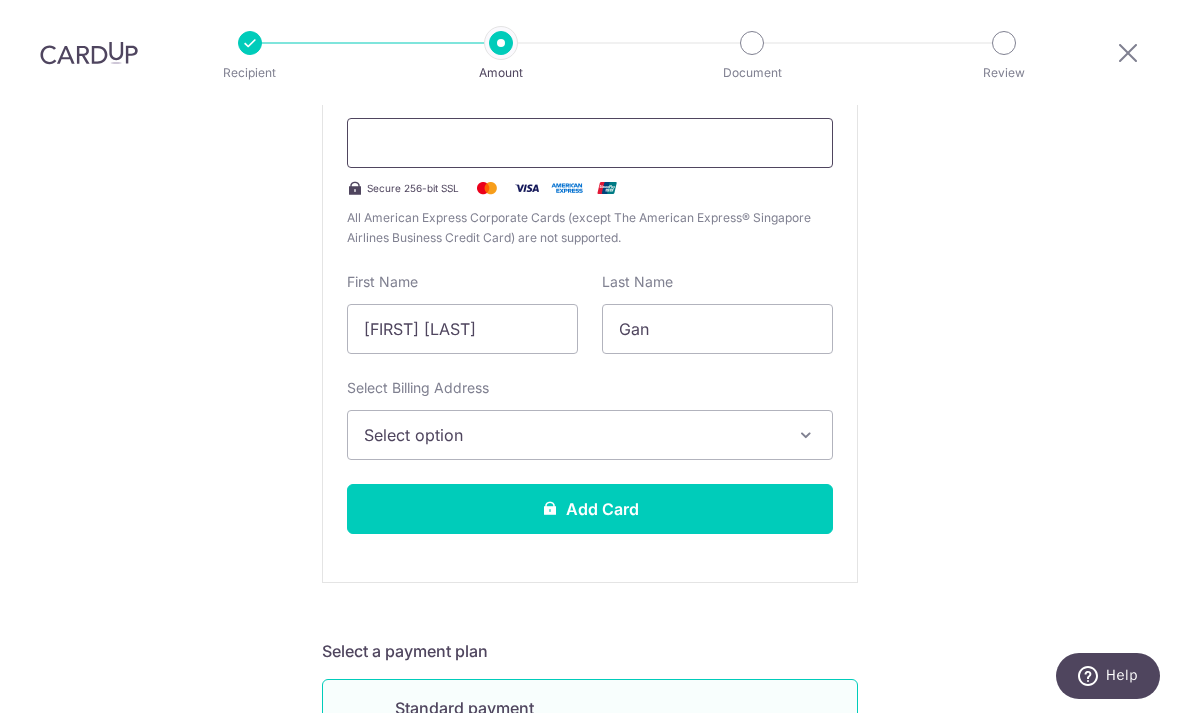 scroll, scrollTop: 470, scrollLeft: 0, axis: vertical 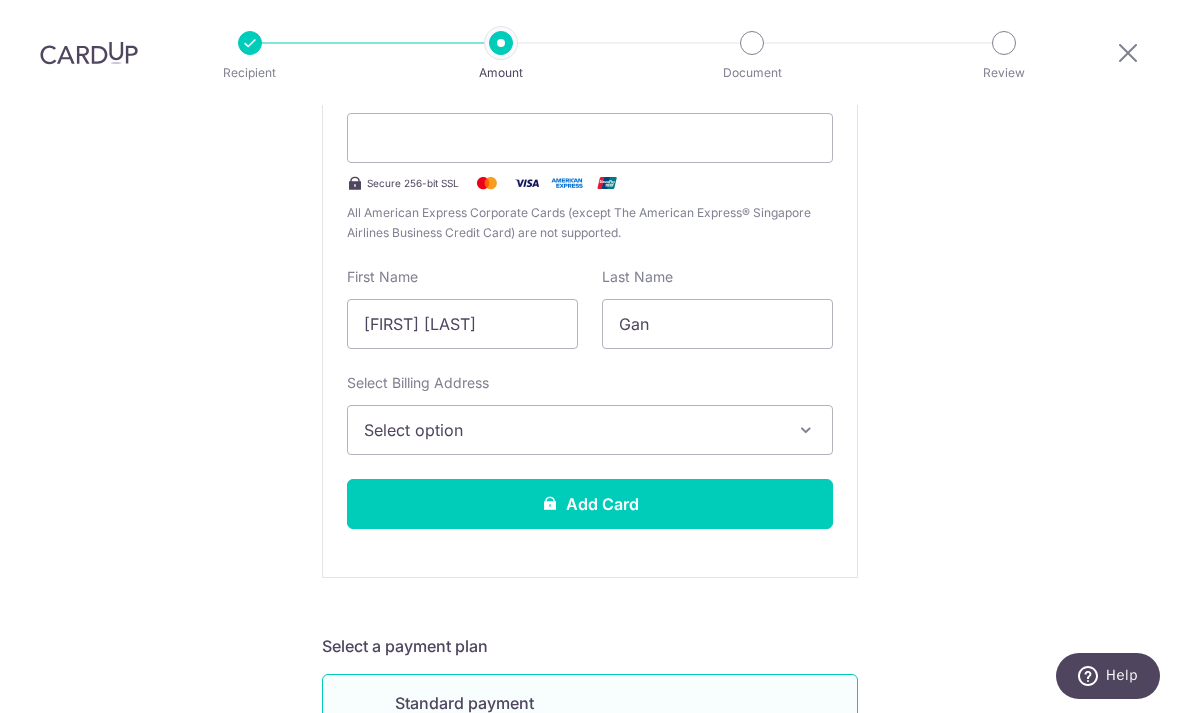 click on "Select option" at bounding box center [572, 430] 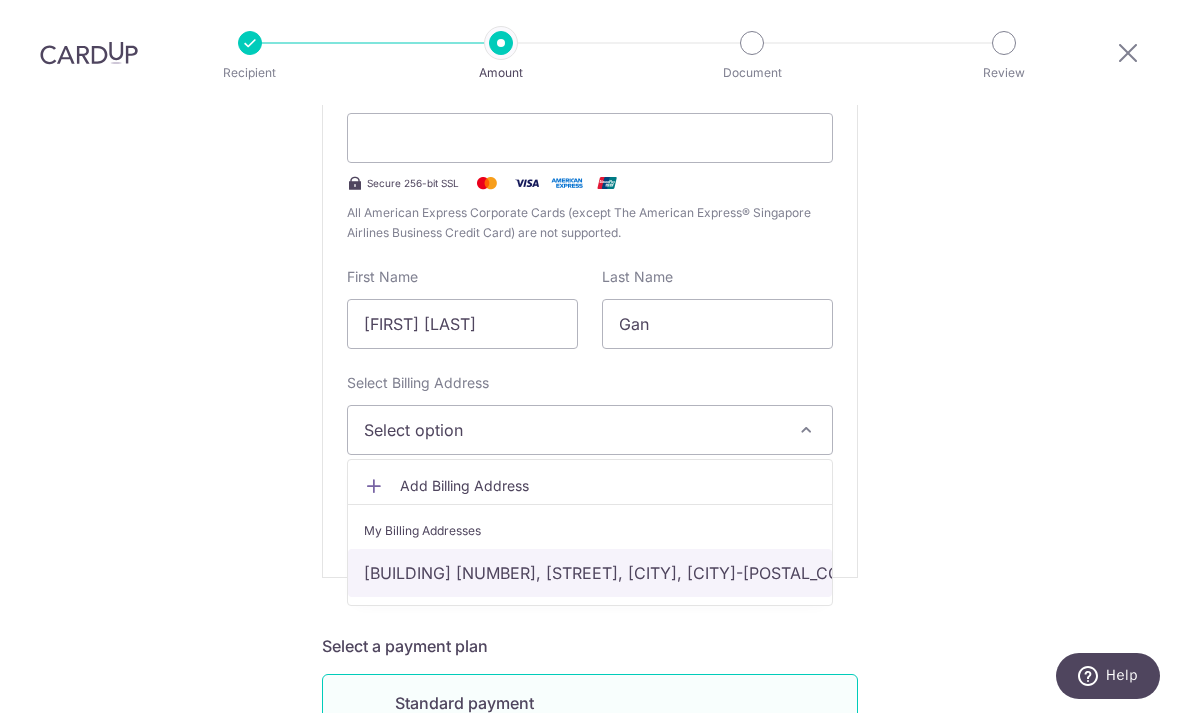 click on "Blk [NUMBER][LETTER], #[NUMBER]-[NUMBER], [STREET], [CITY], [CITY]-[POSTAL_CODE]" at bounding box center (590, 573) 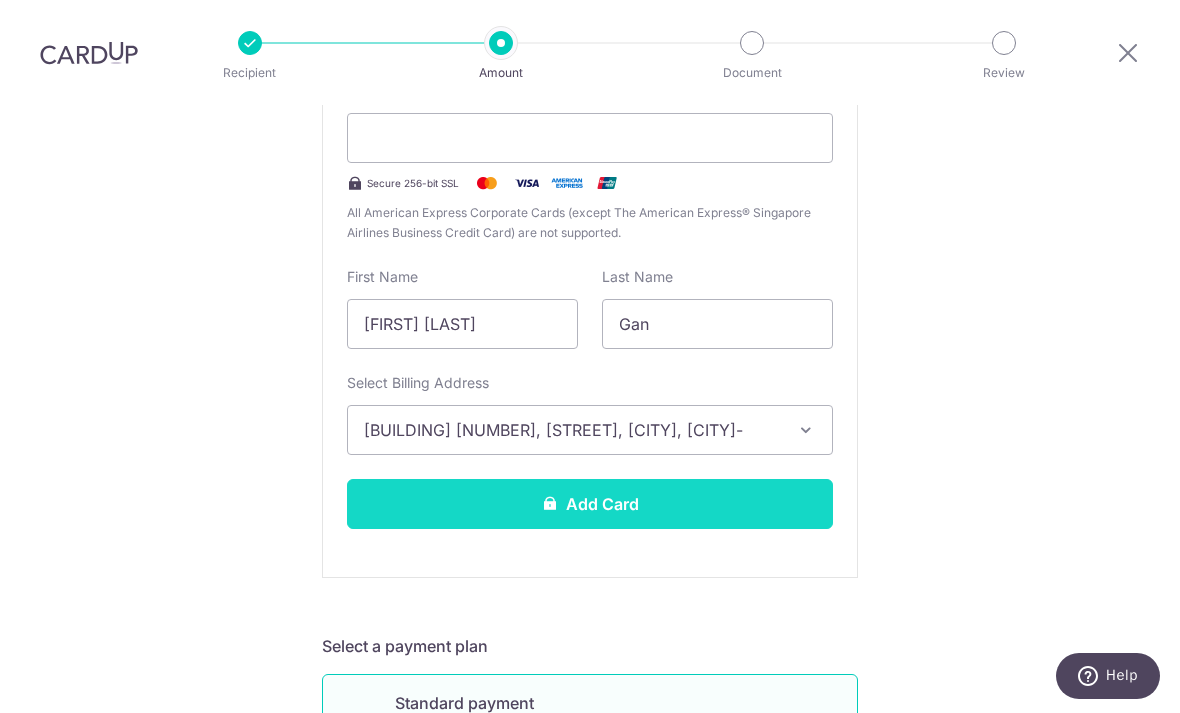 click on "Add Card" at bounding box center [590, 504] 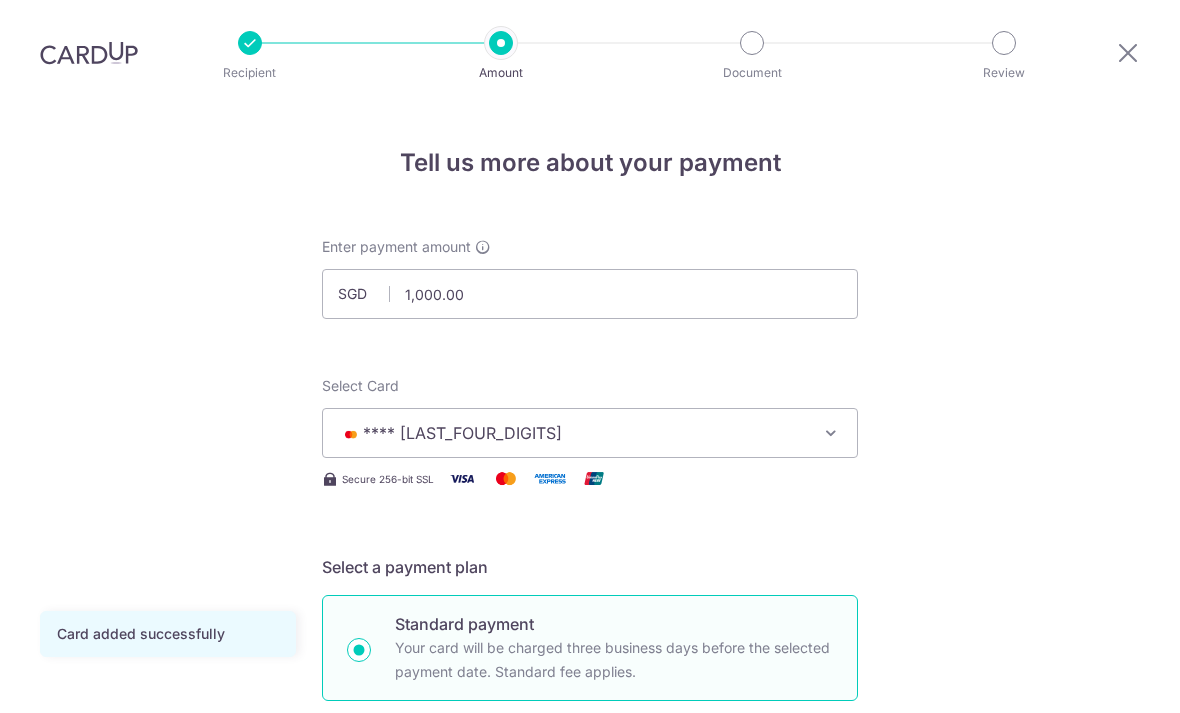 scroll, scrollTop: 933, scrollLeft: 0, axis: vertical 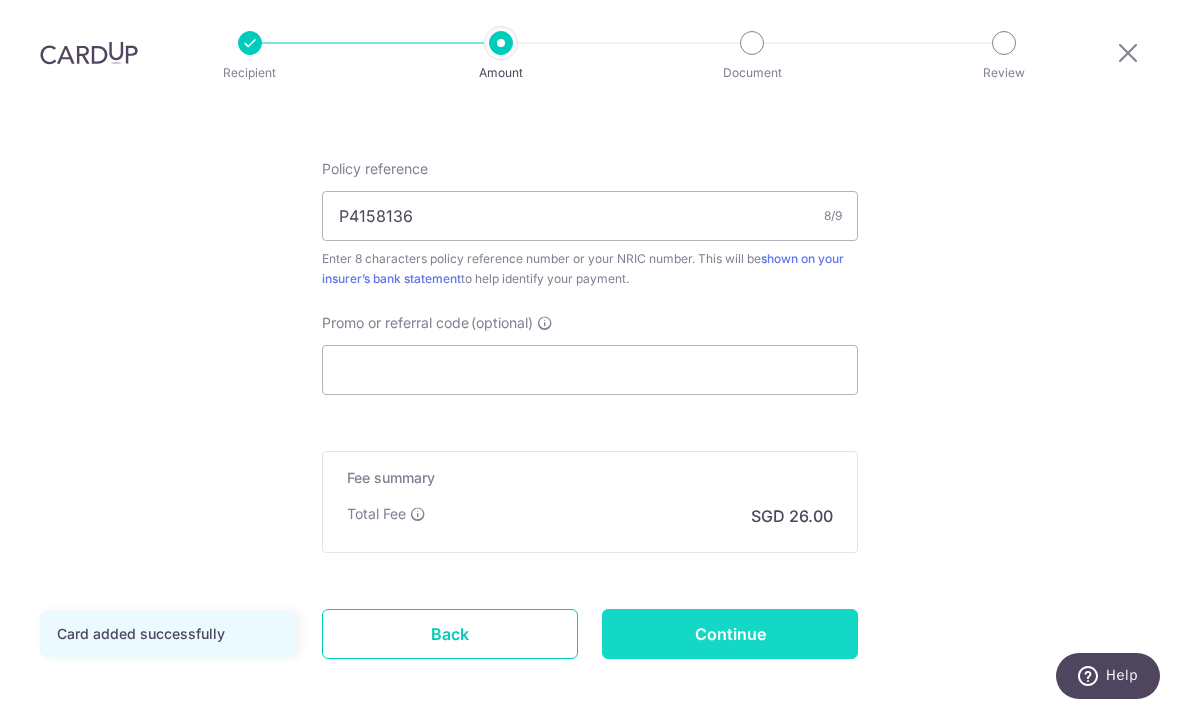click on "Continue" at bounding box center [730, 634] 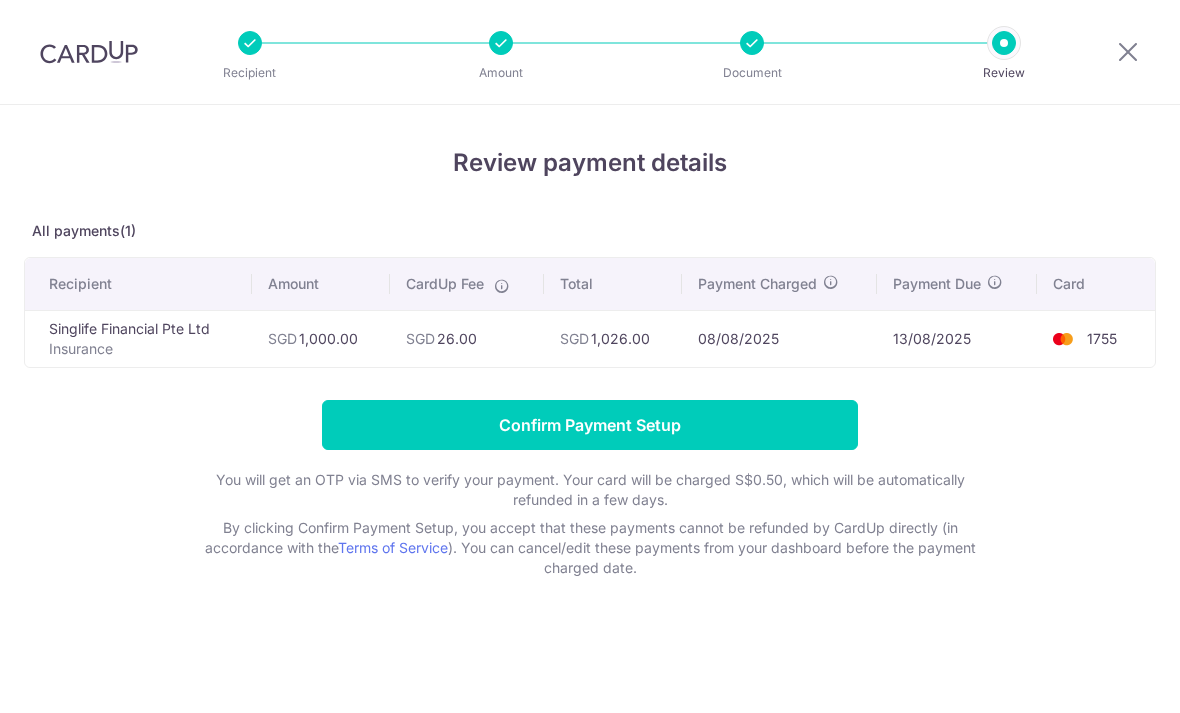 scroll, scrollTop: 0, scrollLeft: 0, axis: both 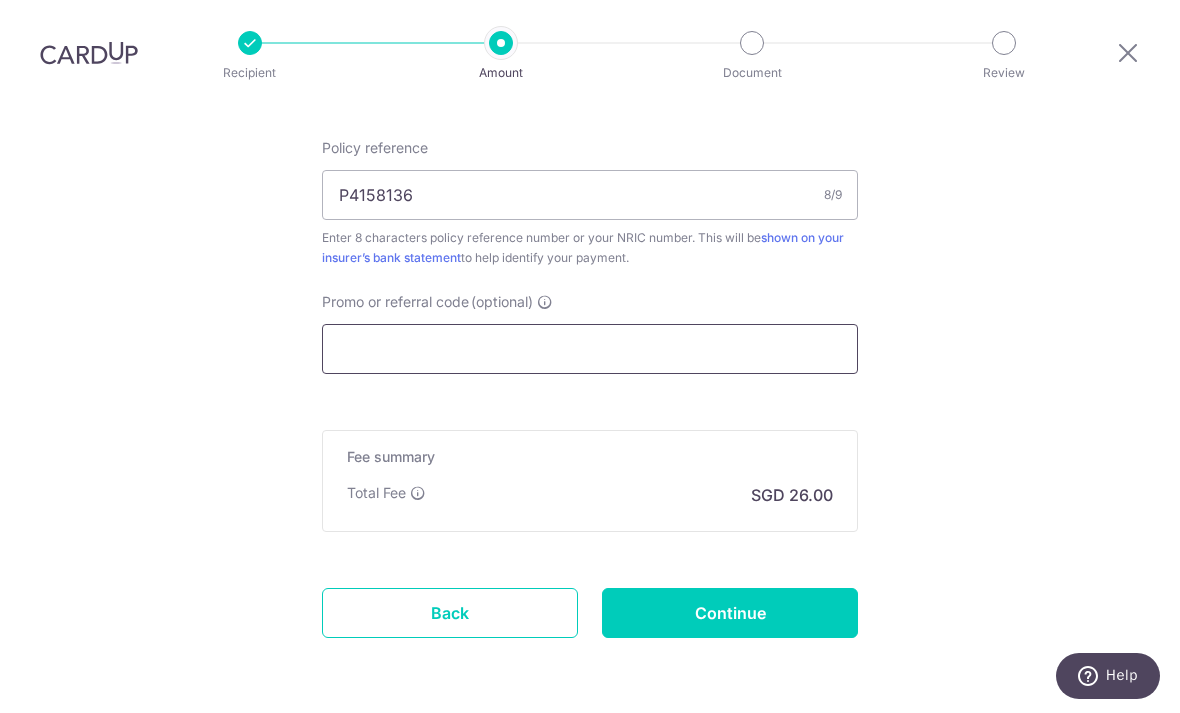 click on "Promo or referral code
(optional)" at bounding box center (590, 349) 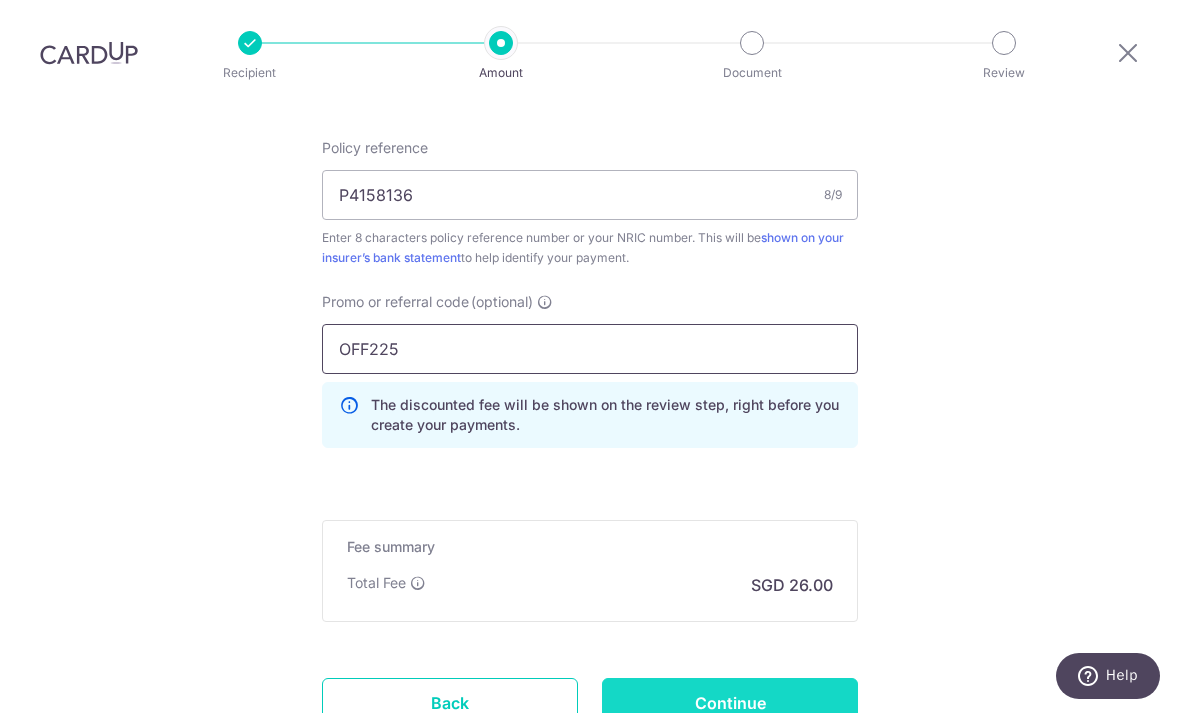 type on "OFF225" 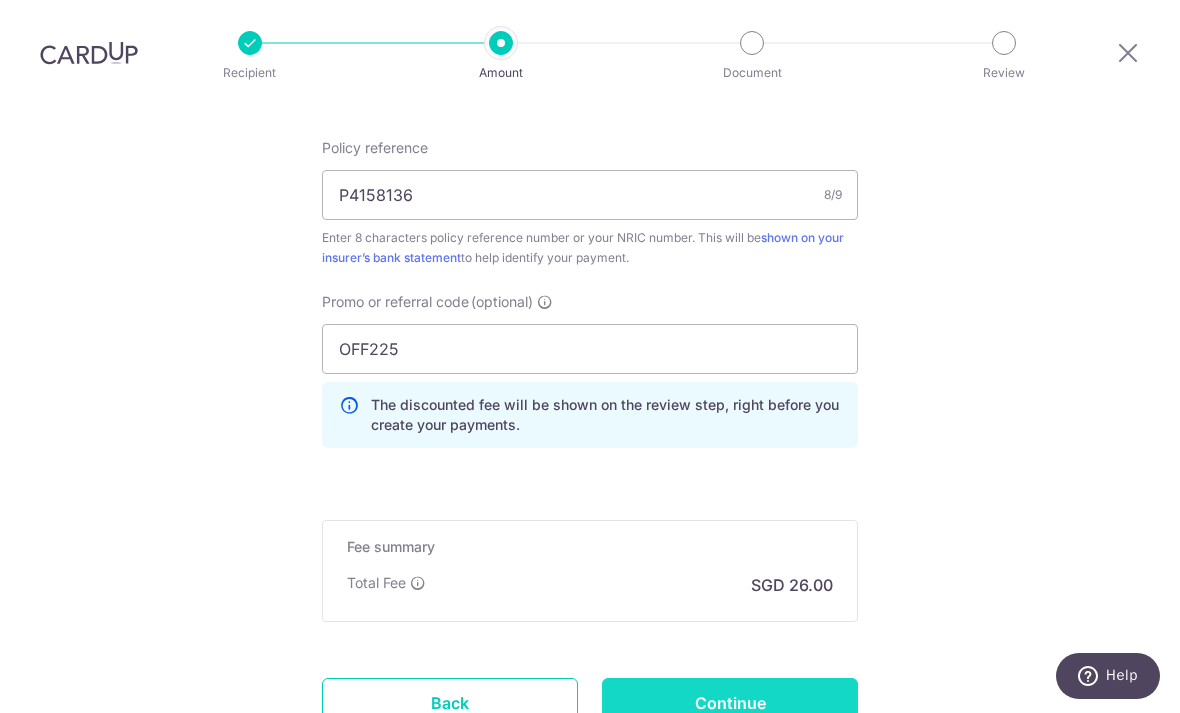 click on "Continue" at bounding box center [730, 703] 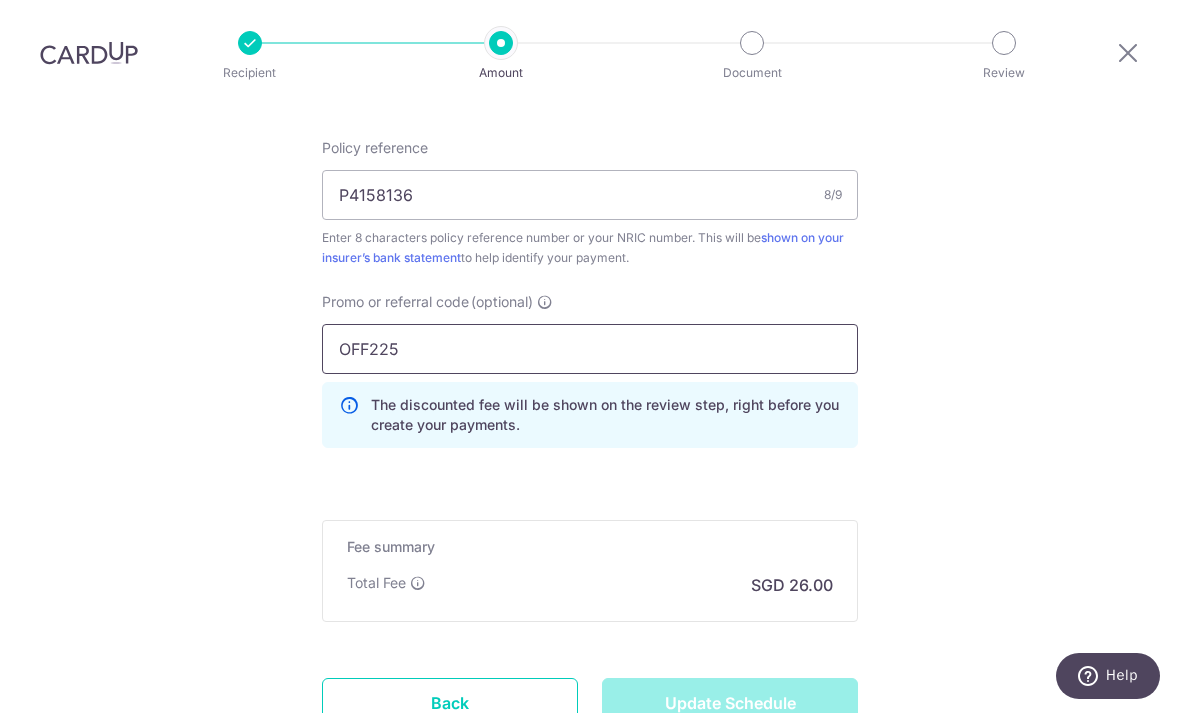 click on "OFF225" at bounding box center [590, 349] 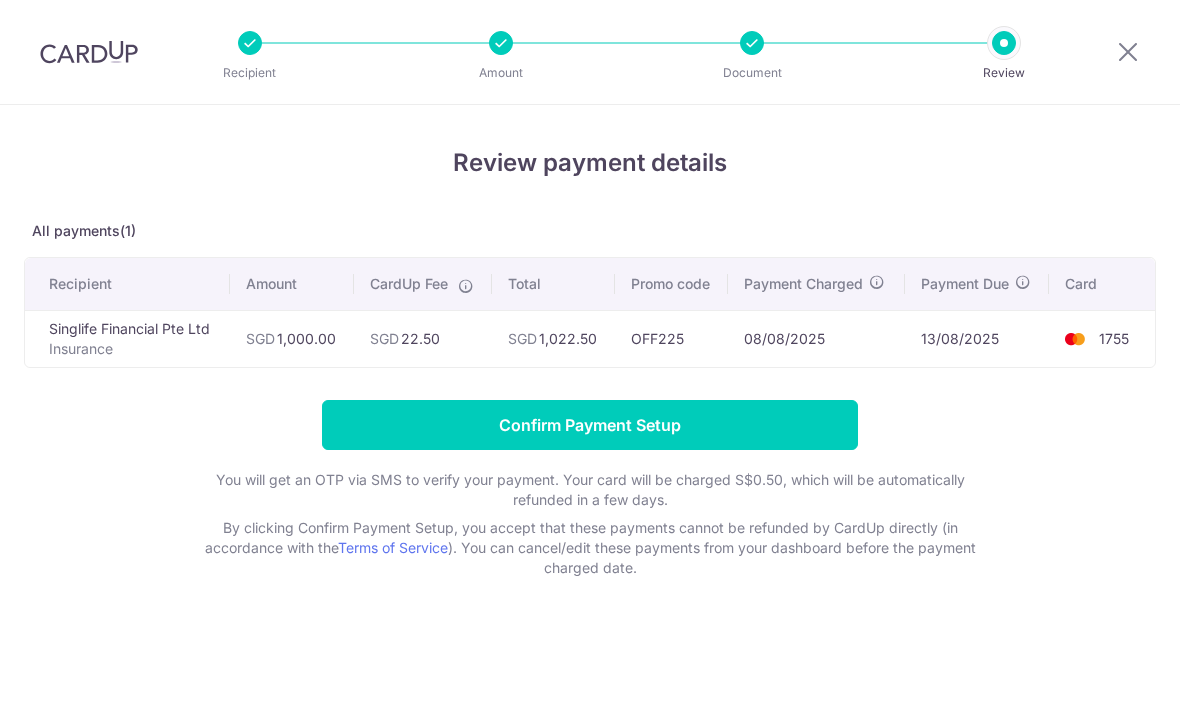 scroll, scrollTop: 0, scrollLeft: 0, axis: both 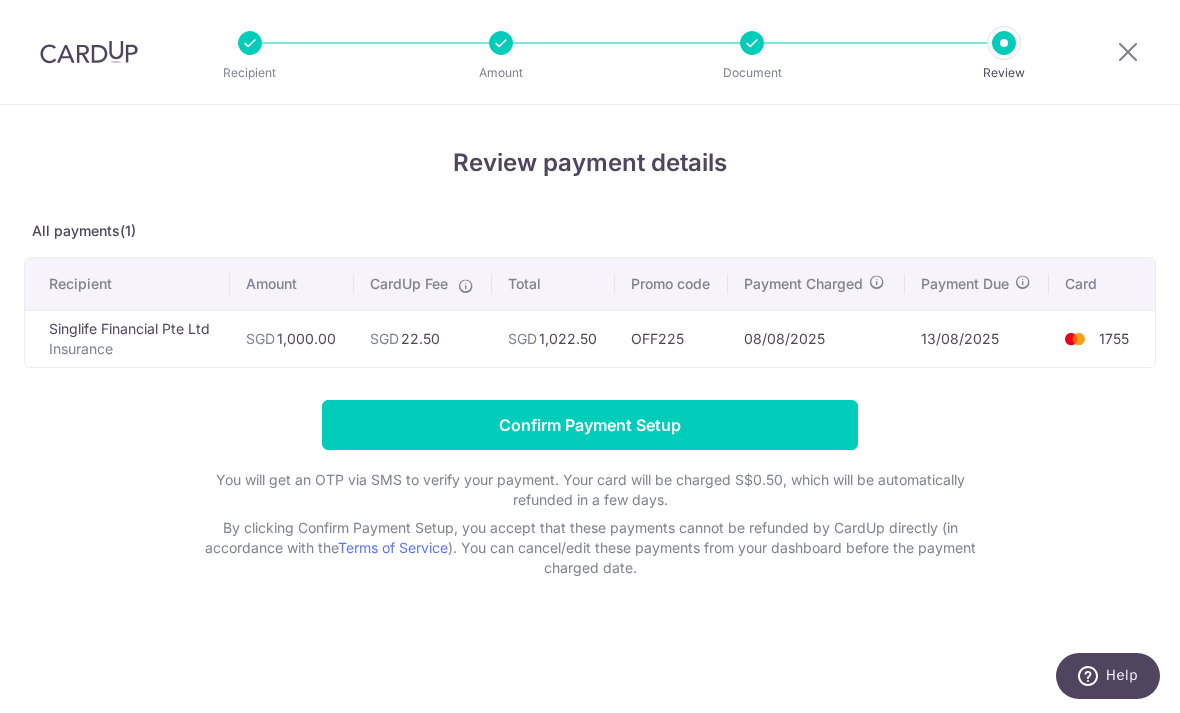 click on "OFF225" at bounding box center (671, 338) 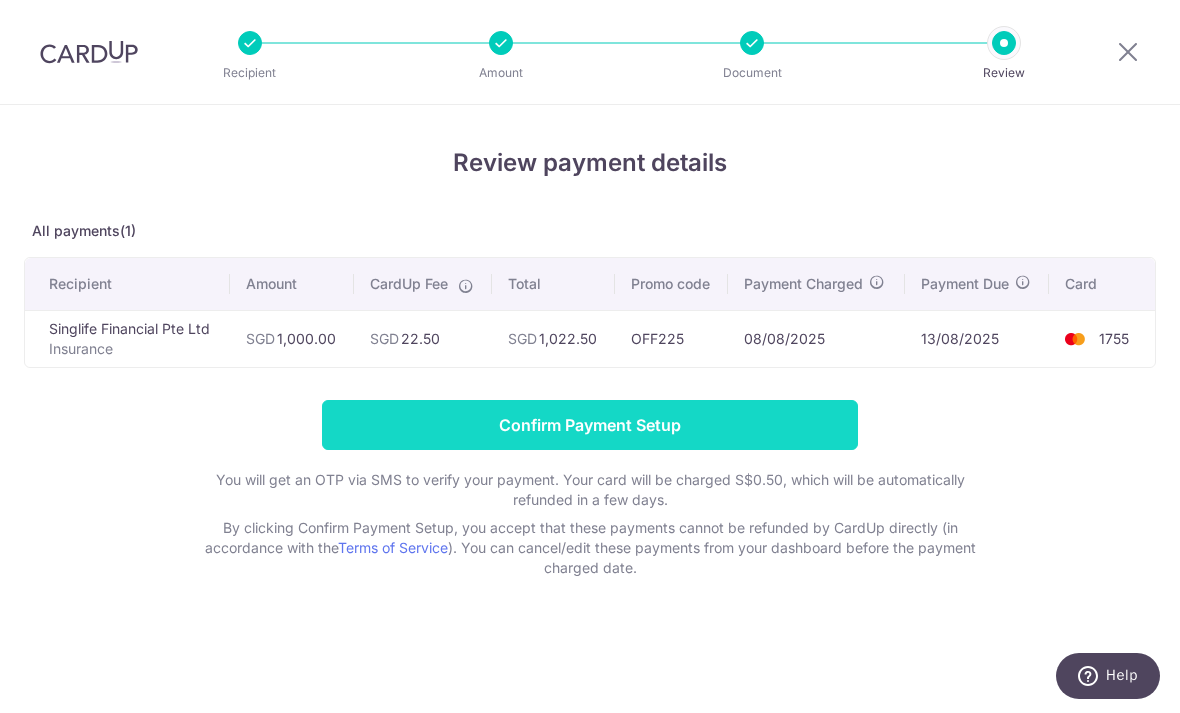 click on "Confirm Payment Setup" at bounding box center (590, 425) 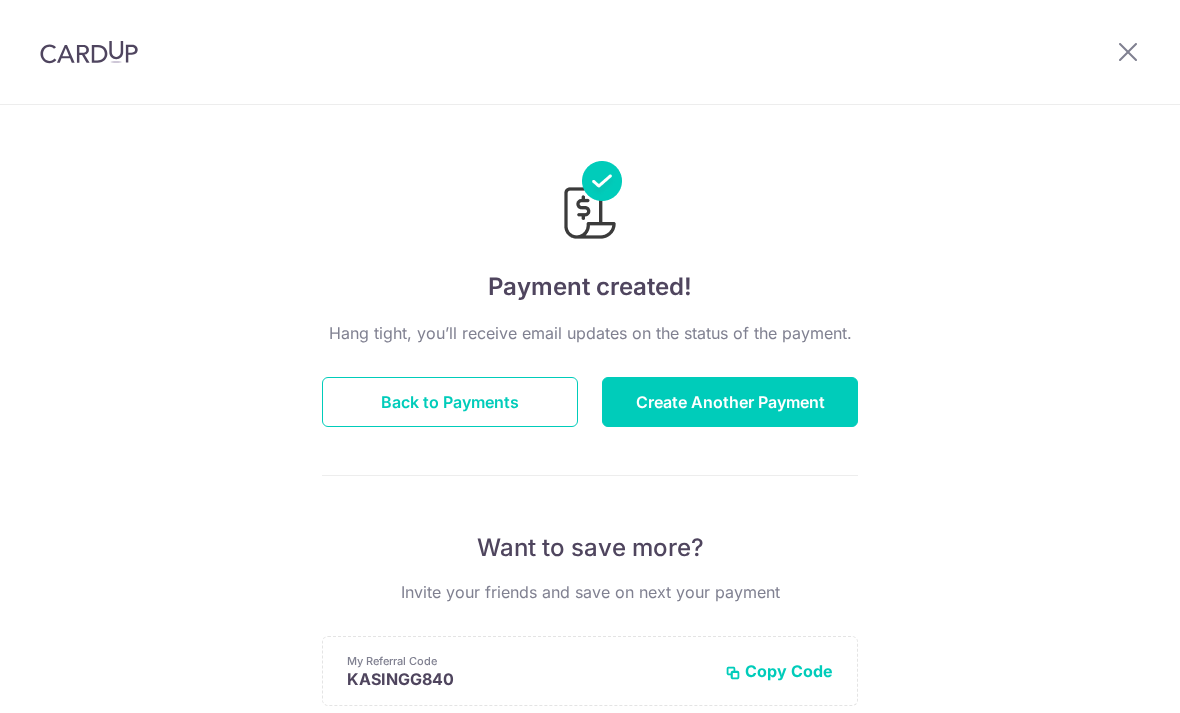 scroll, scrollTop: 0, scrollLeft: 0, axis: both 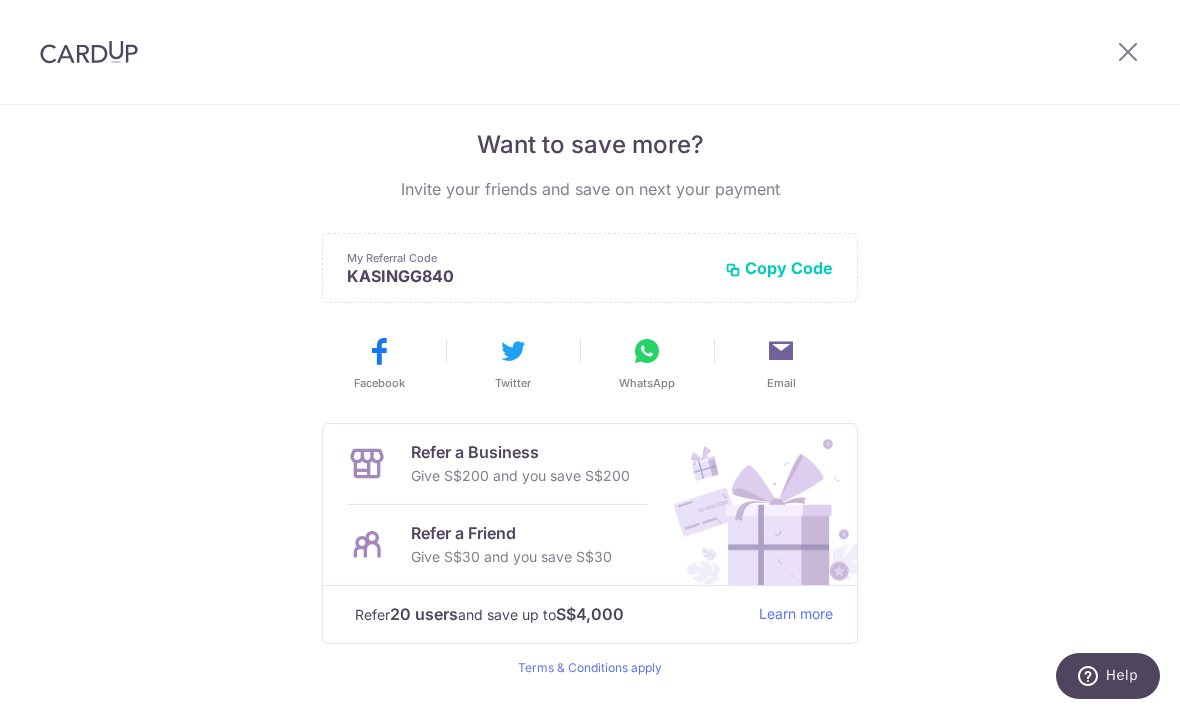 click at bounding box center (647, 351) 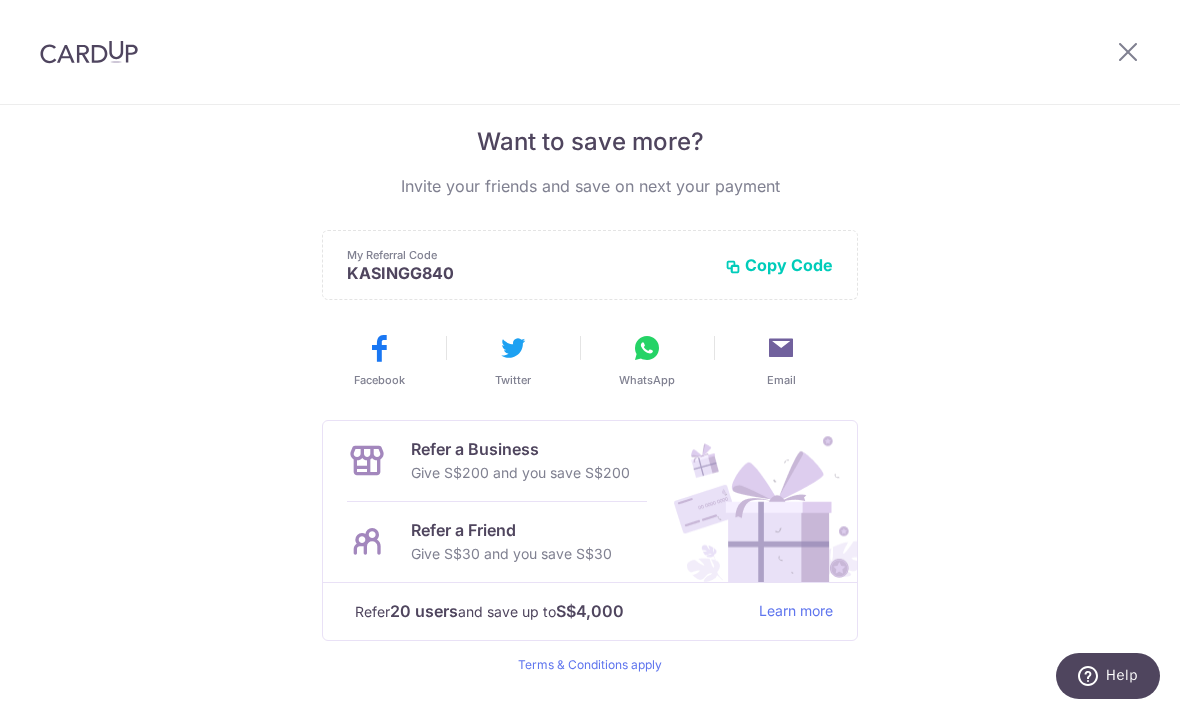 scroll, scrollTop: 405, scrollLeft: 0, axis: vertical 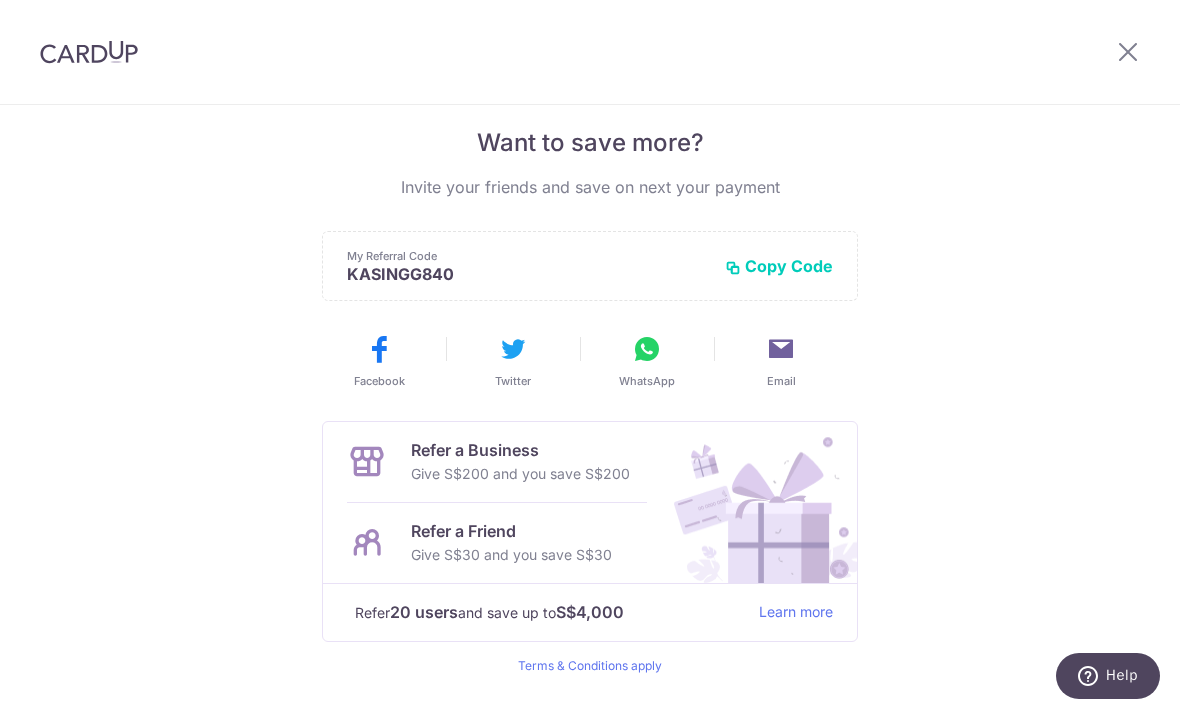 click on "Copy Code" at bounding box center [779, 266] 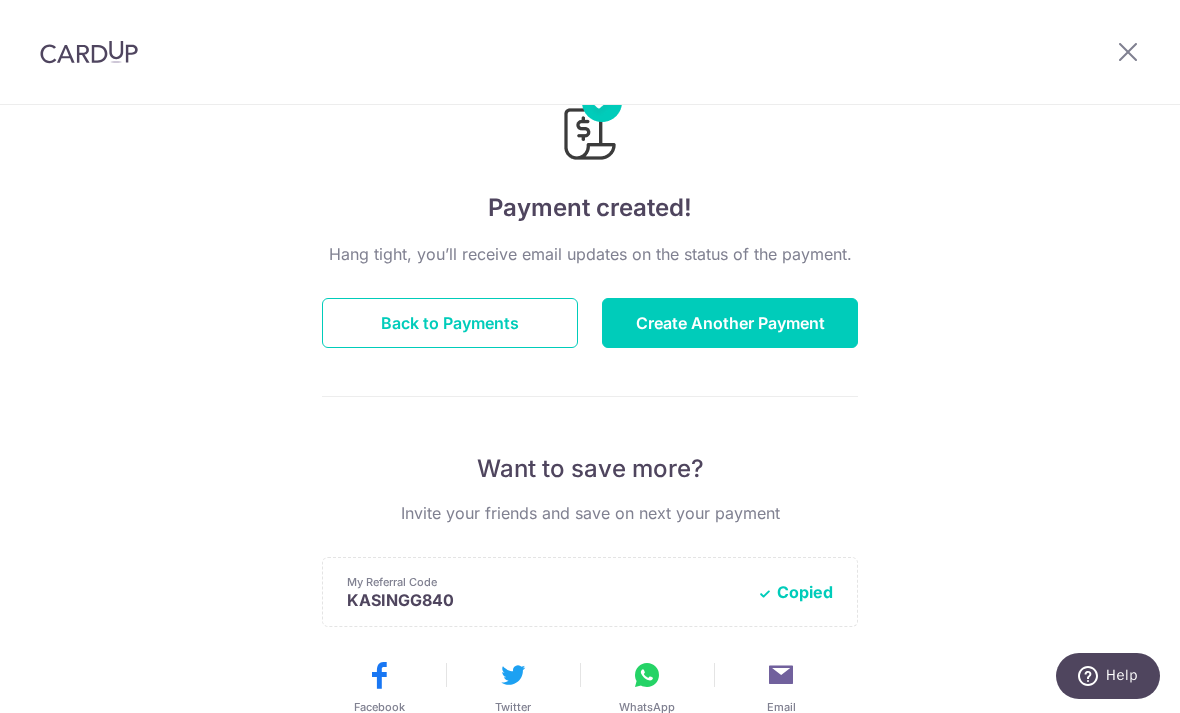 scroll, scrollTop: 56, scrollLeft: 0, axis: vertical 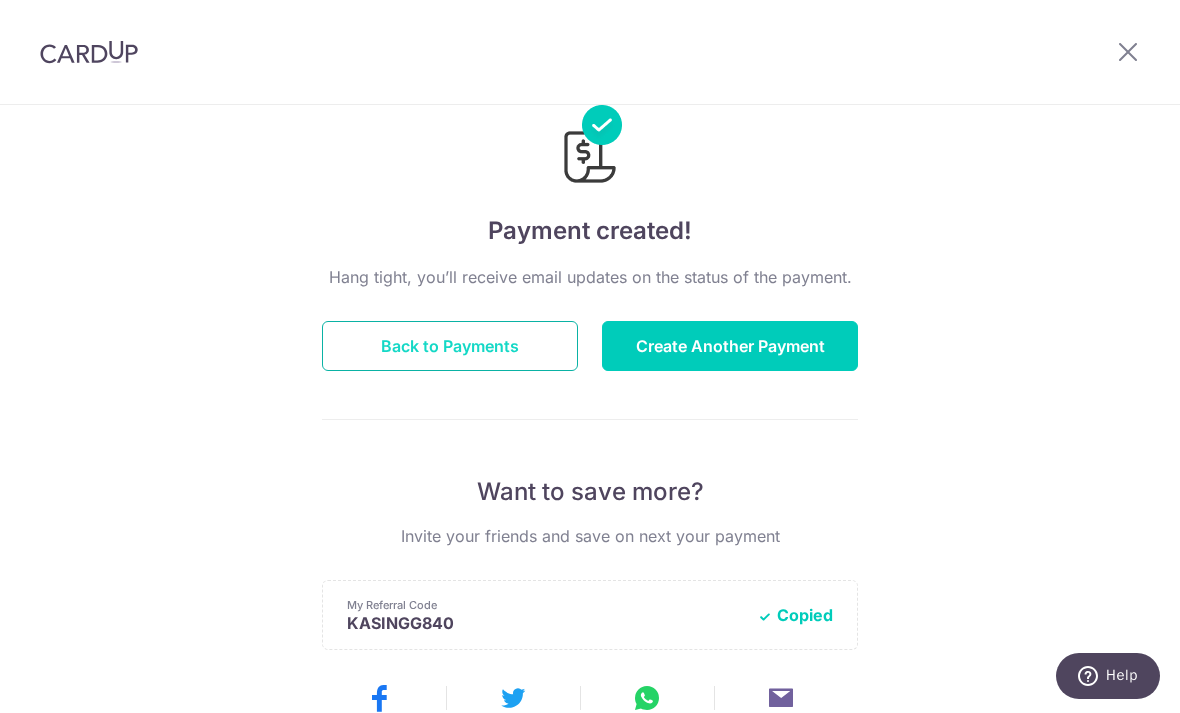 click on "Back to Payments" at bounding box center [450, 346] 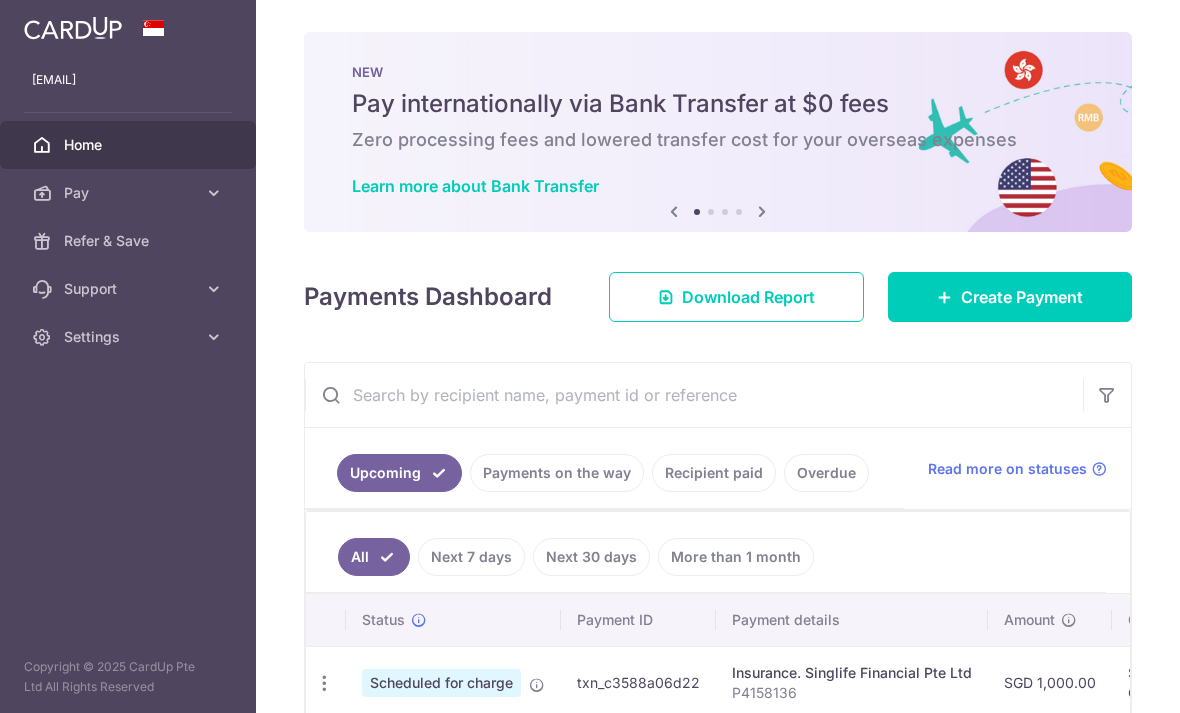 scroll, scrollTop: 0, scrollLeft: 0, axis: both 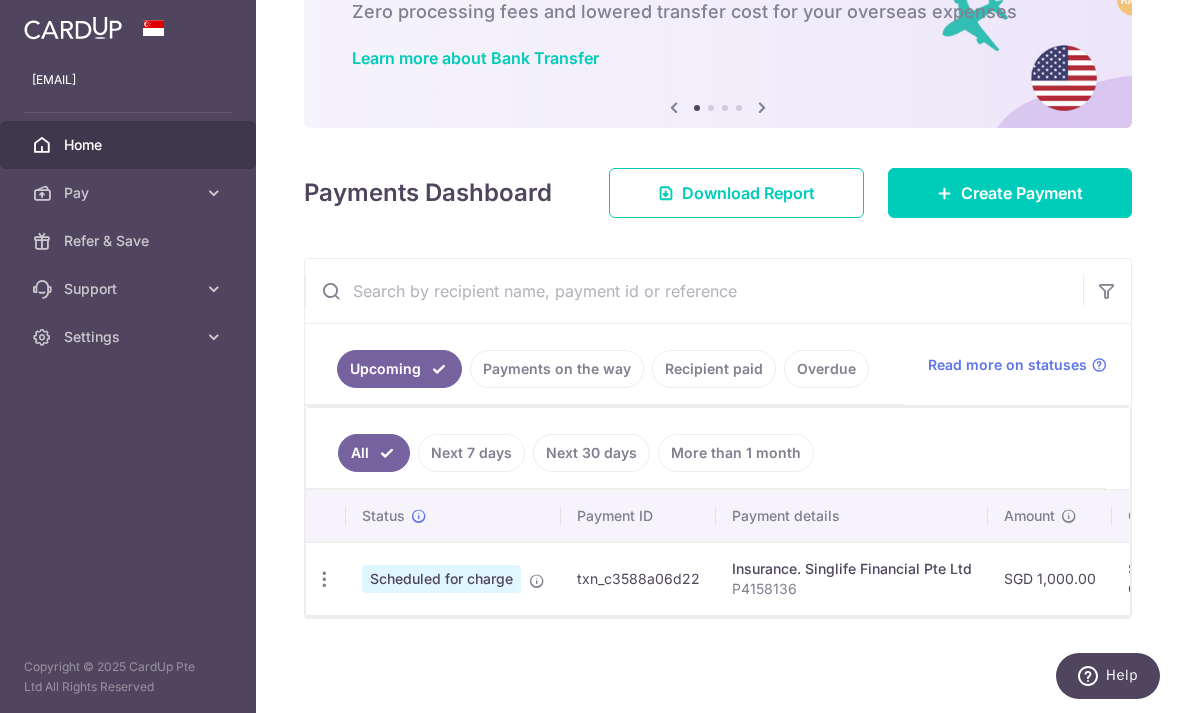 click on "Scheduled for charge" at bounding box center [441, 579] 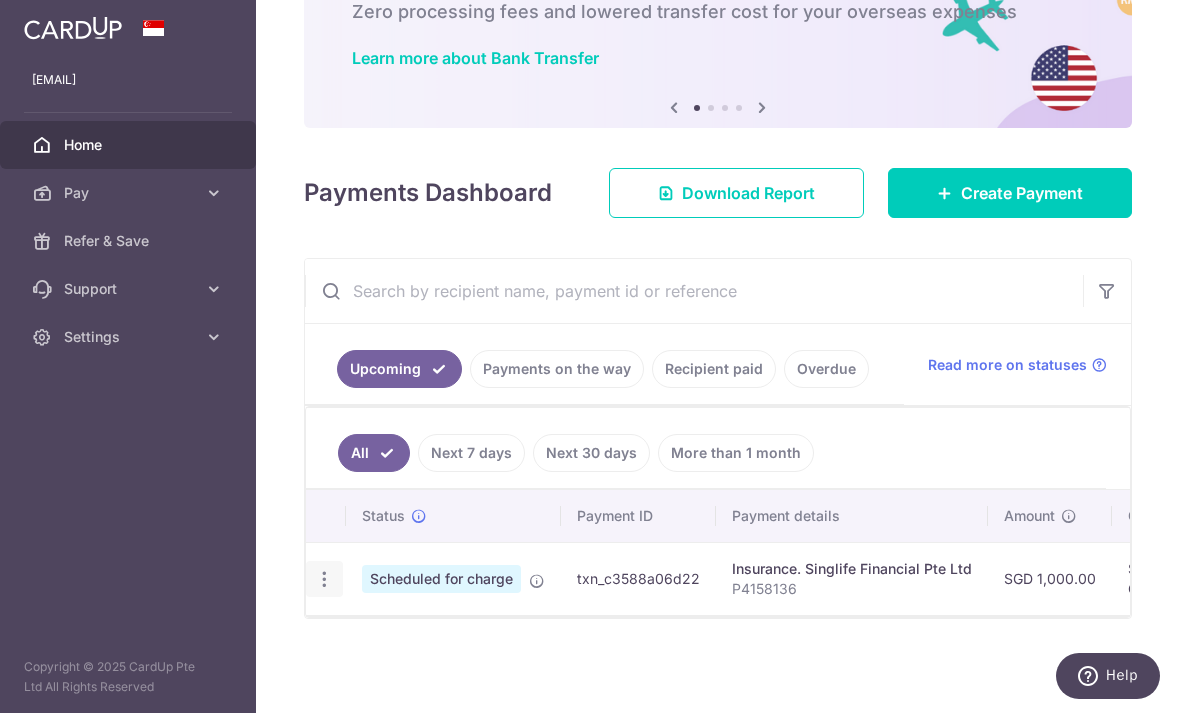 click at bounding box center [324, 579] 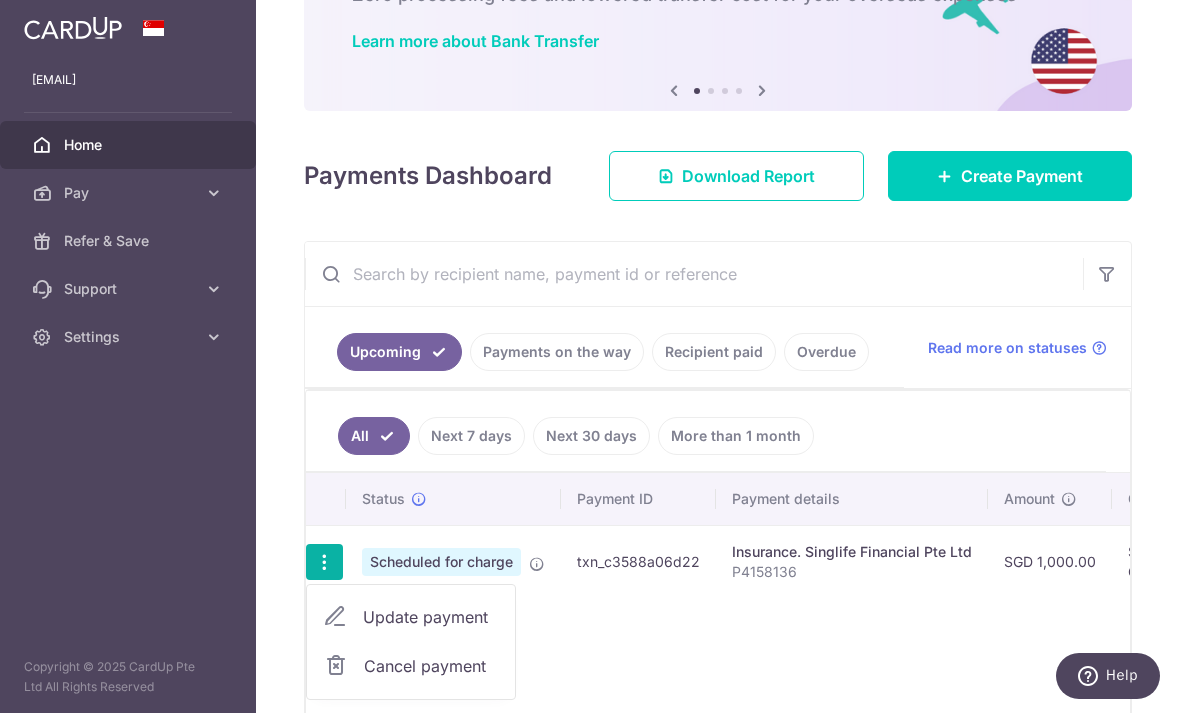 click at bounding box center [590, 356] 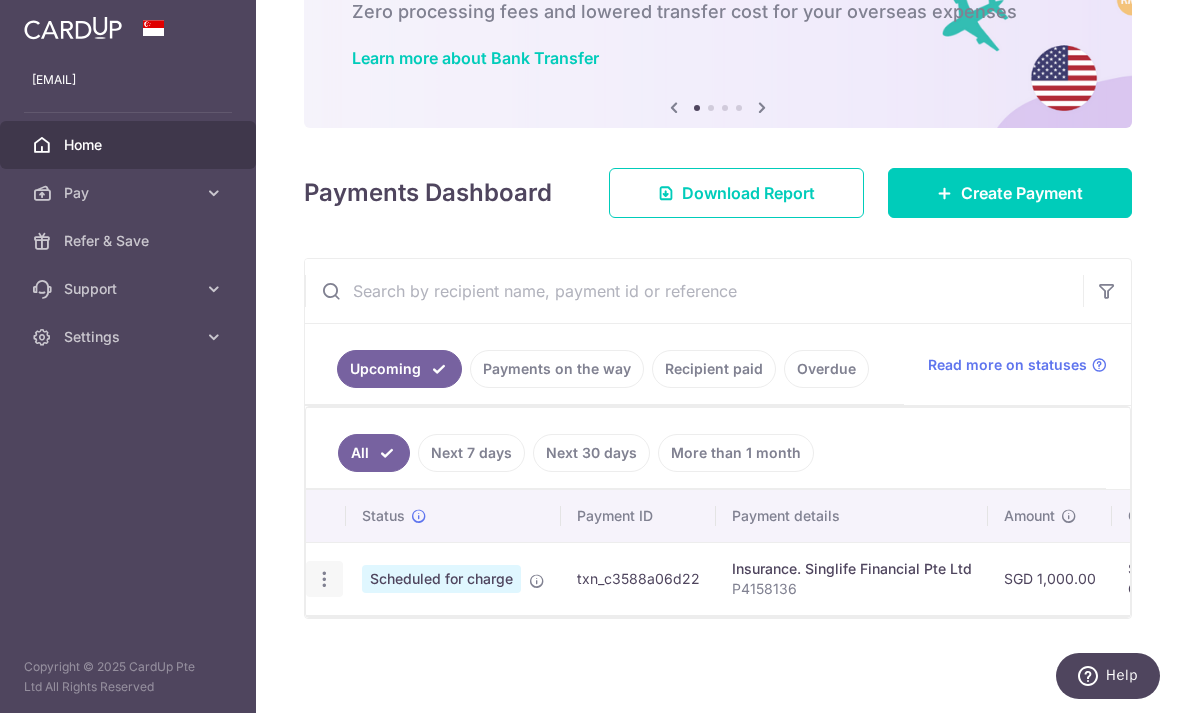 click on "SGD 22.50
OFF225" at bounding box center (1177, 578) 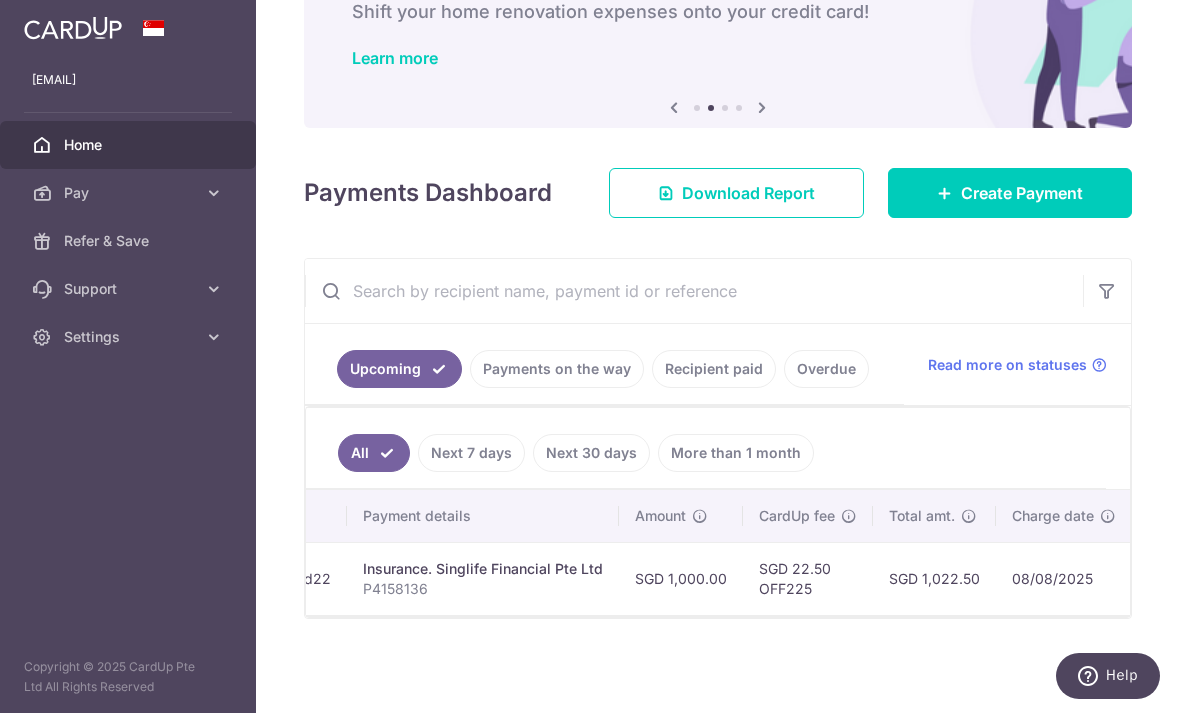 scroll, scrollTop: 0, scrollLeft: 367, axis: horizontal 